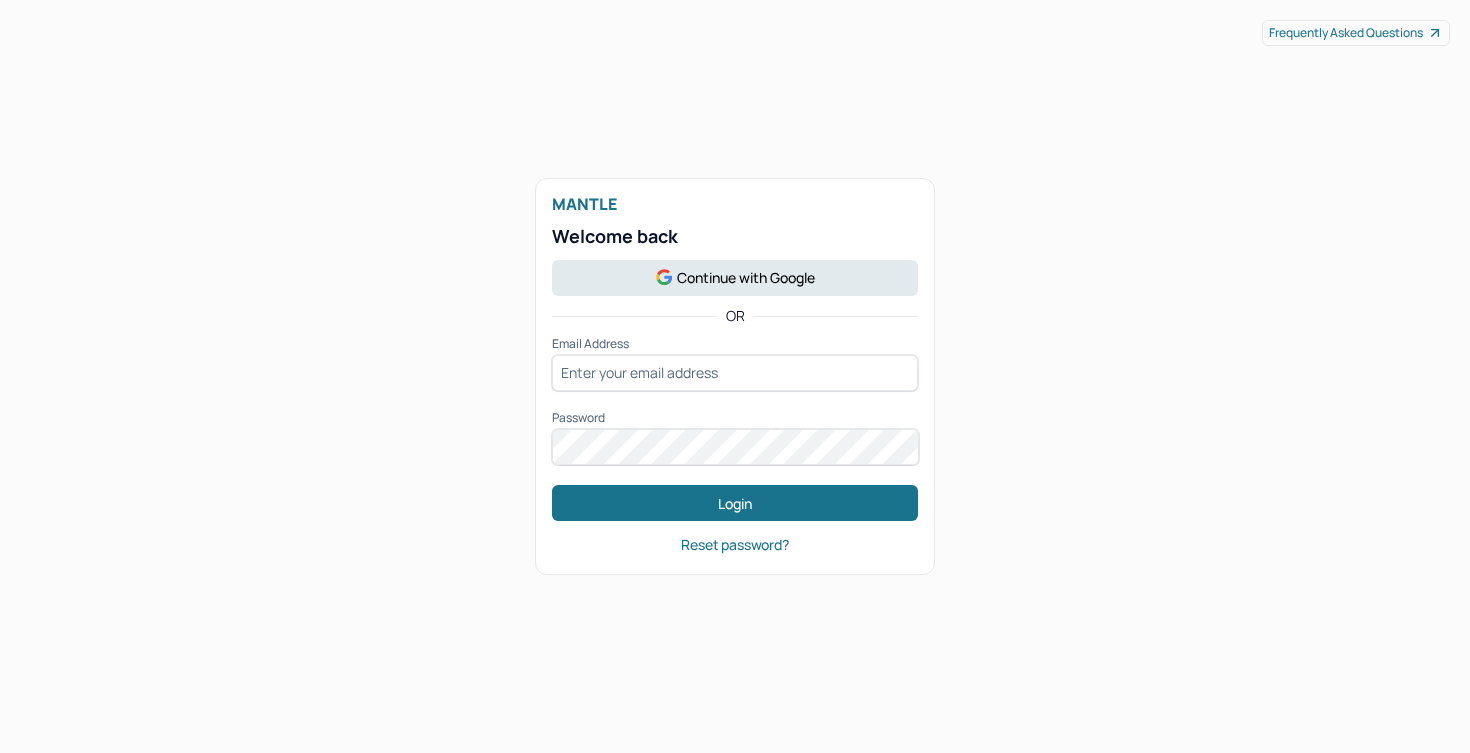 scroll, scrollTop: 0, scrollLeft: 0, axis: both 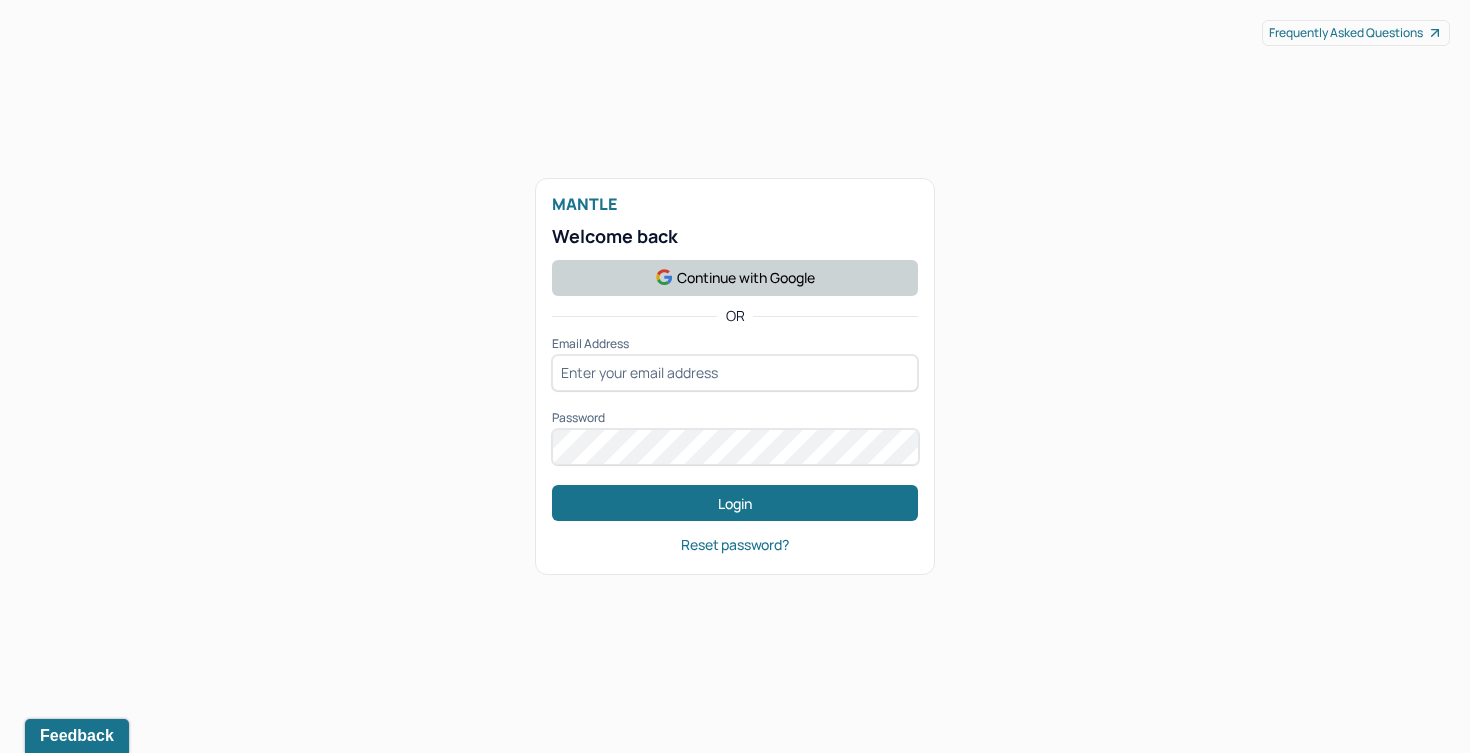 click on "Continue with Google" at bounding box center [735, 278] 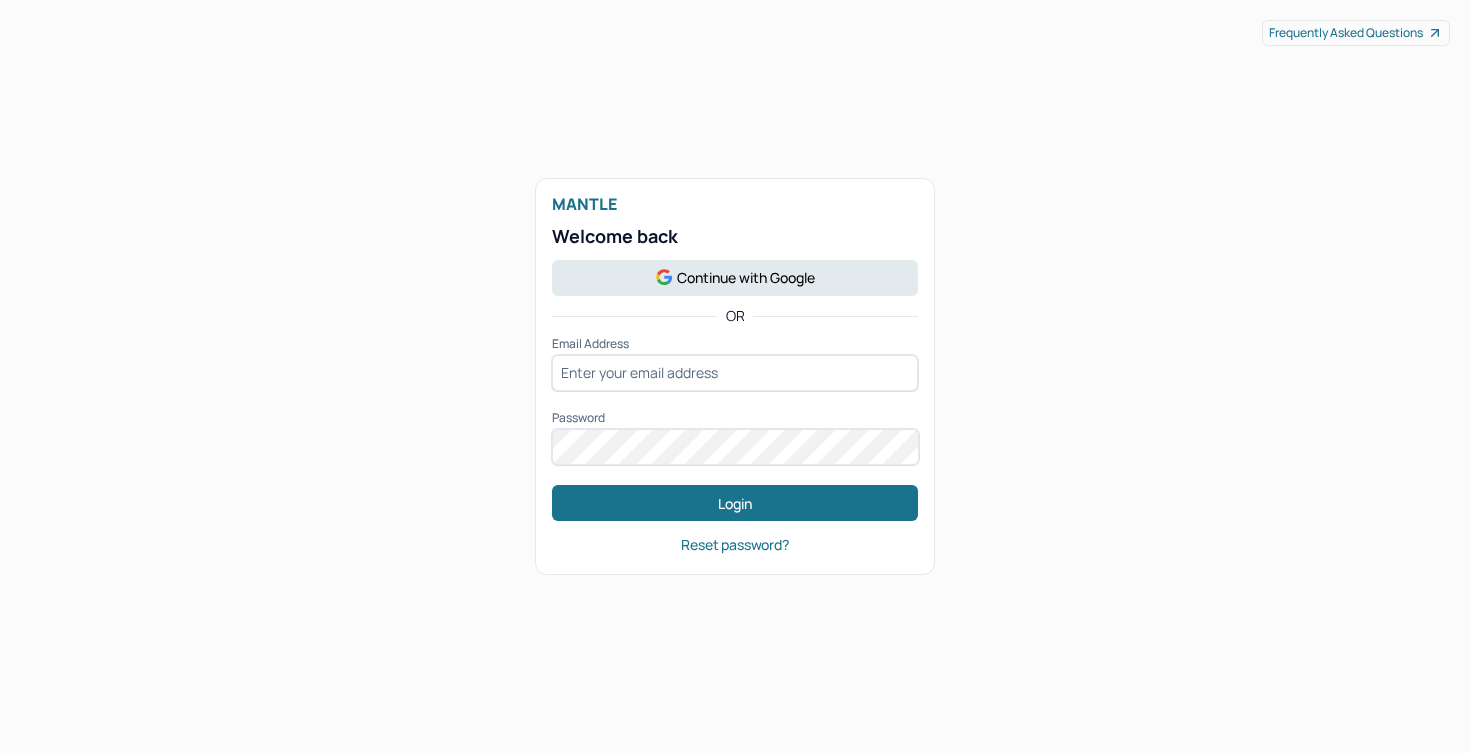 scroll, scrollTop: 0, scrollLeft: 0, axis: both 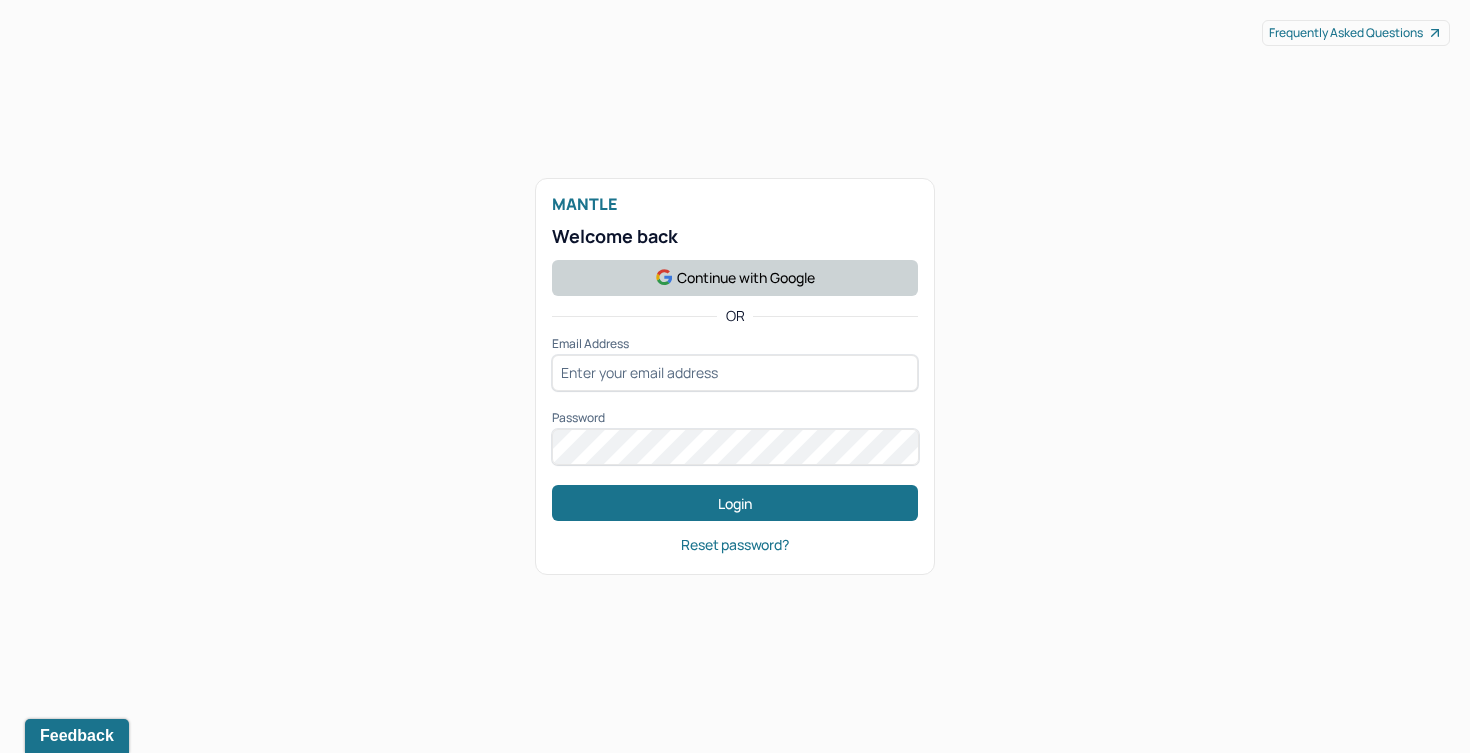 click on "Continue with Google" at bounding box center [735, 278] 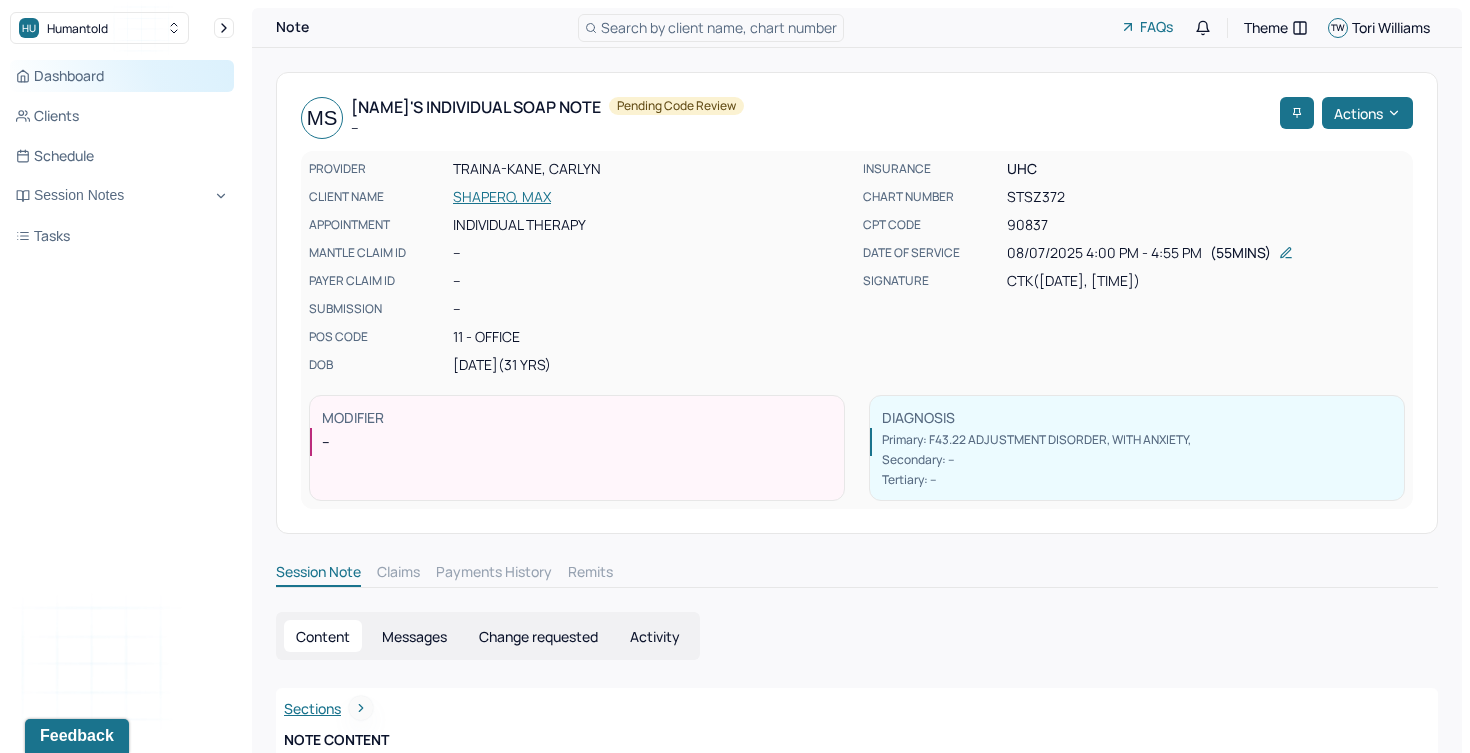 click on "Dashboard" at bounding box center (122, 76) 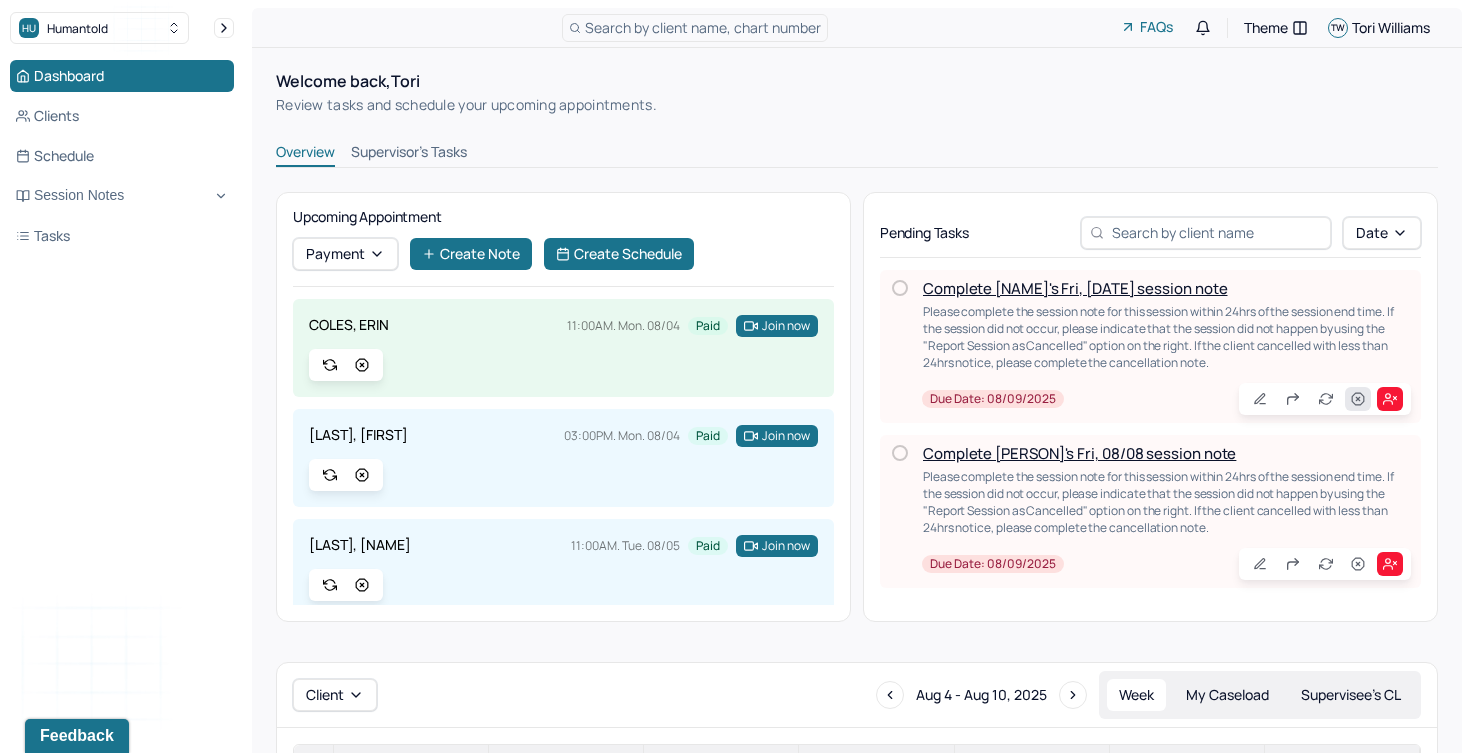 click 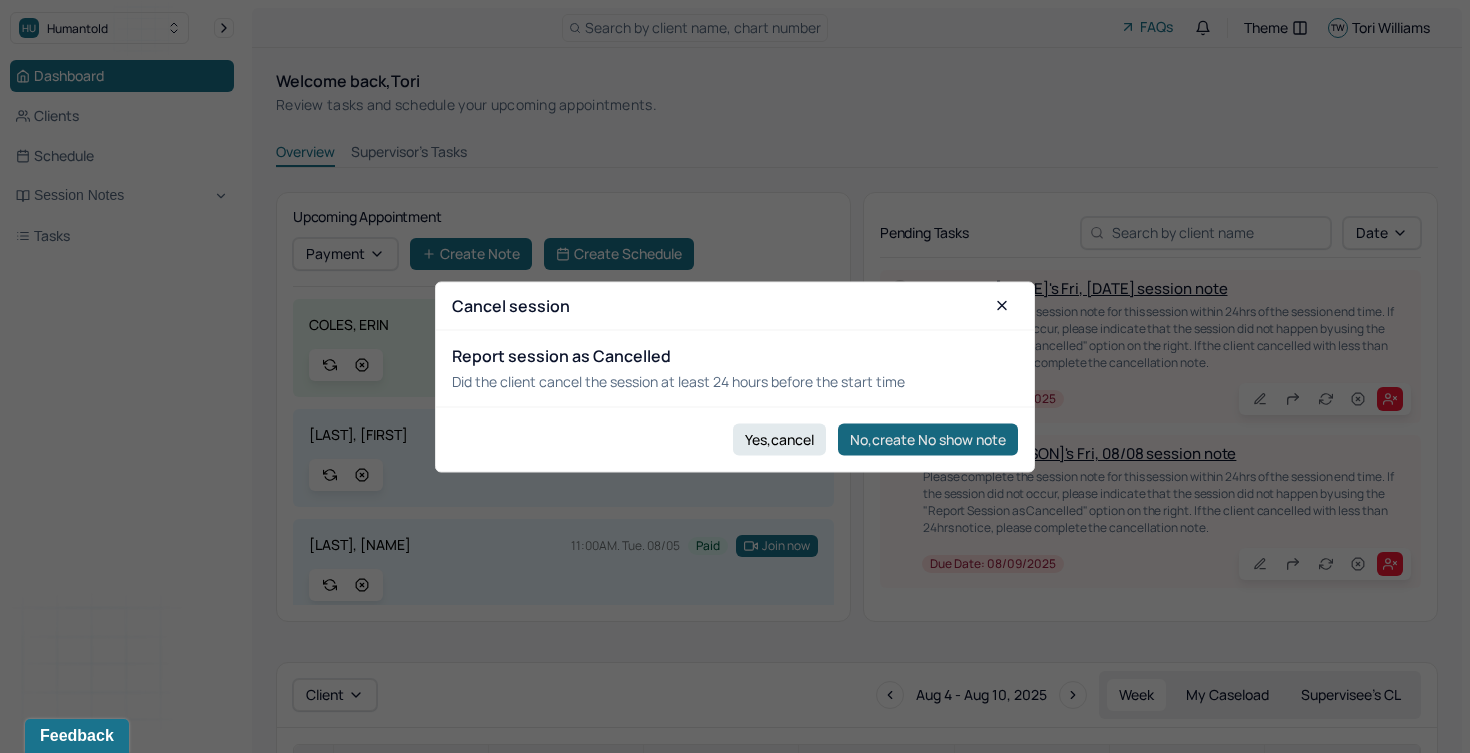 click on "No,create No show note" at bounding box center (928, 439) 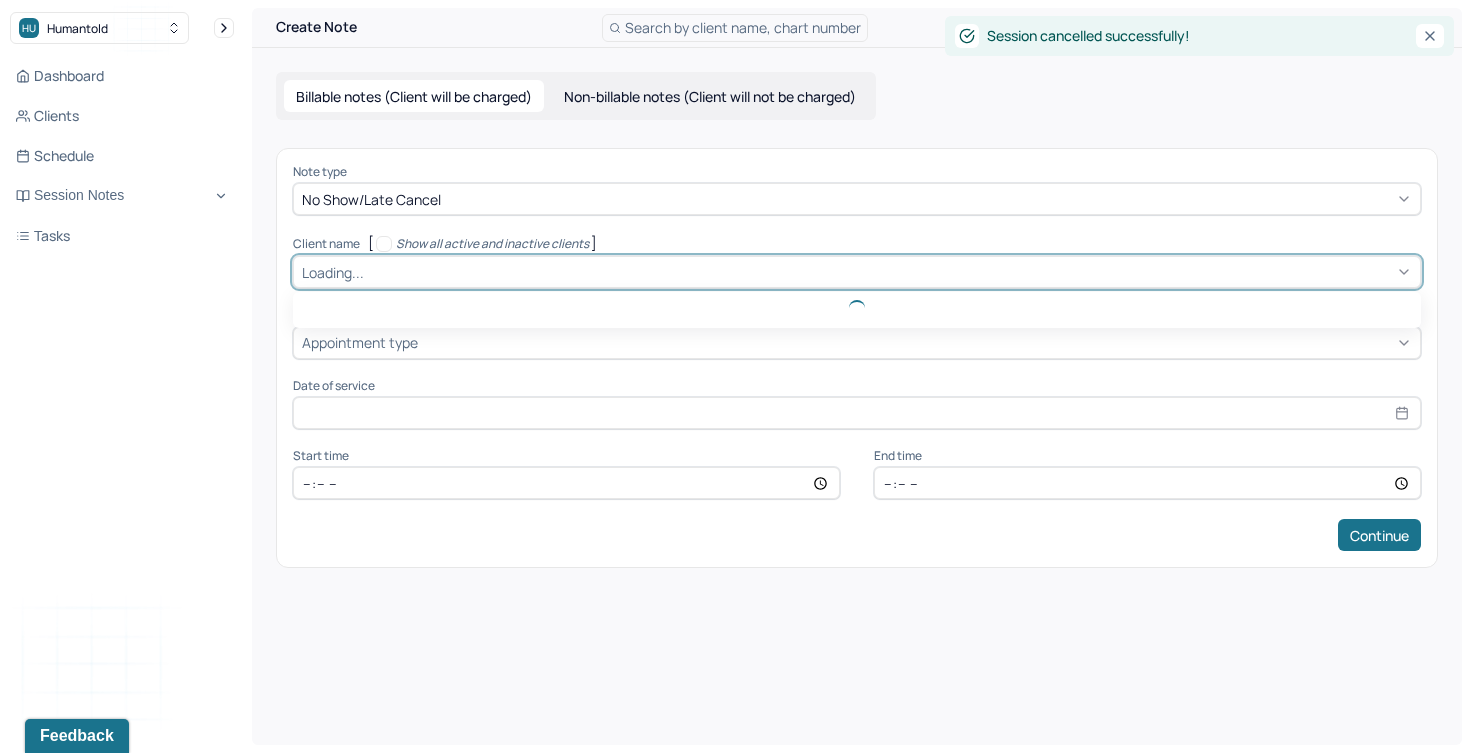 click at bounding box center [890, 272] 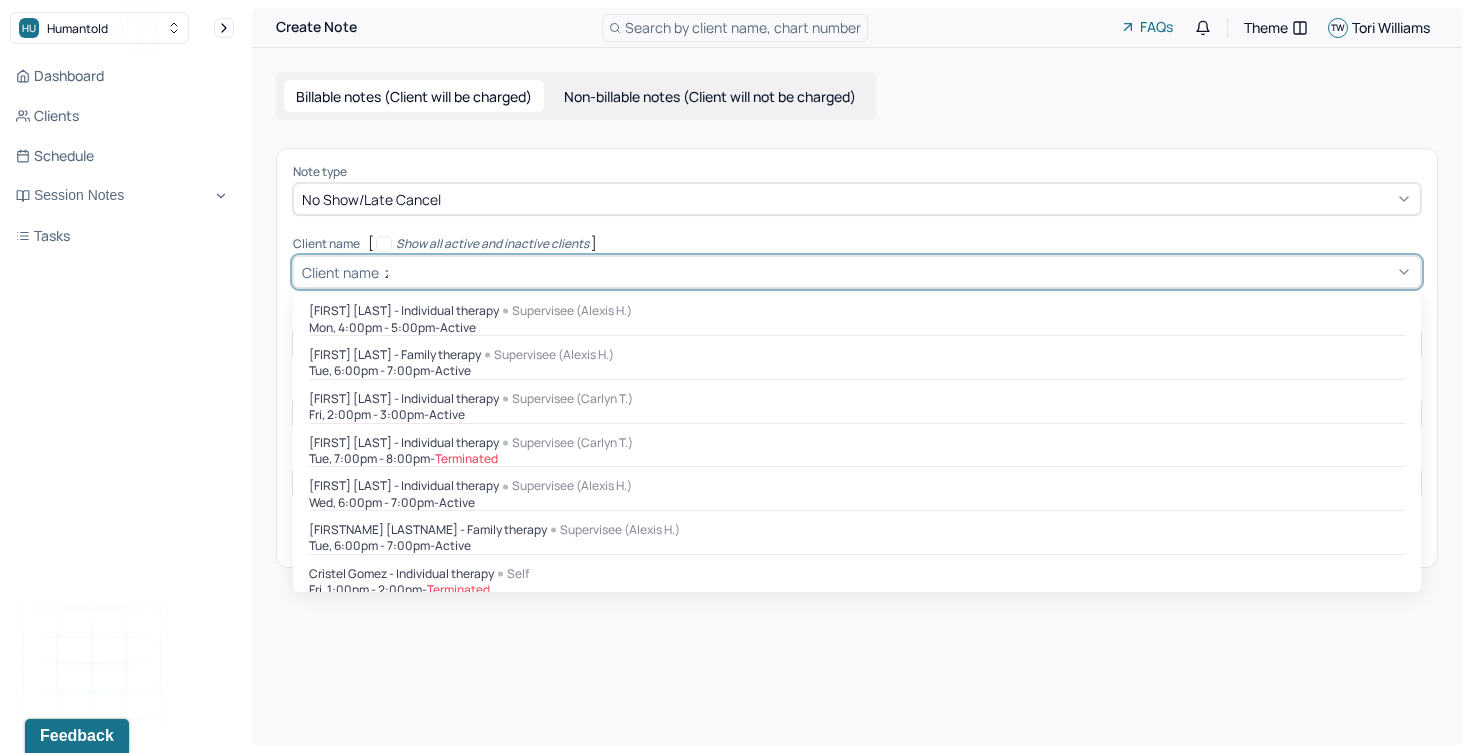 type on "zio" 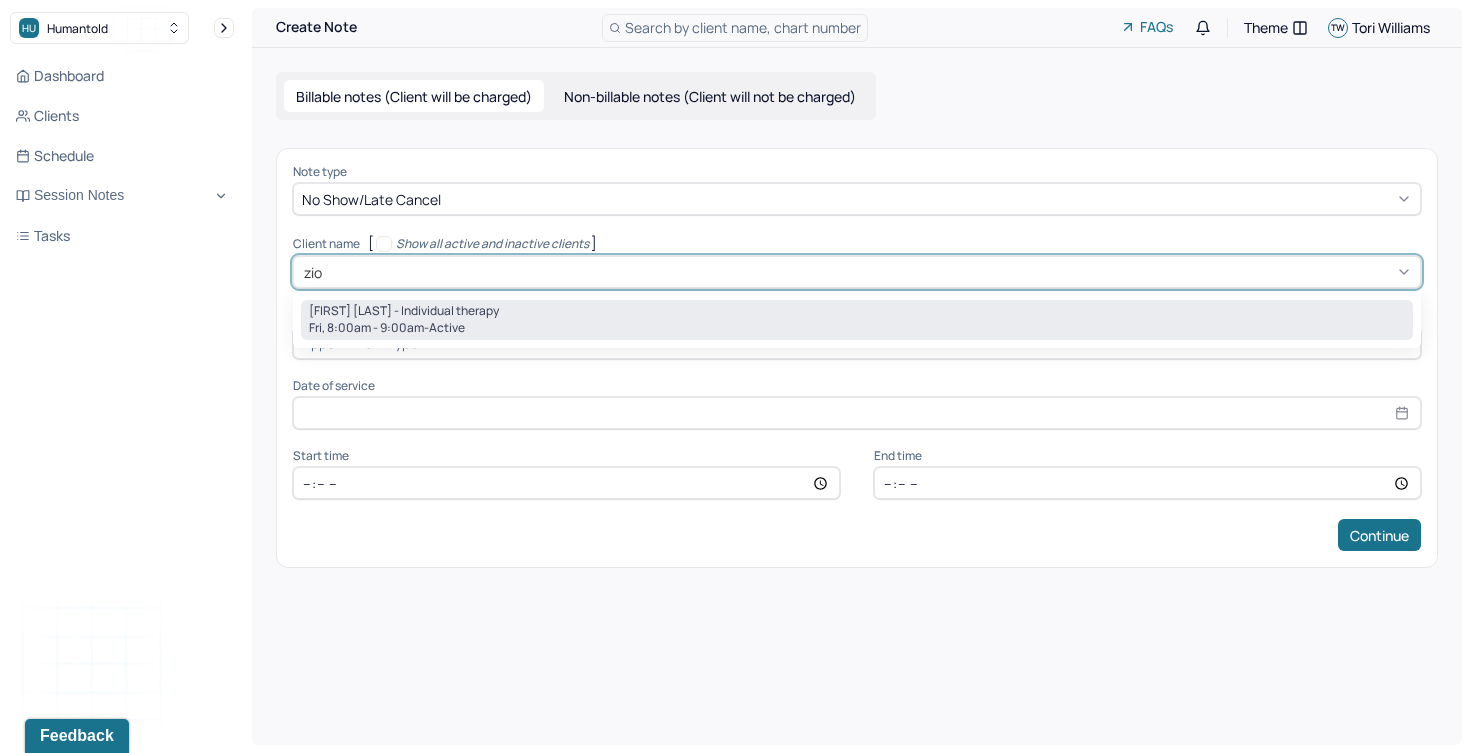 click on "active" at bounding box center (447, 328) 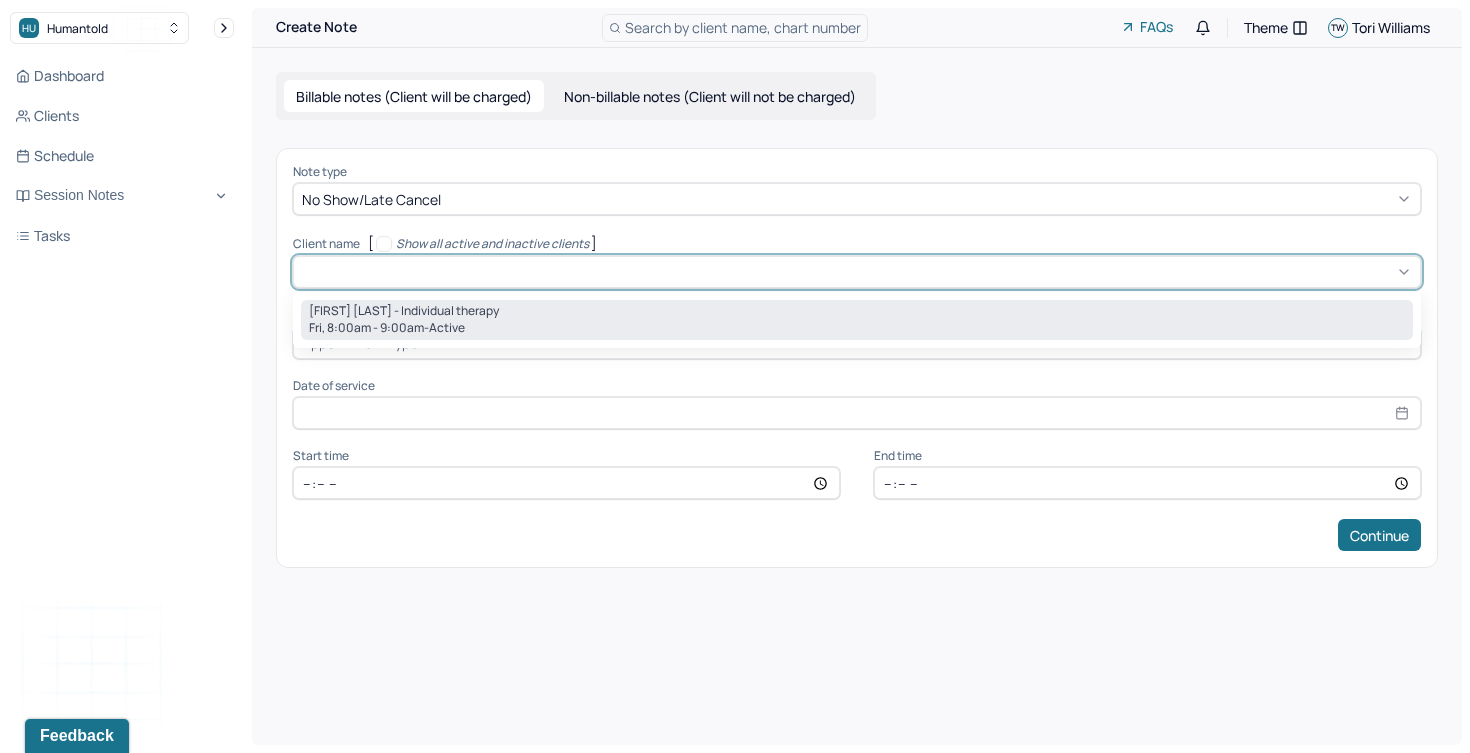 type on "[DATE]" 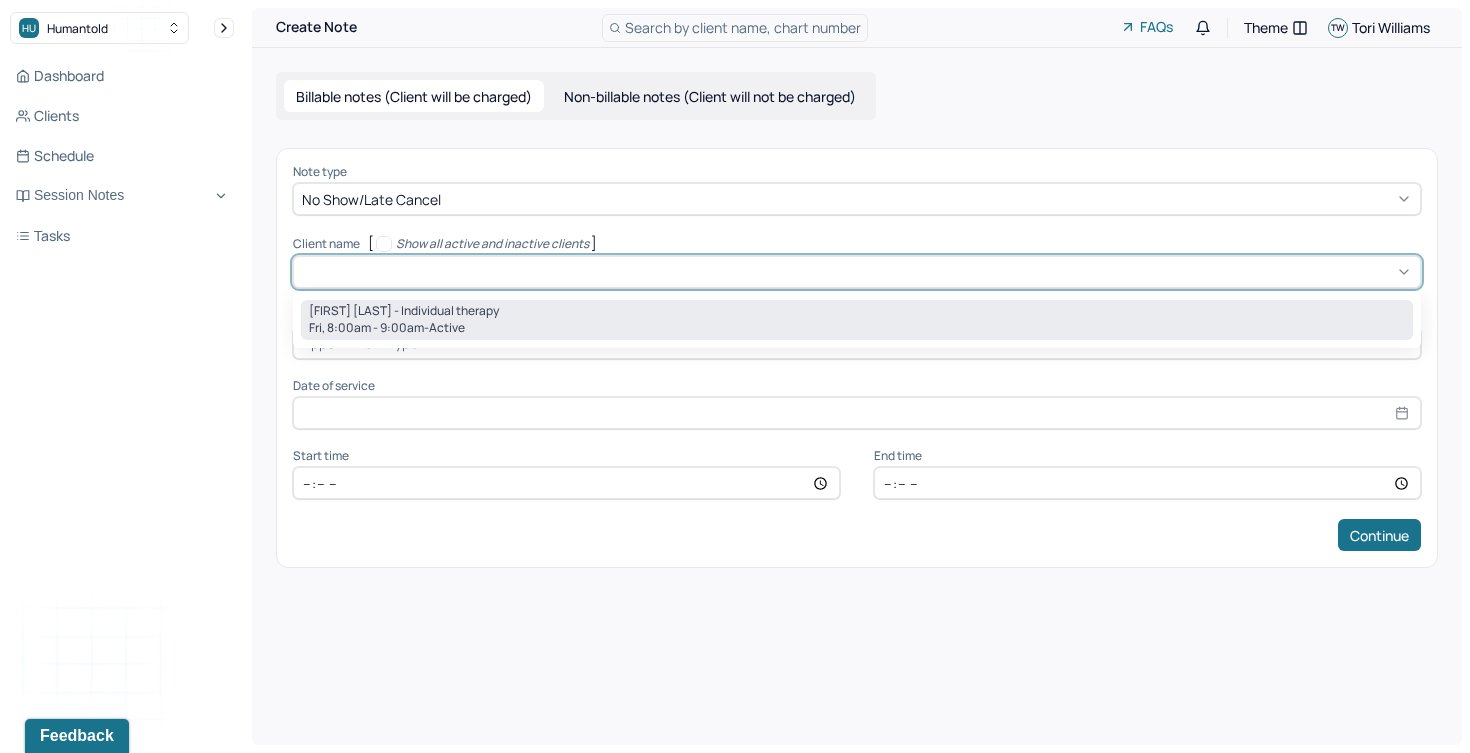 type on "08:00" 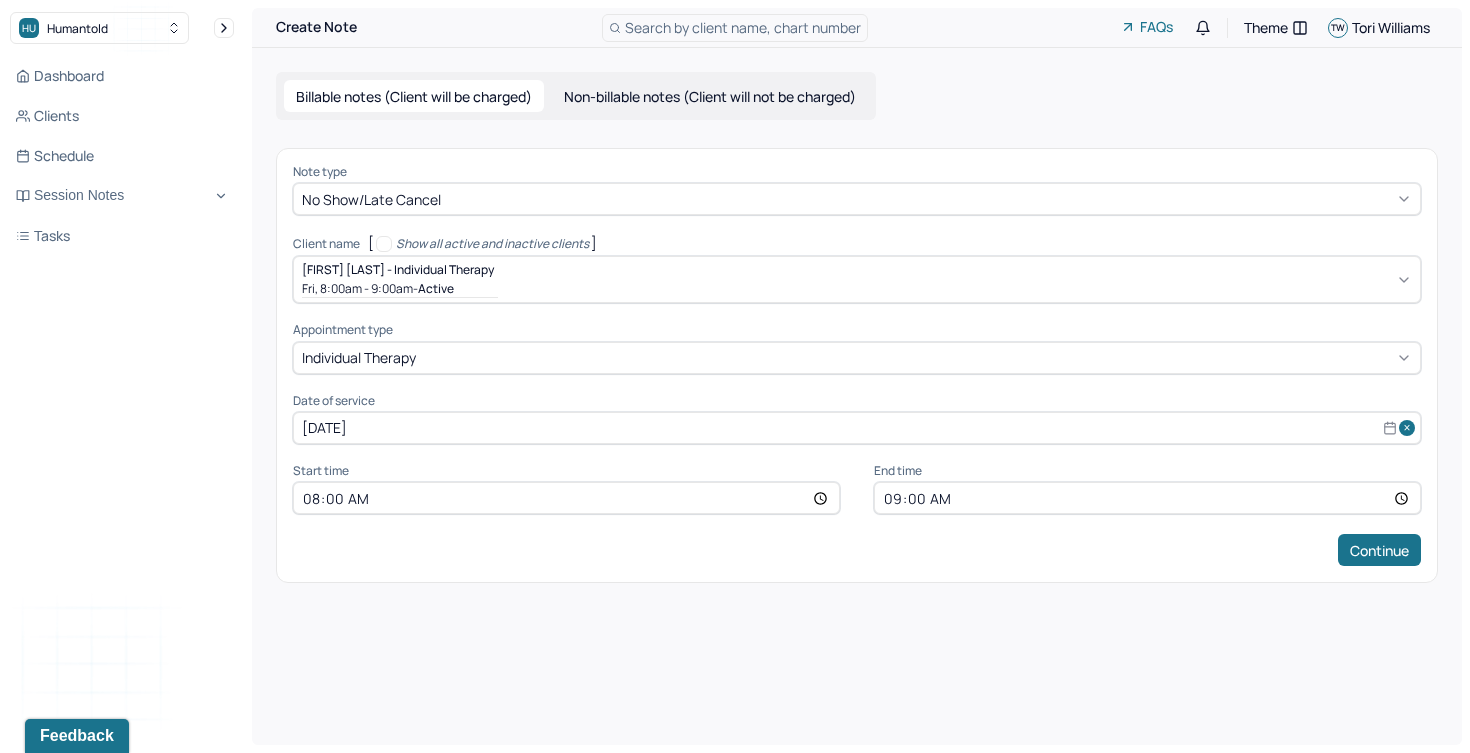 click on "08:00" at bounding box center (566, 498) 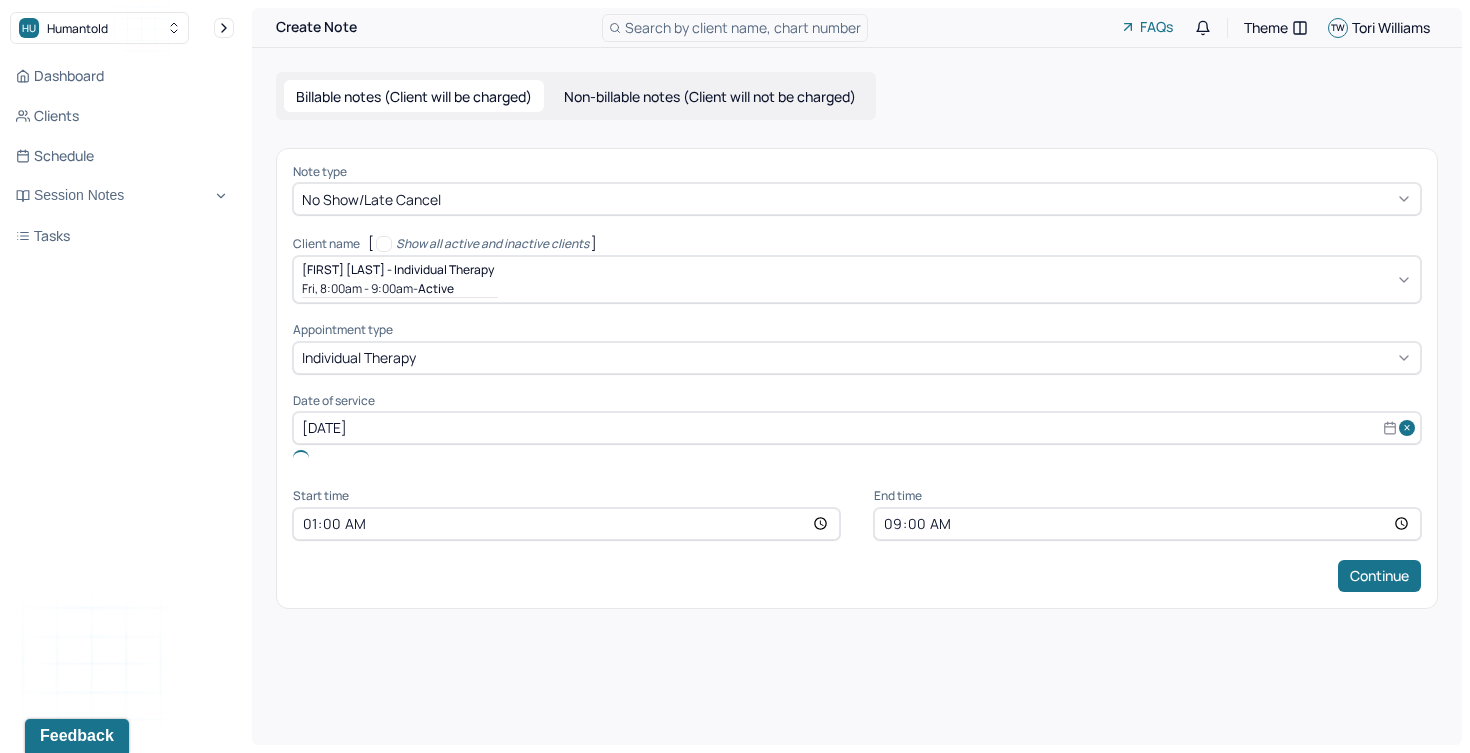 type on "10:00" 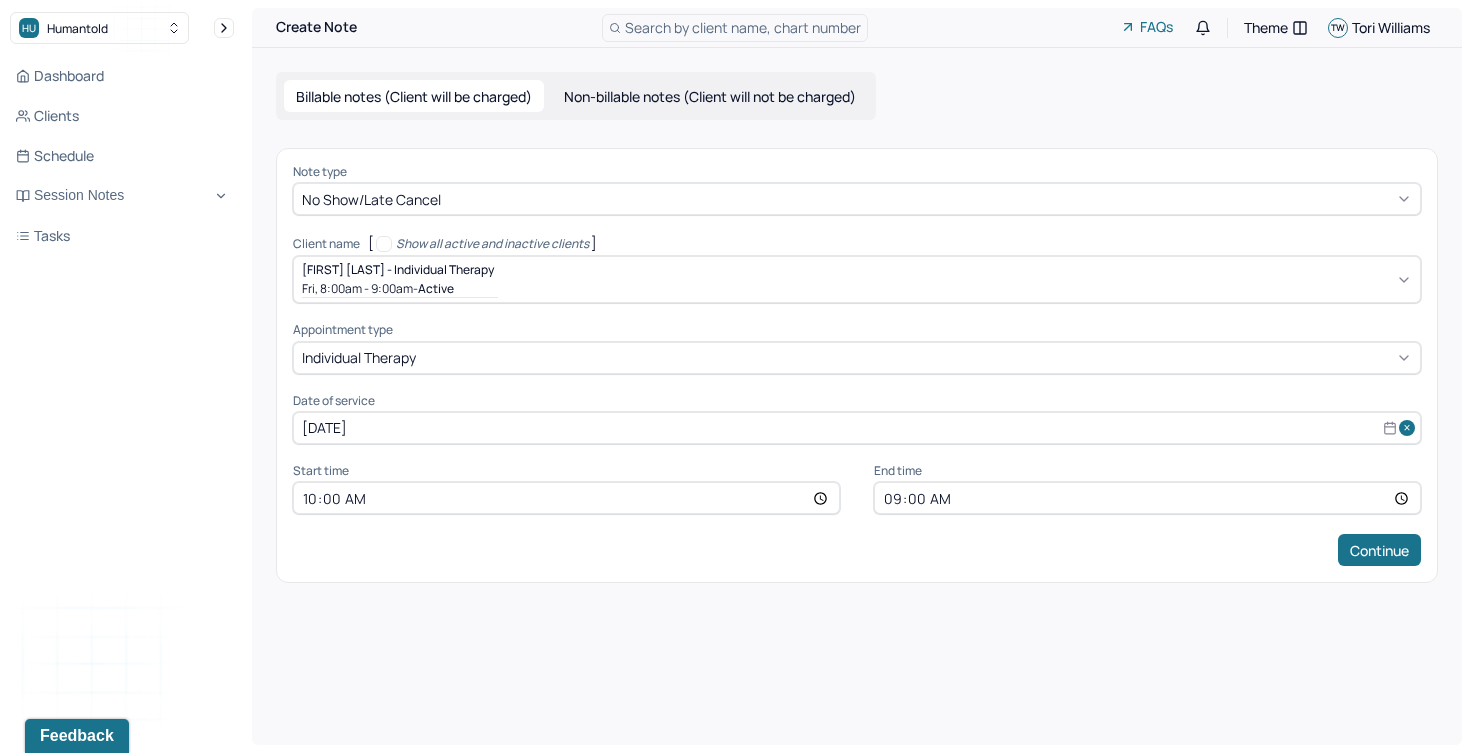 click on "09:00" at bounding box center (1147, 498) 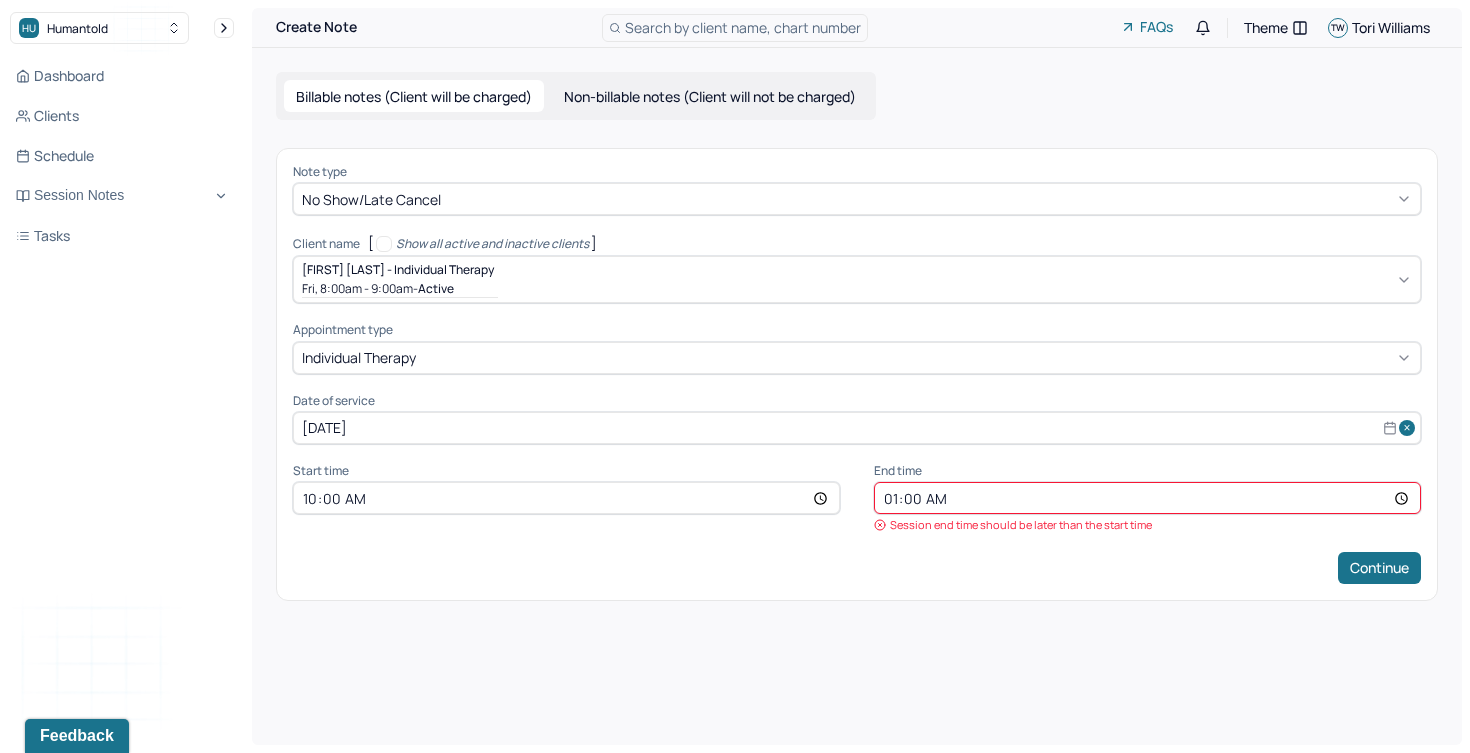 type on "11:00" 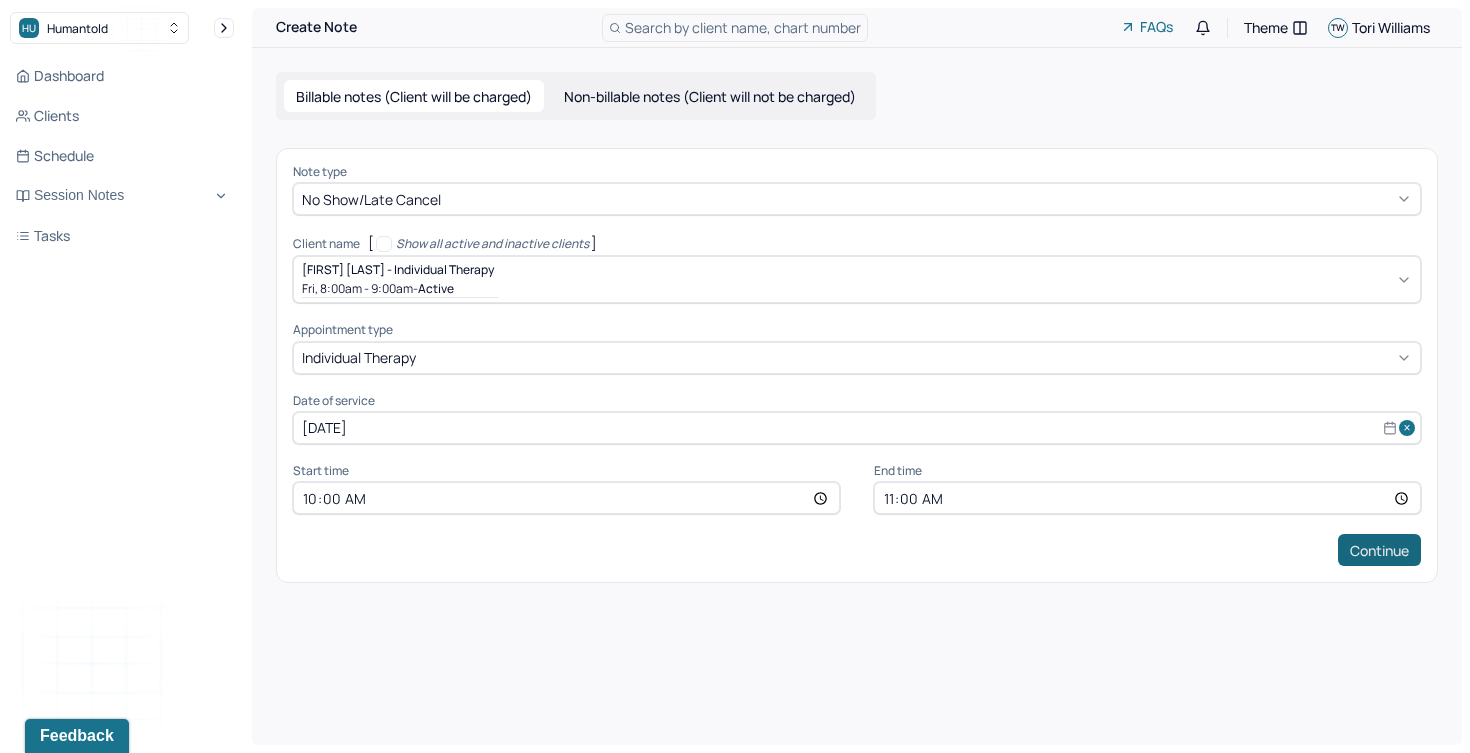 click on "Continue" at bounding box center [1379, 550] 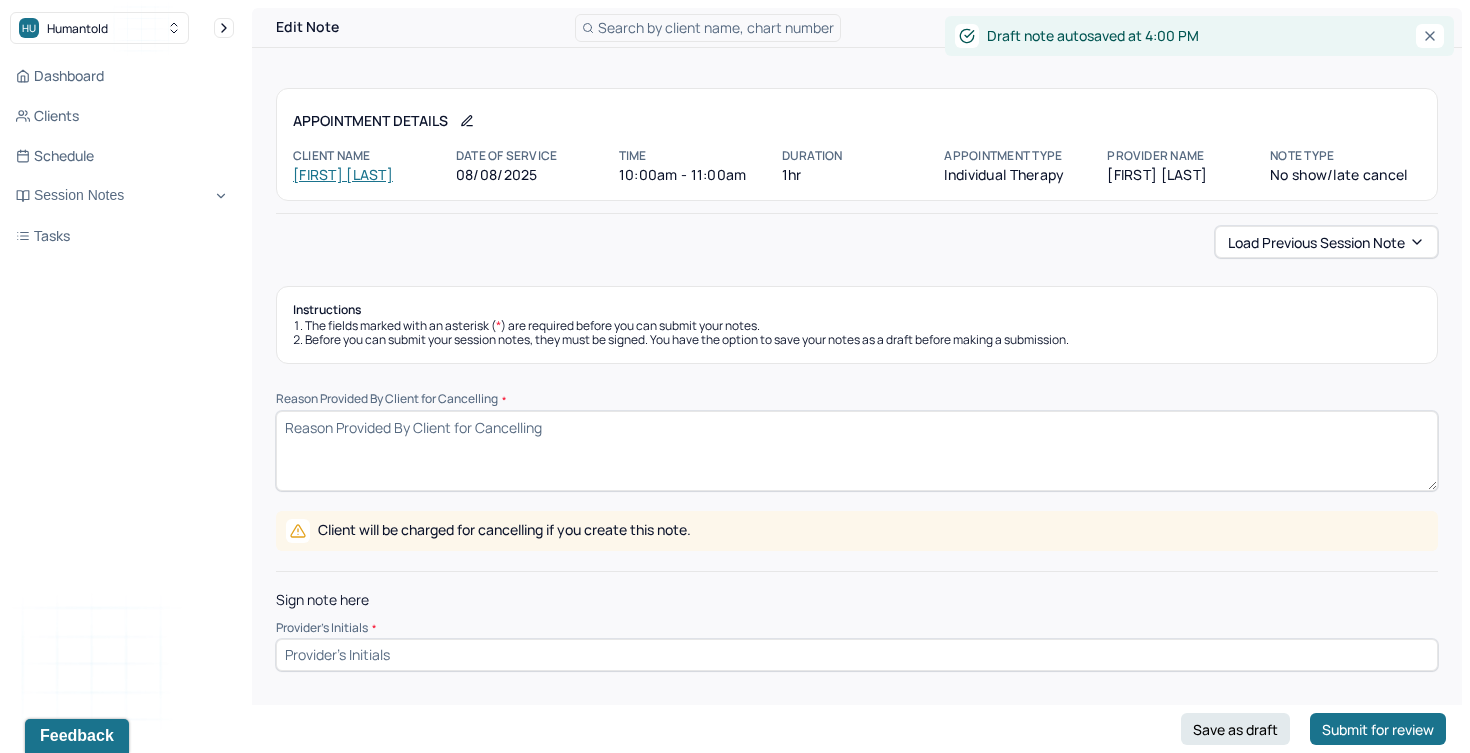 click on "Reason Provided By Client for Cancelling *" at bounding box center [857, 451] 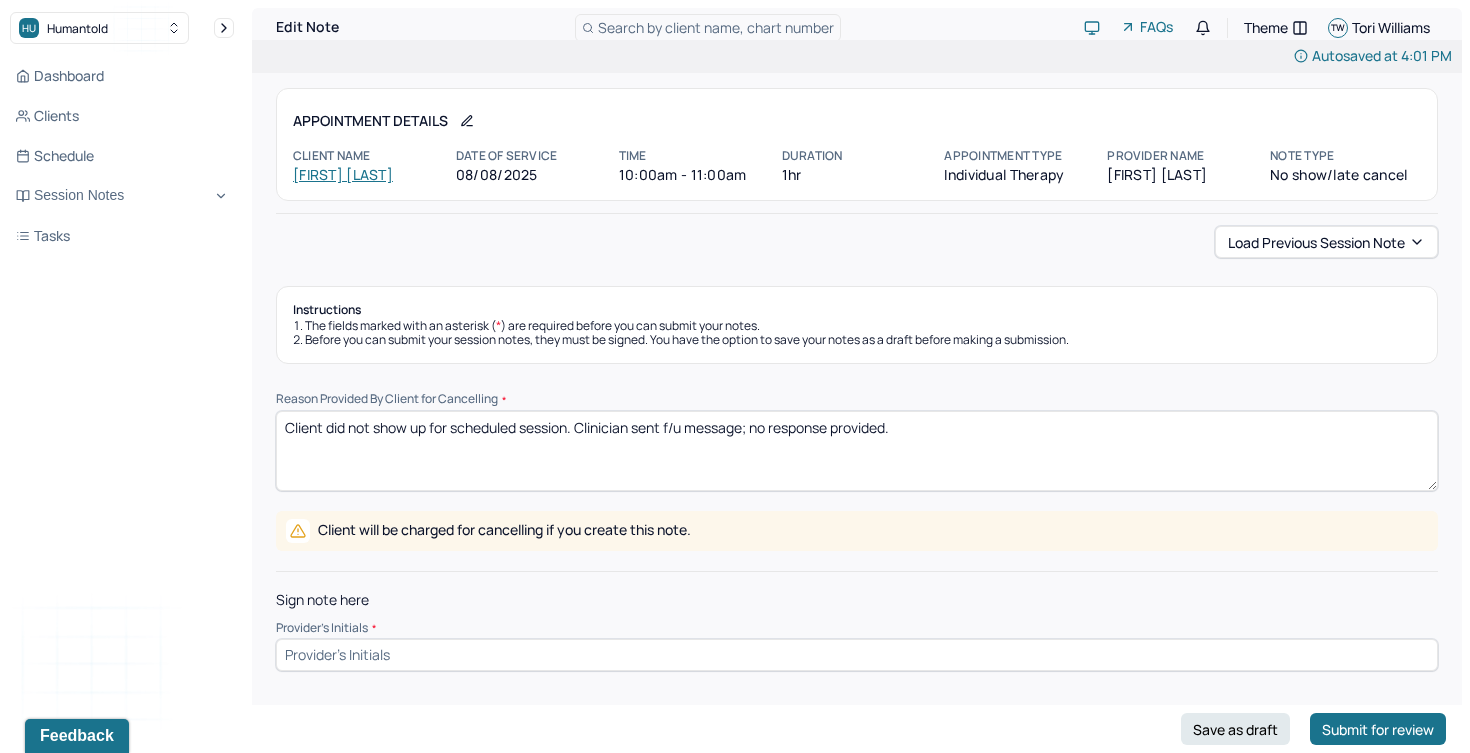 type on "Client did not show up for scheduled session. Clinician sent f/u message; no response provided." 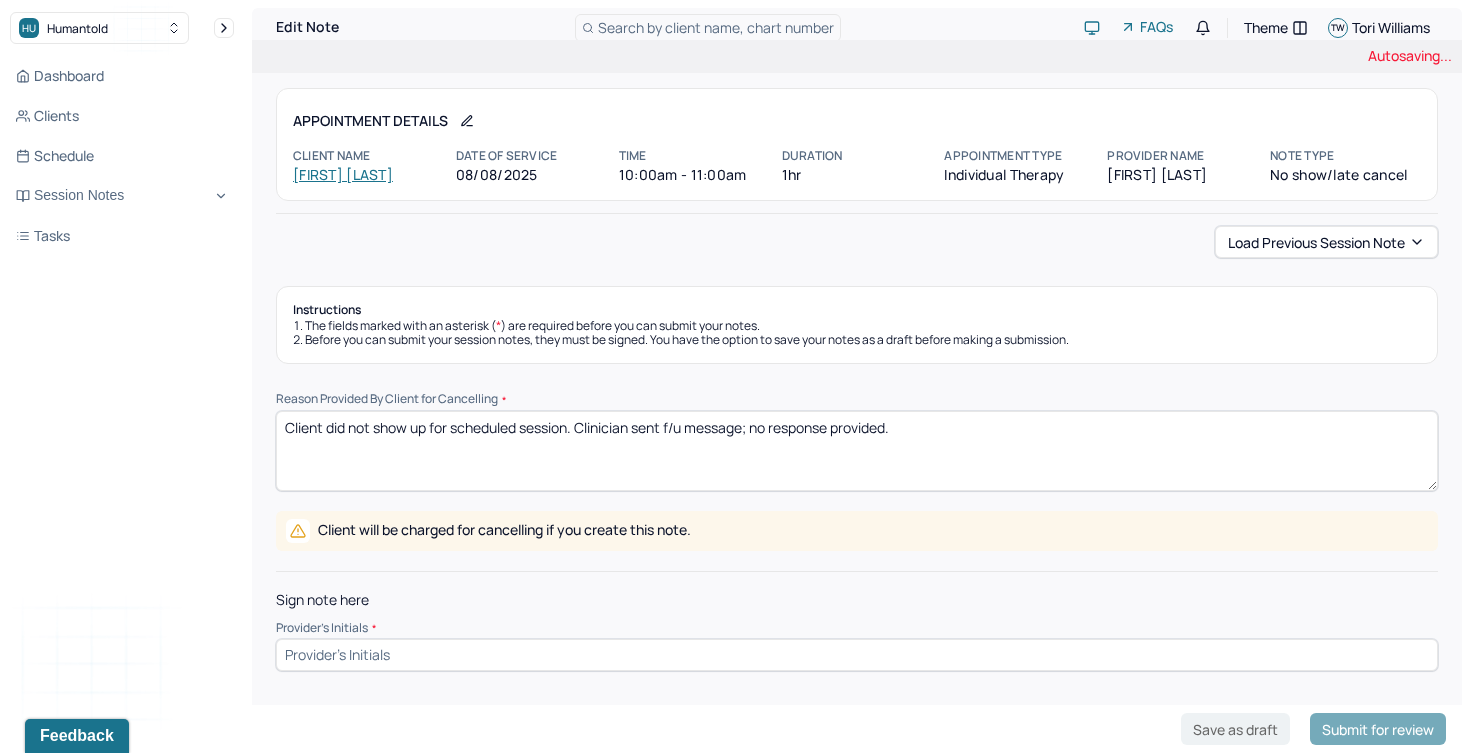 click at bounding box center (857, 655) 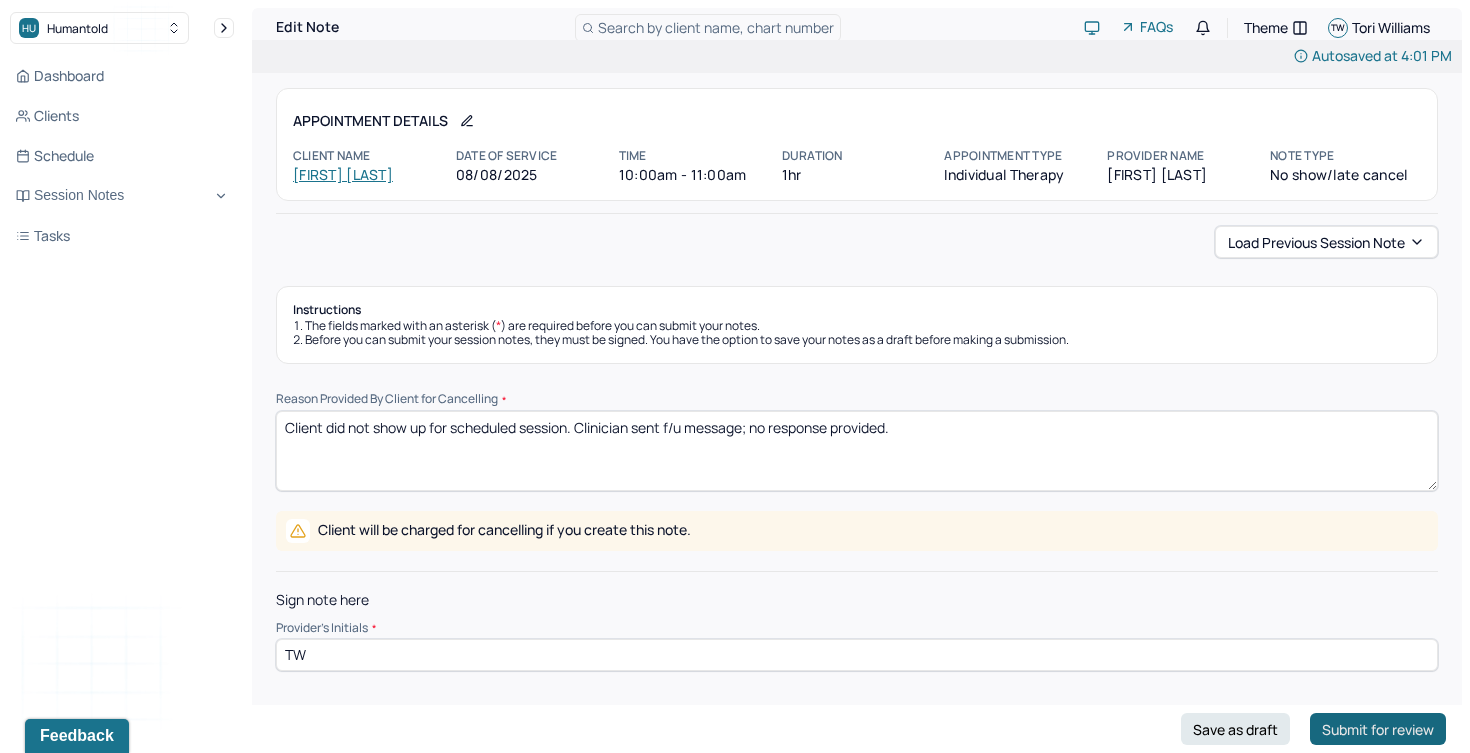 type on "TW" 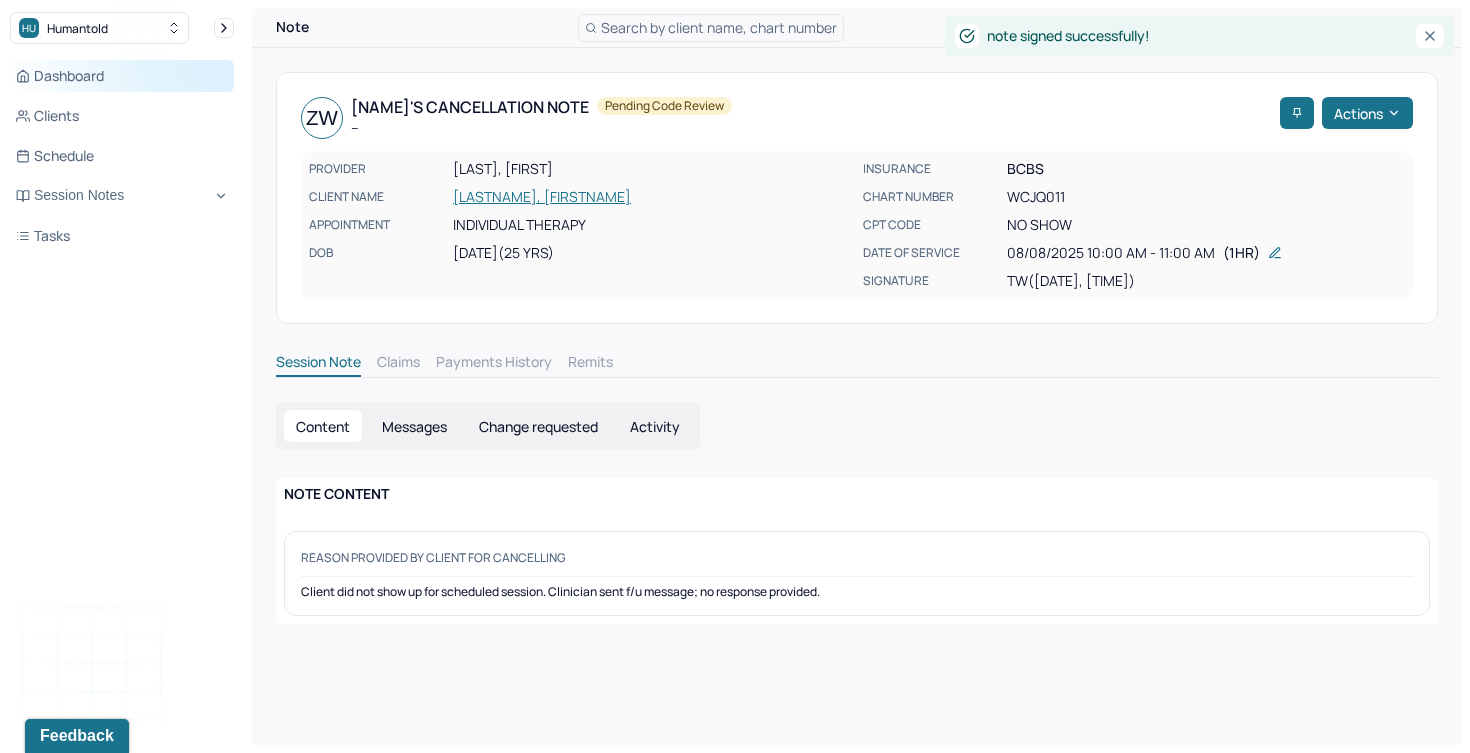 click on "Dashboard" at bounding box center [122, 76] 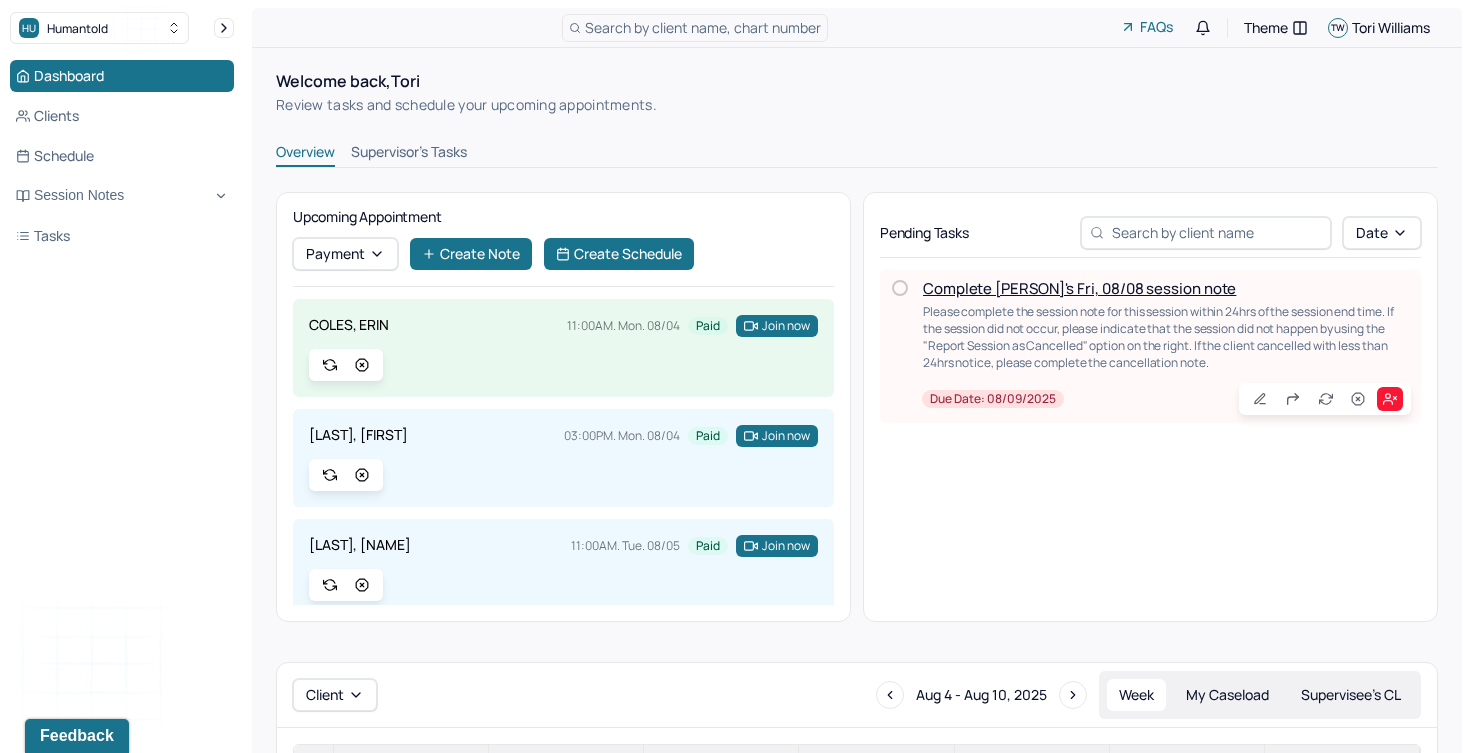 click on "Complete [PERSON]'s Fri, 08/08 session note" at bounding box center (1079, 288) 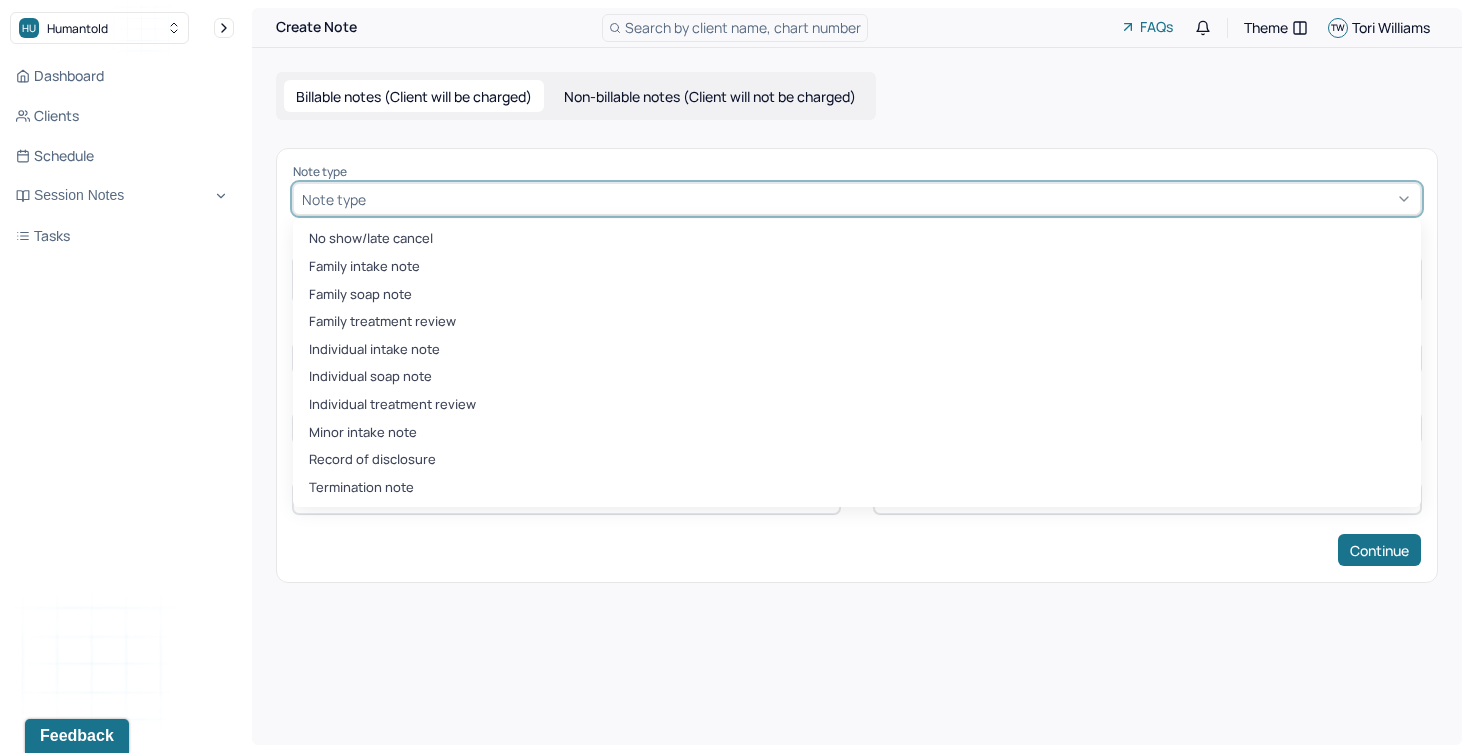 click at bounding box center [891, 199] 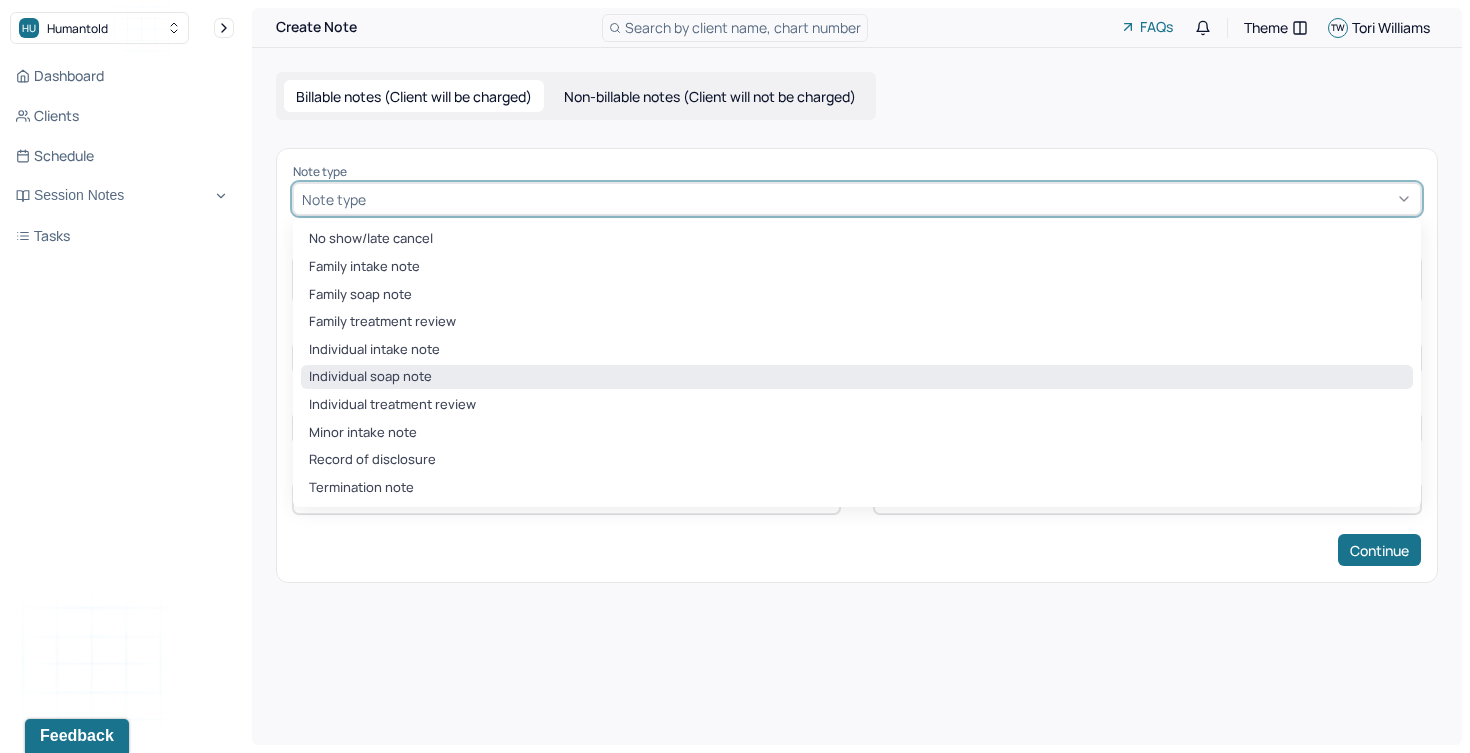 click on "Individual soap note" at bounding box center [857, 377] 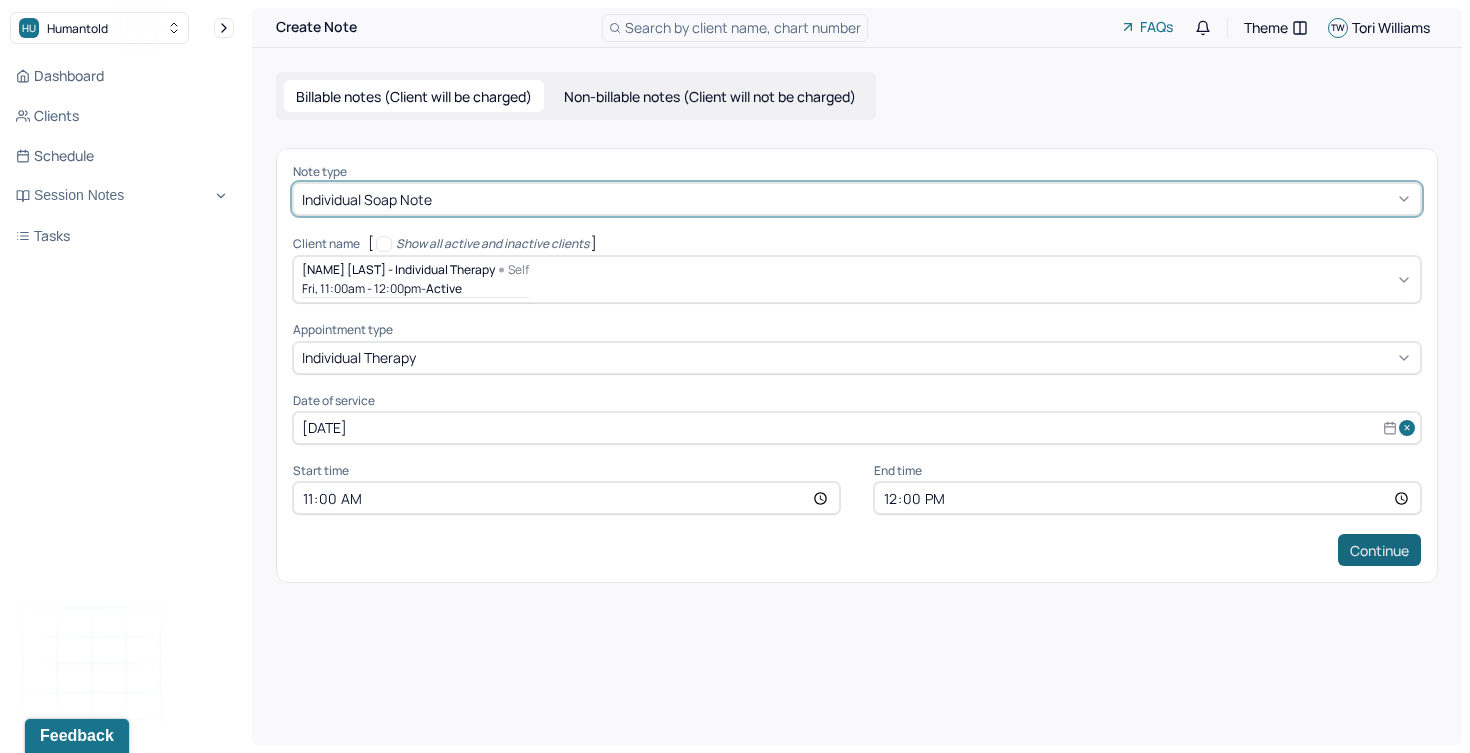 click on "Continue" at bounding box center (1379, 550) 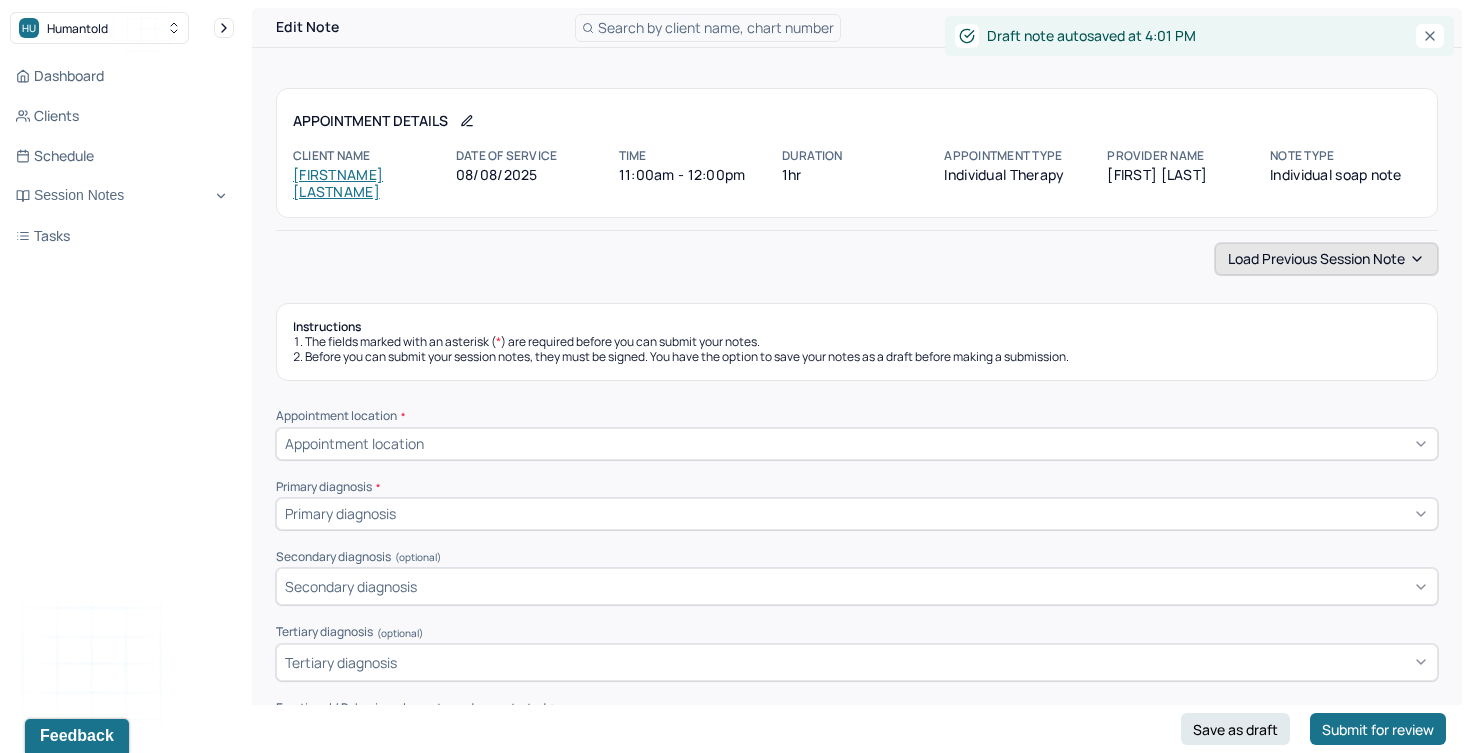 click on "Load previous session note" at bounding box center (1326, 259) 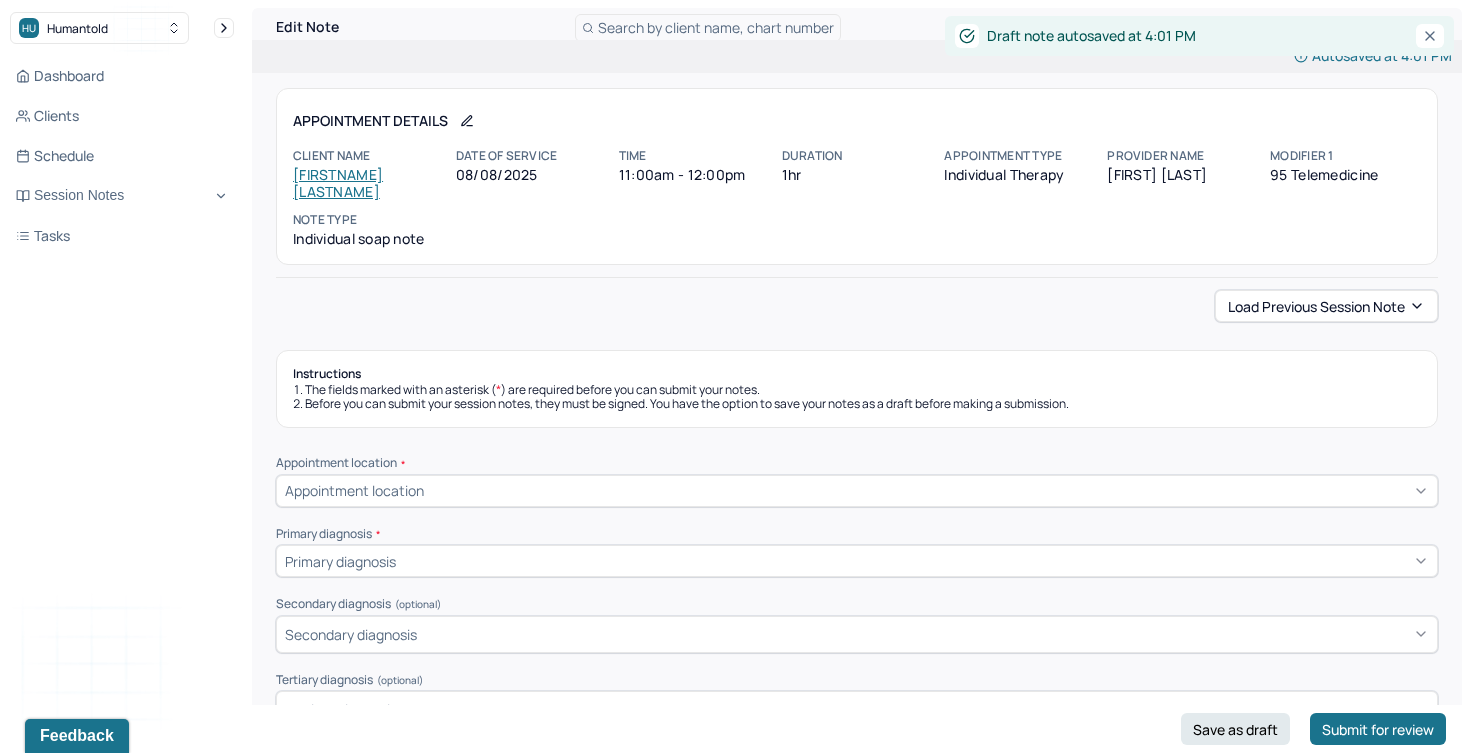 click on "Load previous session note" at bounding box center [1326, 306] 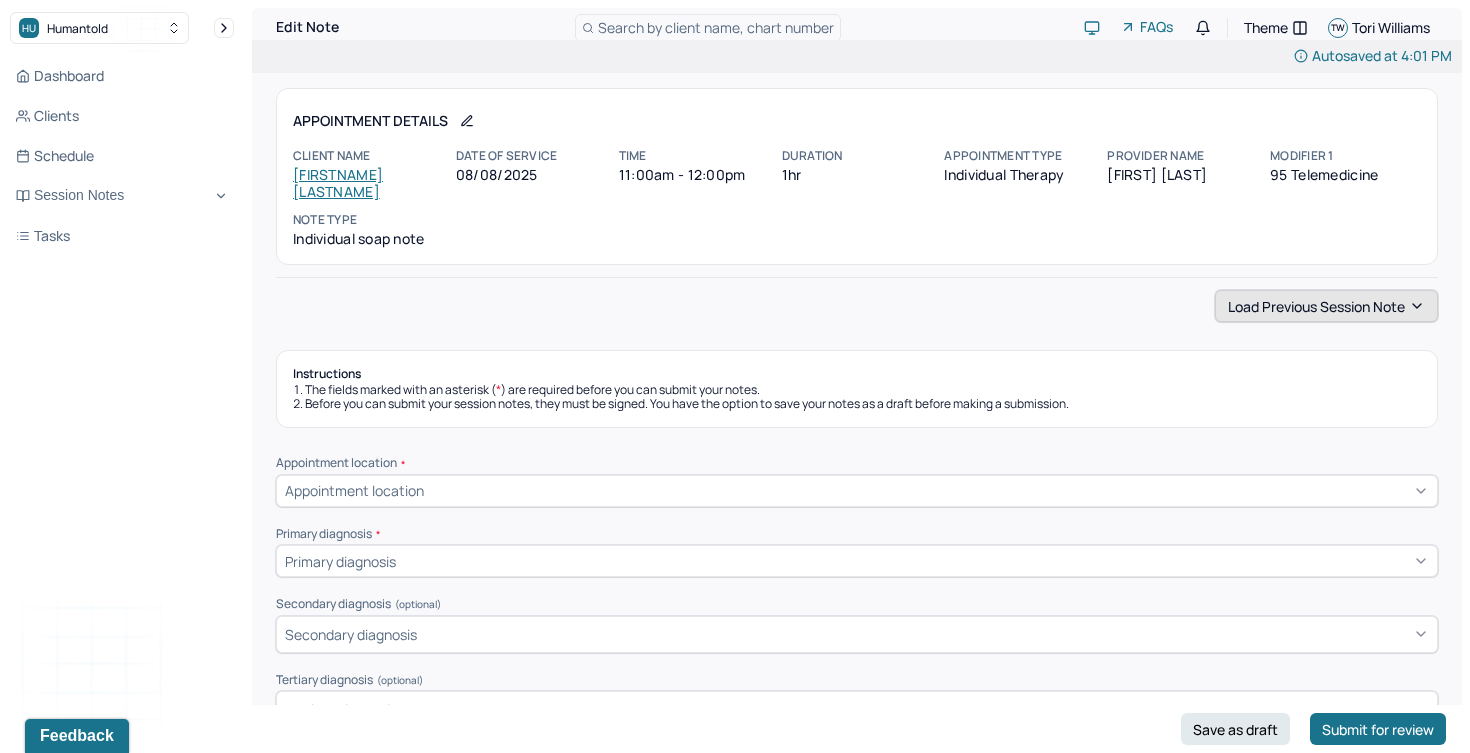 click on "Load previous session note" at bounding box center (1326, 306) 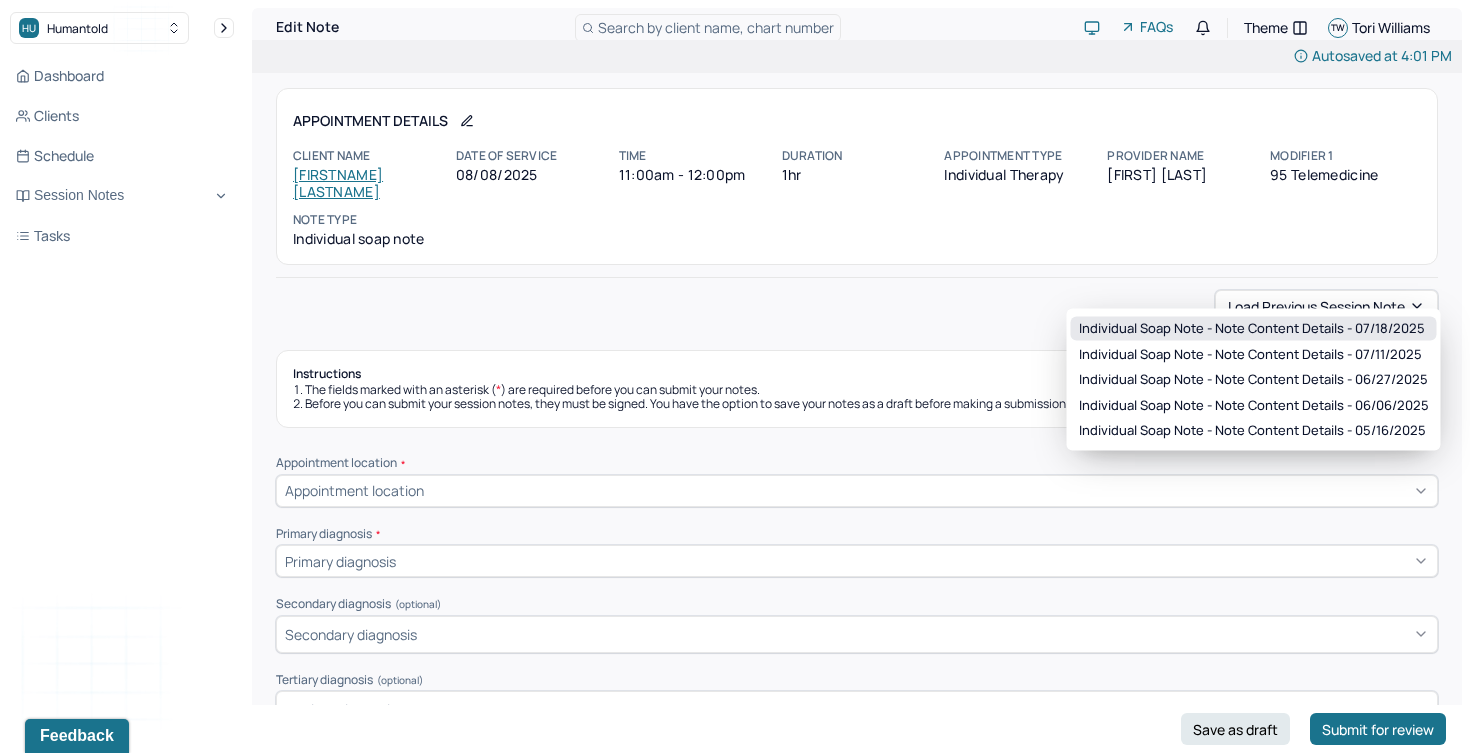 click on "Individual soap note   - Note content Details -   07/18/2025" at bounding box center (1252, 329) 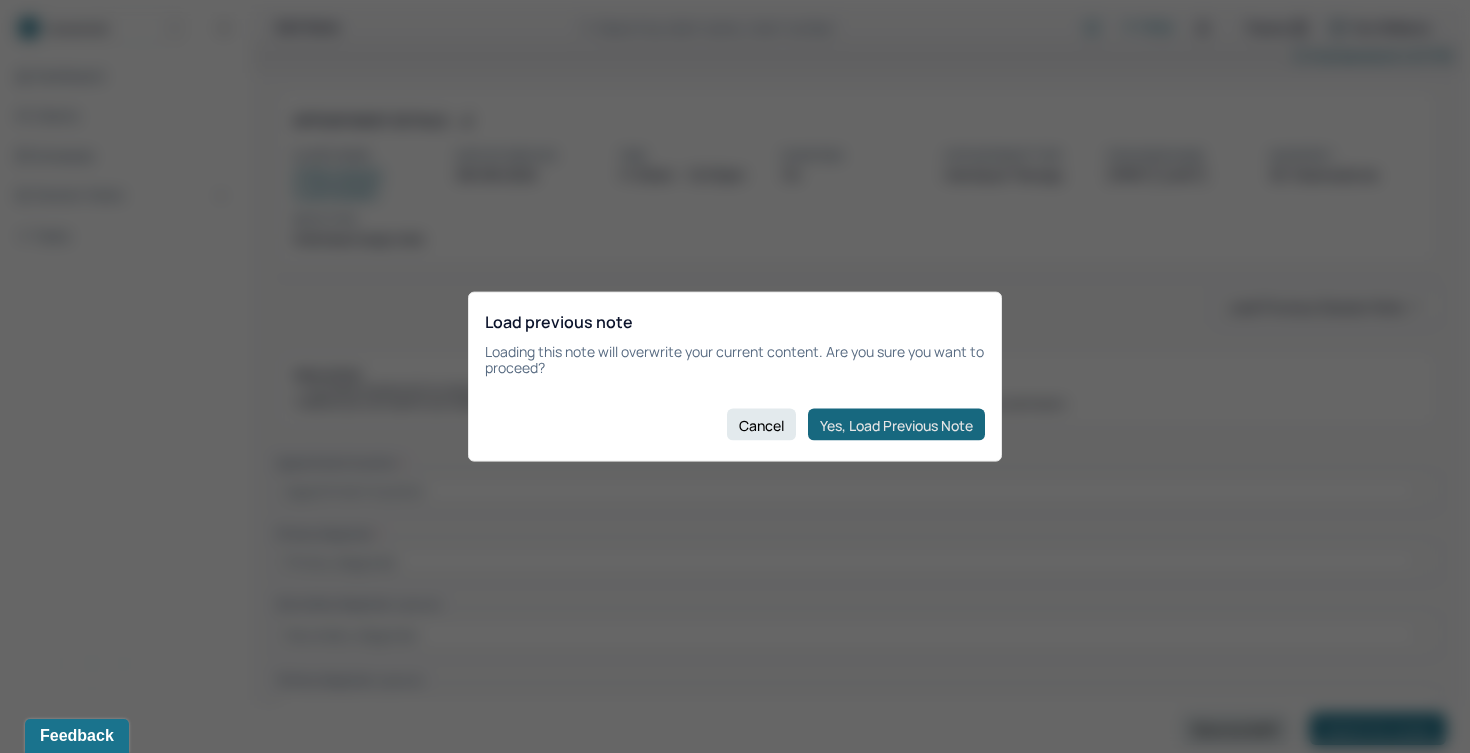 click on "Yes, Load Previous Note" at bounding box center (896, 425) 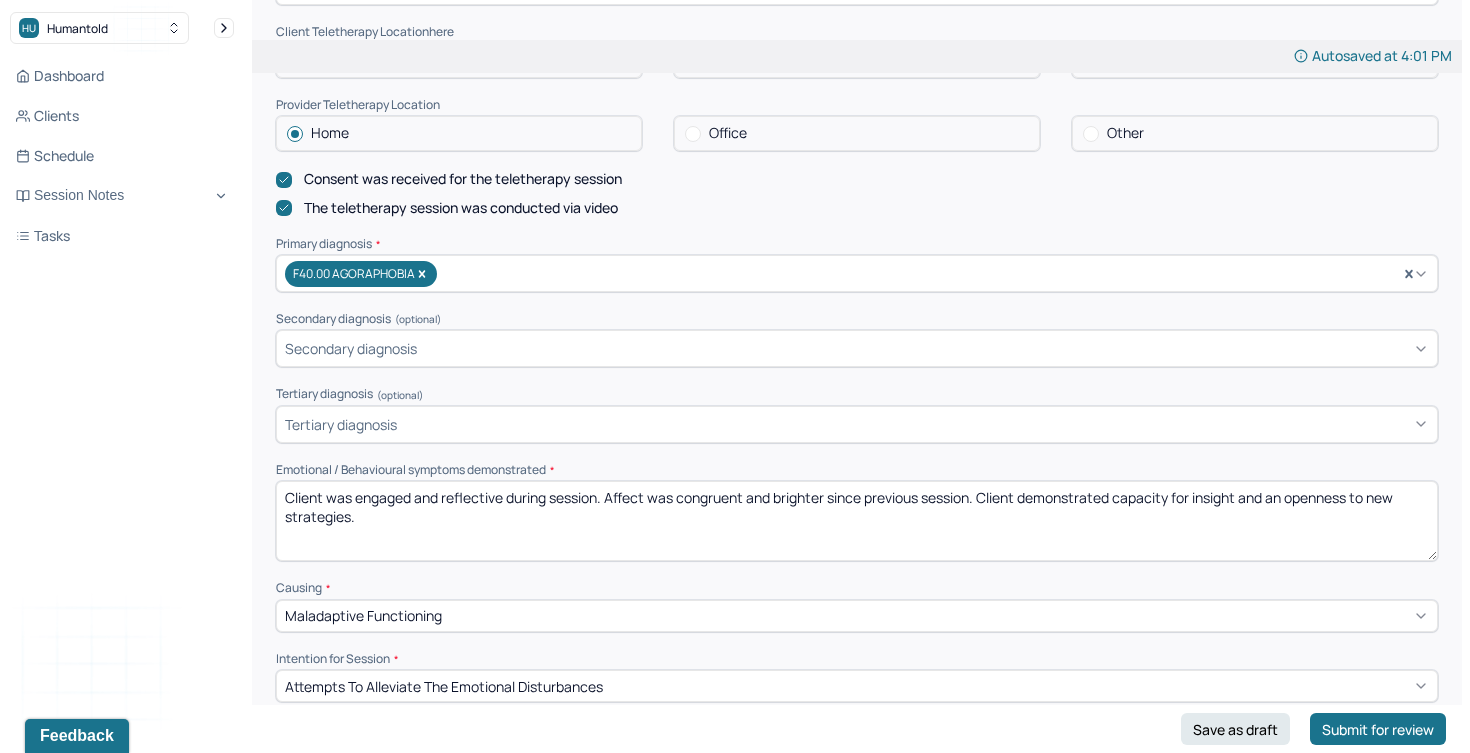 scroll, scrollTop: 508, scrollLeft: 0, axis: vertical 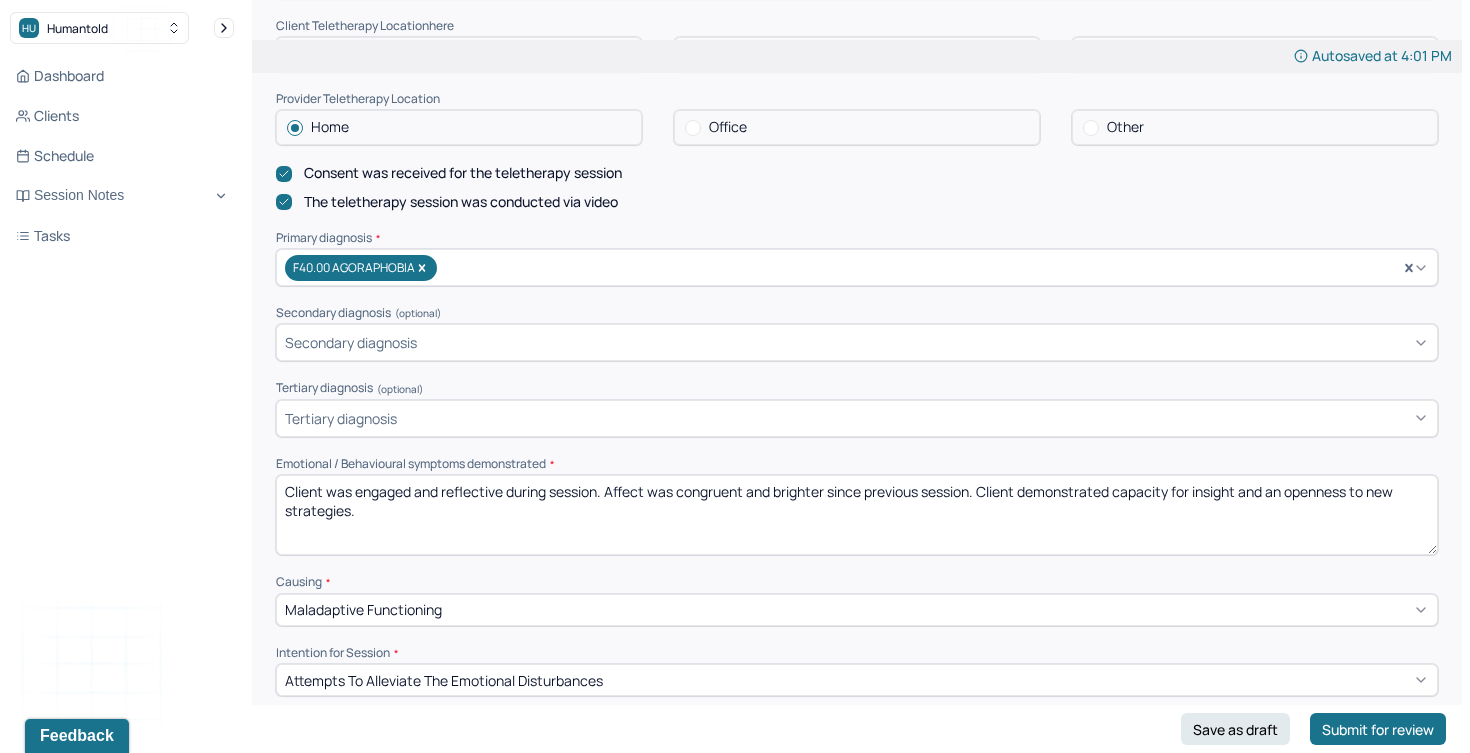 click 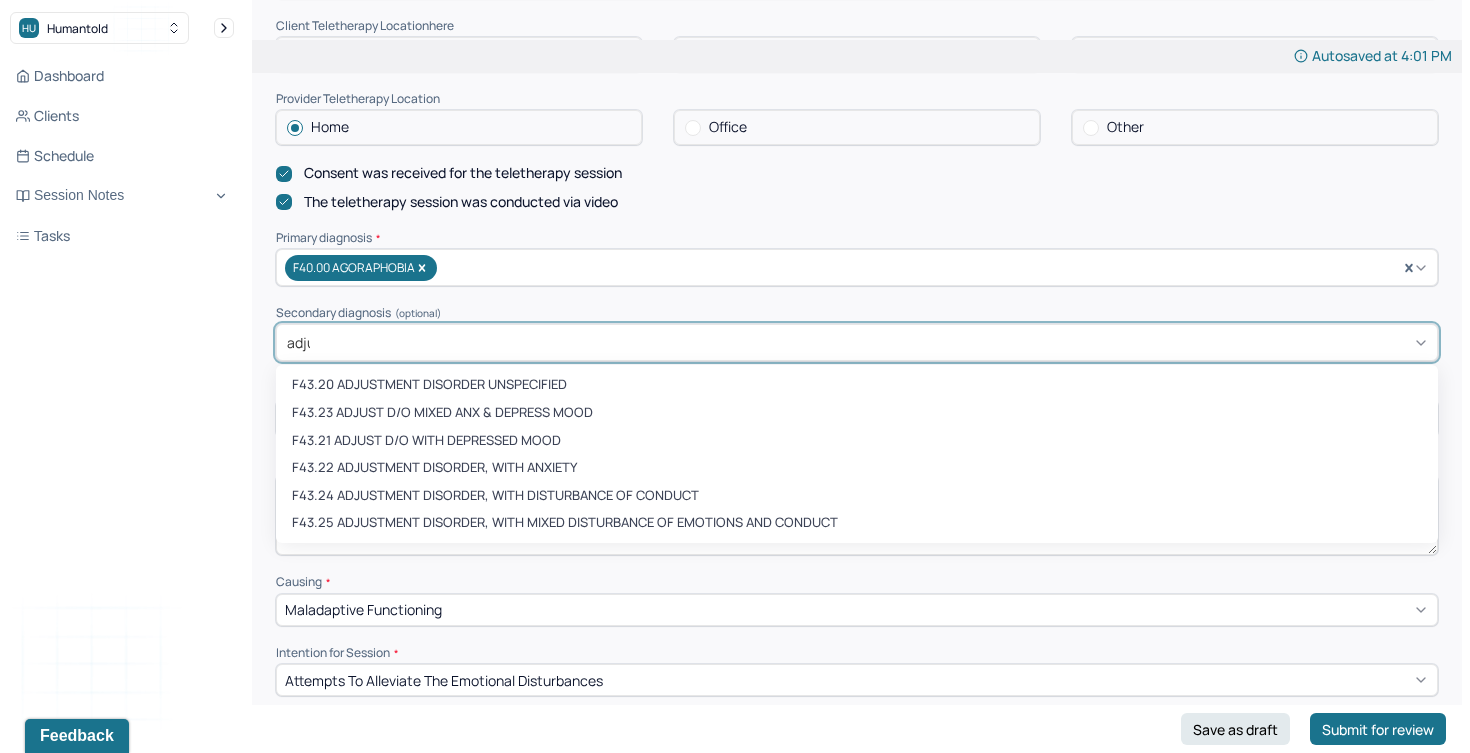 type on "adjus" 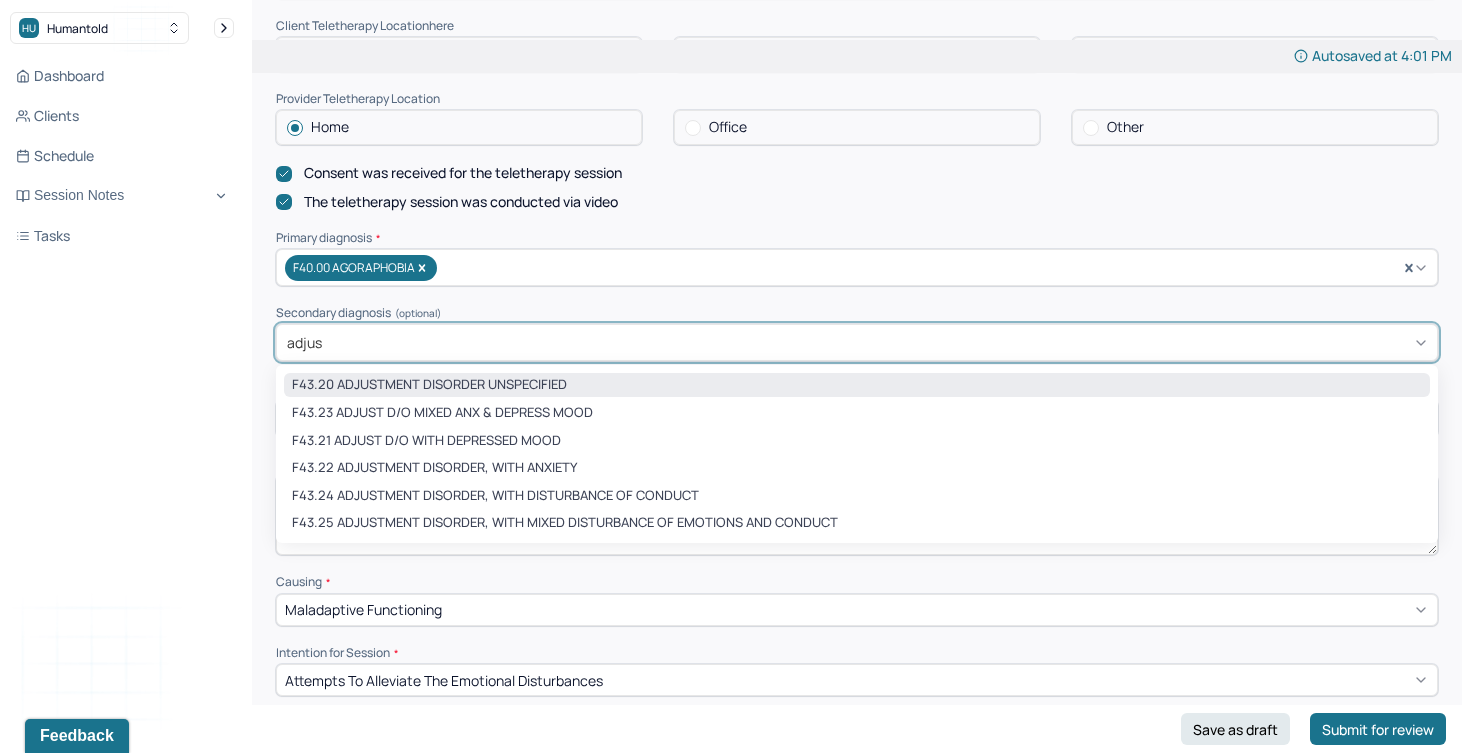 click on "F43.20 ADJUSTMENT DISORDER UNSPECIFIED" at bounding box center [857, 385] 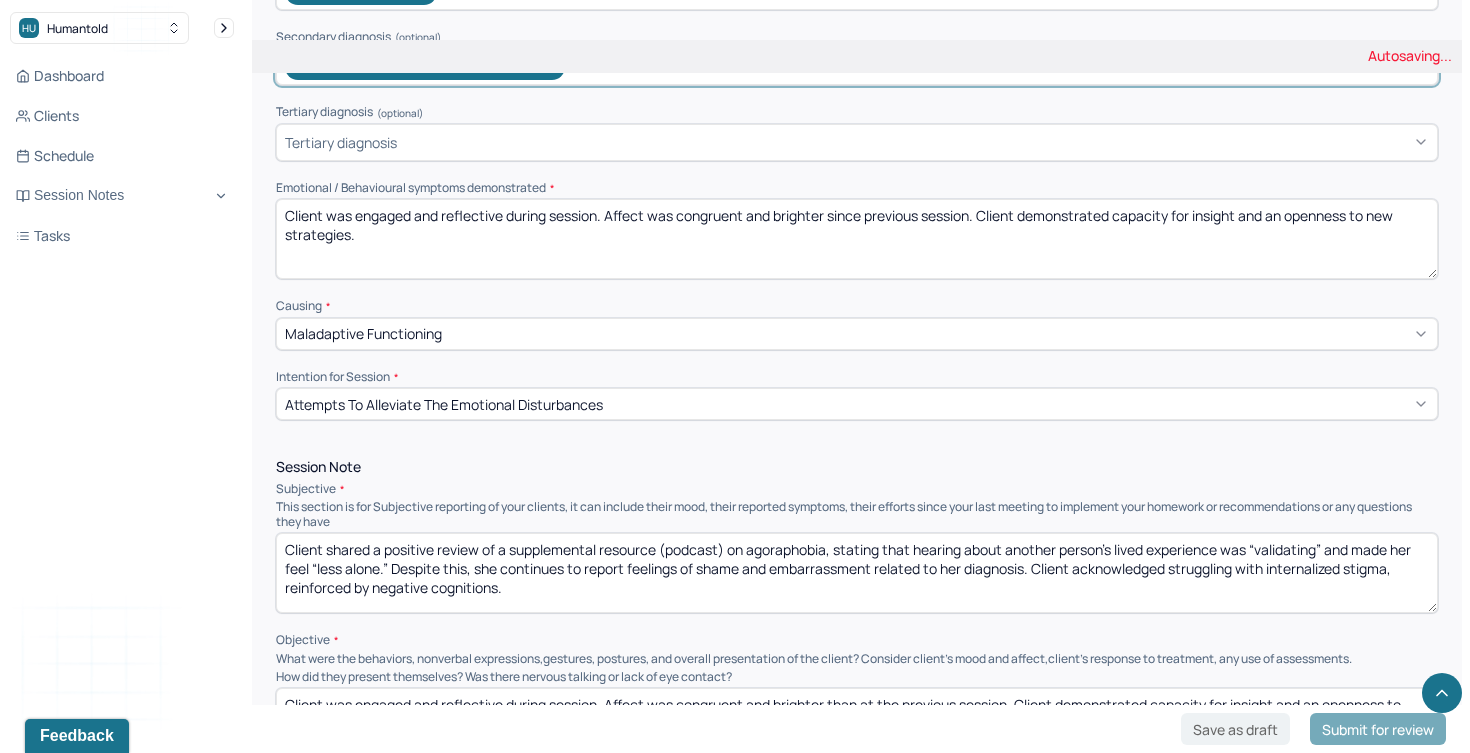 scroll, scrollTop: 794, scrollLeft: 0, axis: vertical 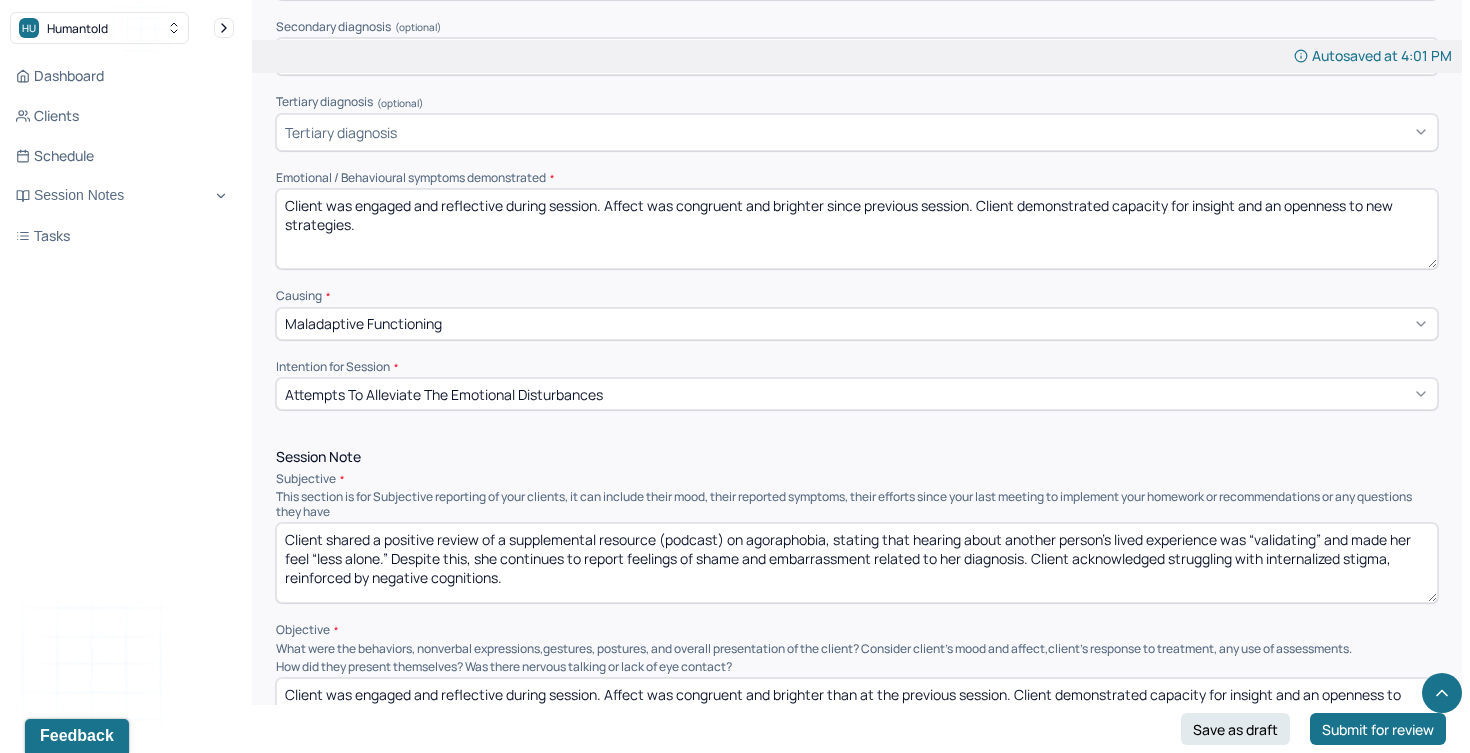 drag, startPoint x: 582, startPoint y: 578, endPoint x: 274, endPoint y: 484, distance: 322.02484 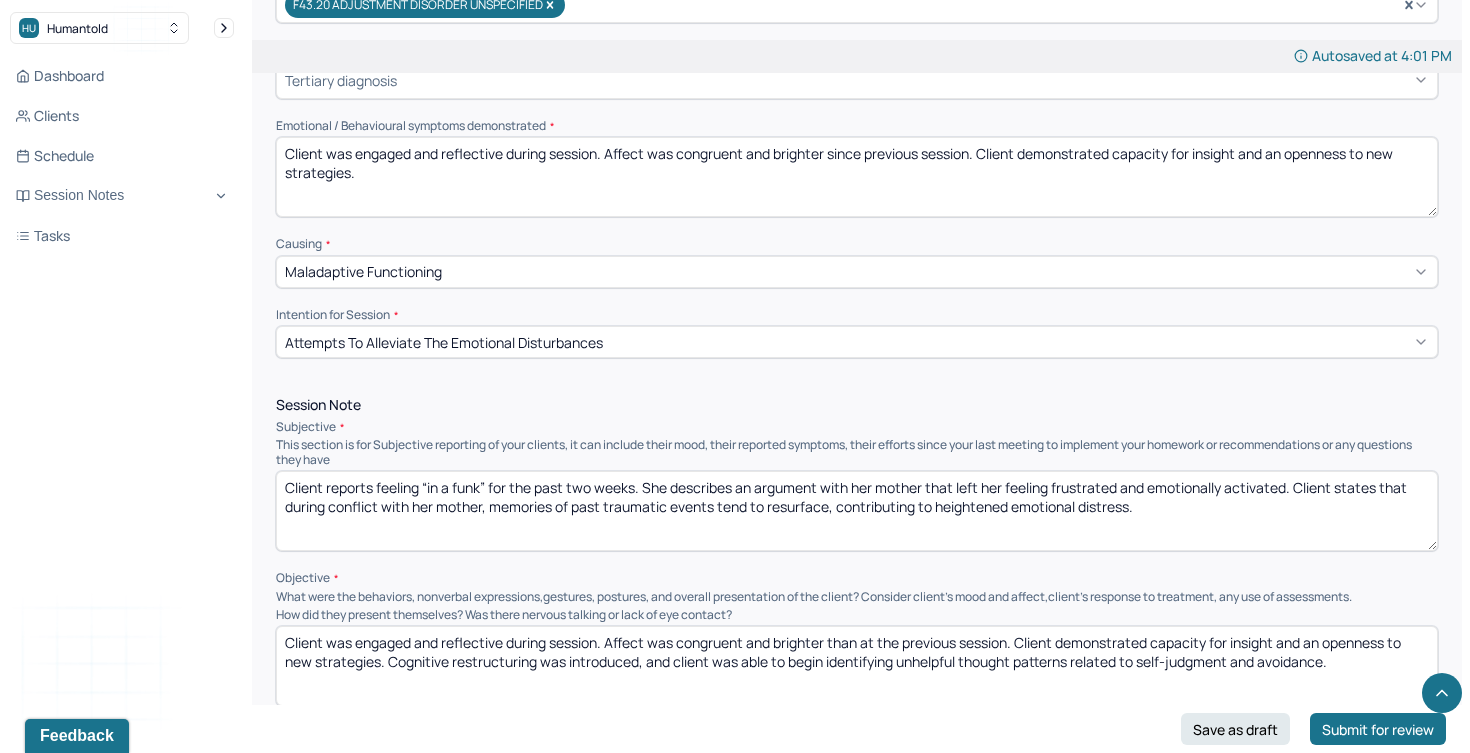 scroll, scrollTop: 870, scrollLeft: 0, axis: vertical 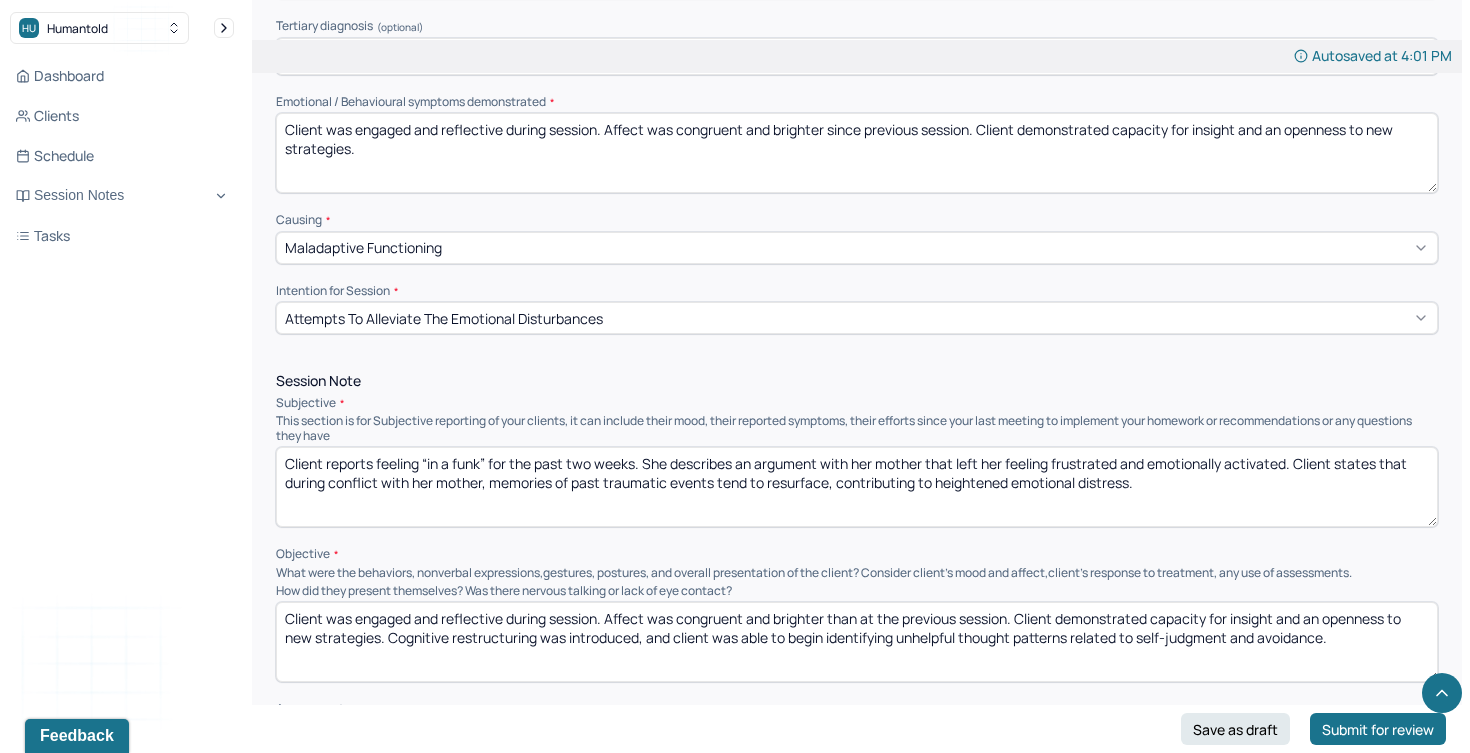 type on "Client reports feeling “in a funk” for the past two weeks. She describes an argument with her mother that left her feeling frustrated and emotionally activated. Client states that during conflict with her mother, memories of past traumatic events tend to resurface, contributing to heightened emotional distress." 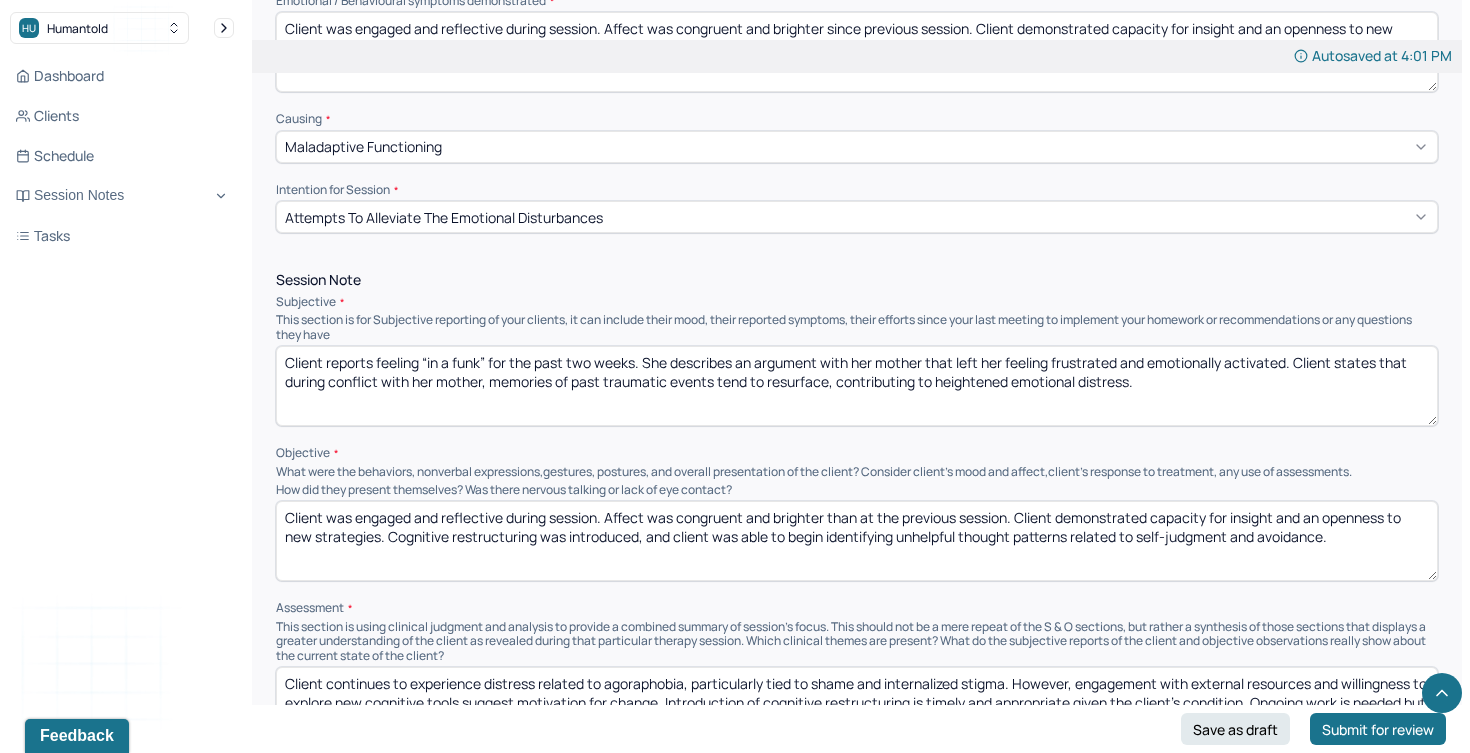 scroll, scrollTop: 988, scrollLeft: 0, axis: vertical 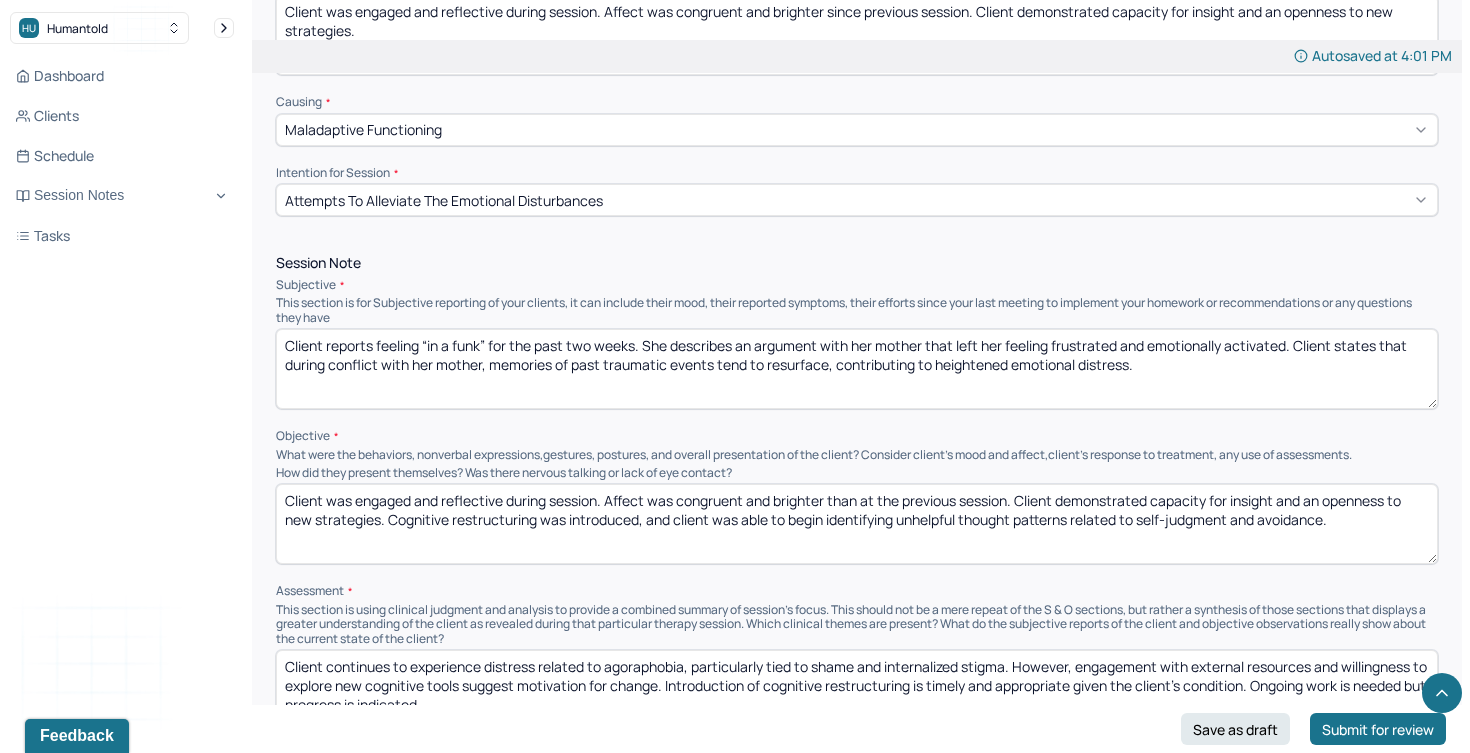drag, startPoint x: 1363, startPoint y: 521, endPoint x: 551, endPoint y: 404, distance: 820.38586 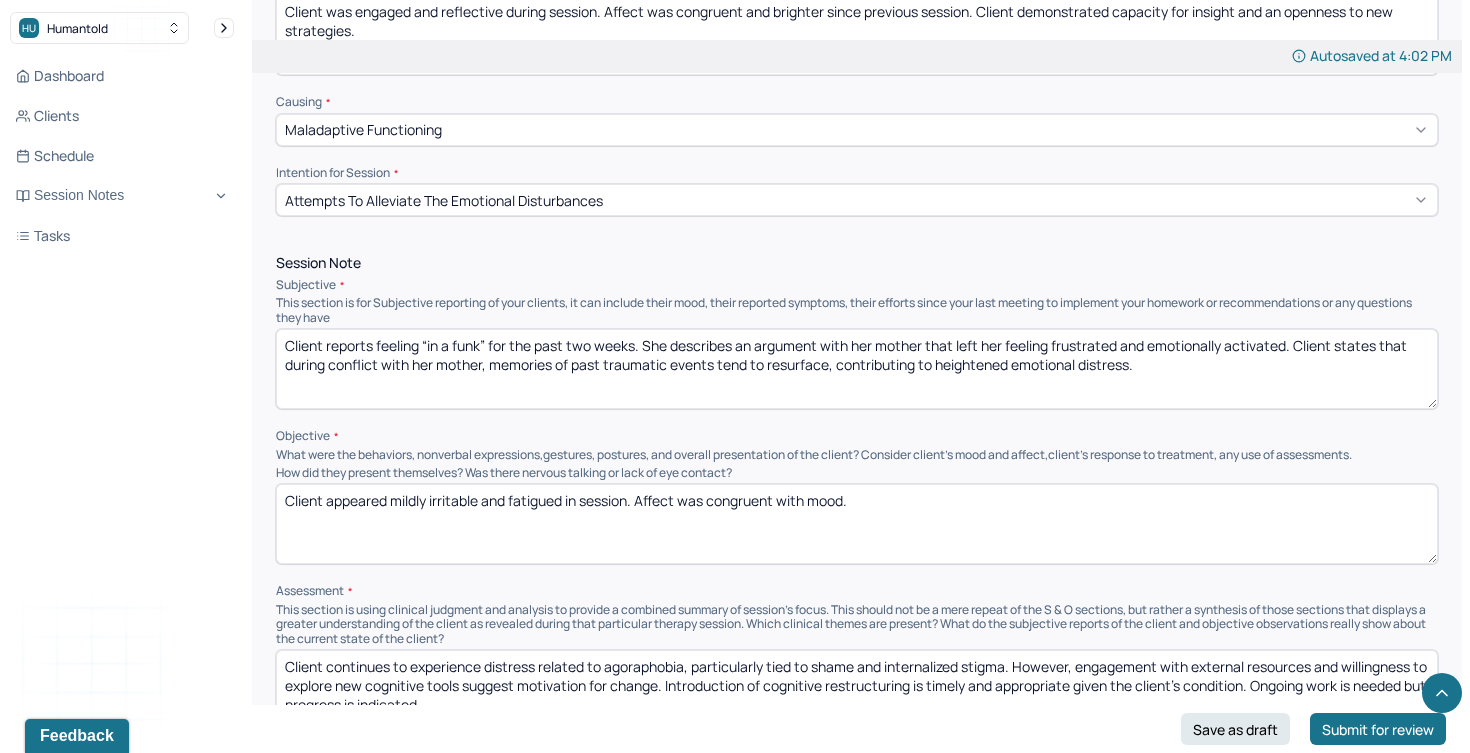 click on "Client appeared mildly irritable and fatigued in session. Affect was congruent with mood." at bounding box center (857, 524) 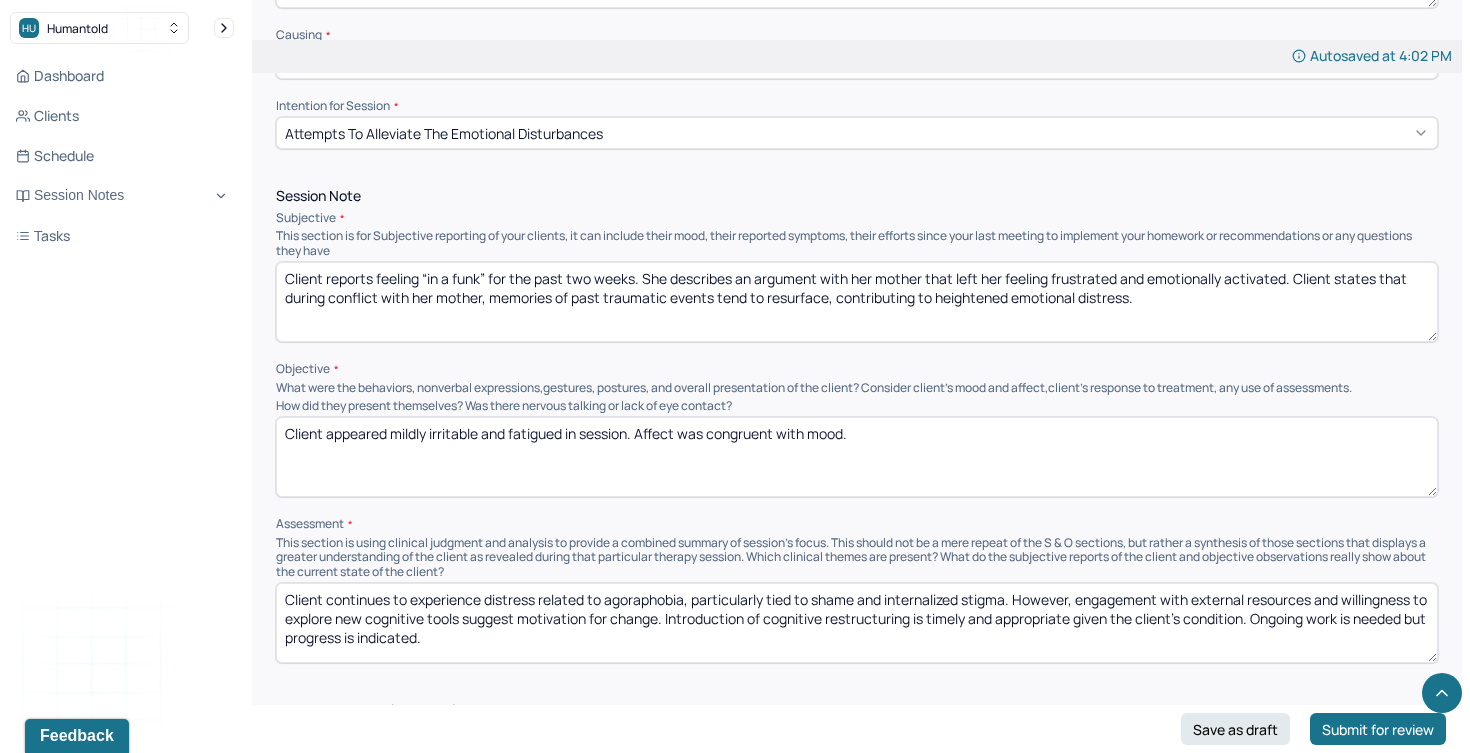 scroll, scrollTop: 1120, scrollLeft: 0, axis: vertical 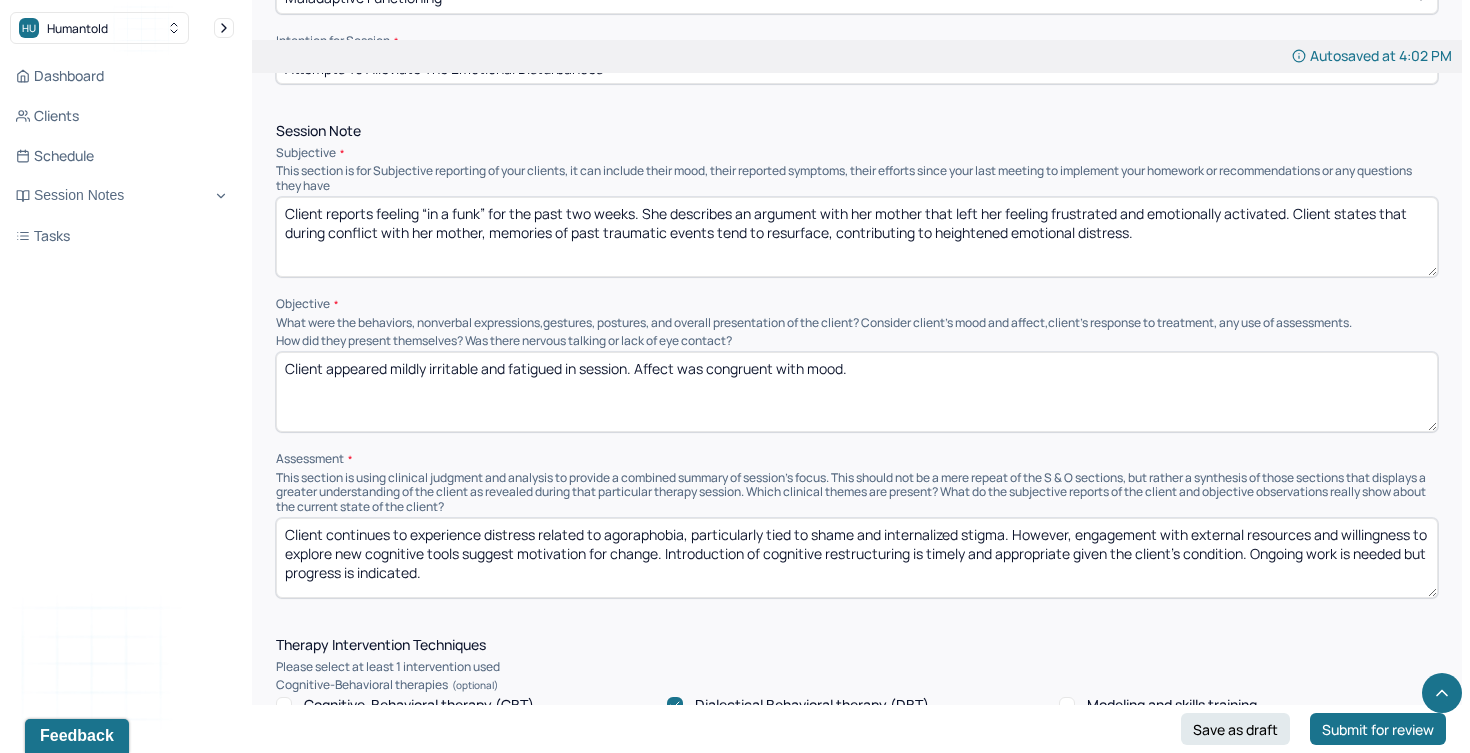 type on "Client appeared mildly irritable and fatigued in session. Affect was congruent with mood." 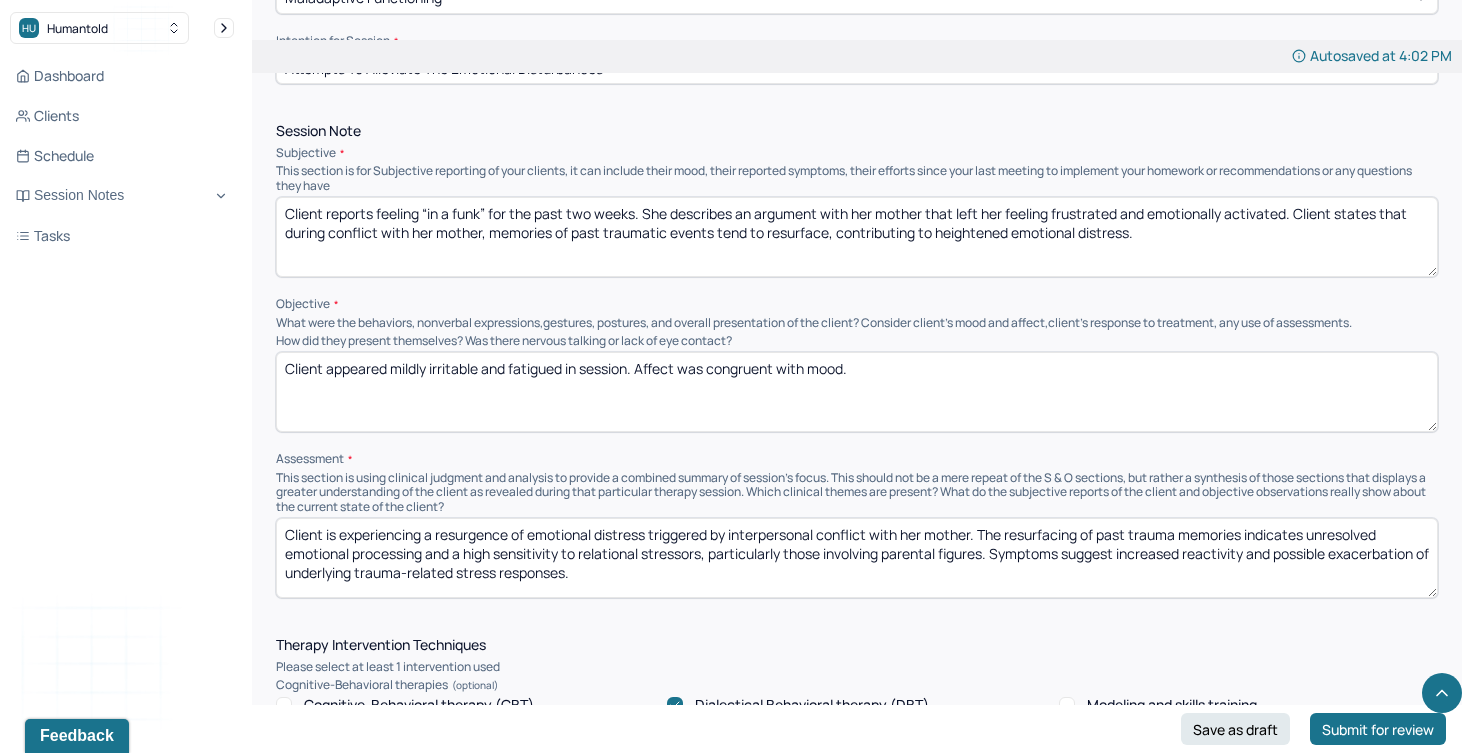 click on "Client is experiencing a resurgence of emotional distress triggered by interpersonal conflict with her mother. The resurfacing of past trauma memories indicates unresolved emotional processing and a high sensitivity to relational stressors, particularly those involving parental figures. Symptoms suggest increased reactivity and possible exacerbation of underlying trauma-related stress responses." at bounding box center [857, 558] 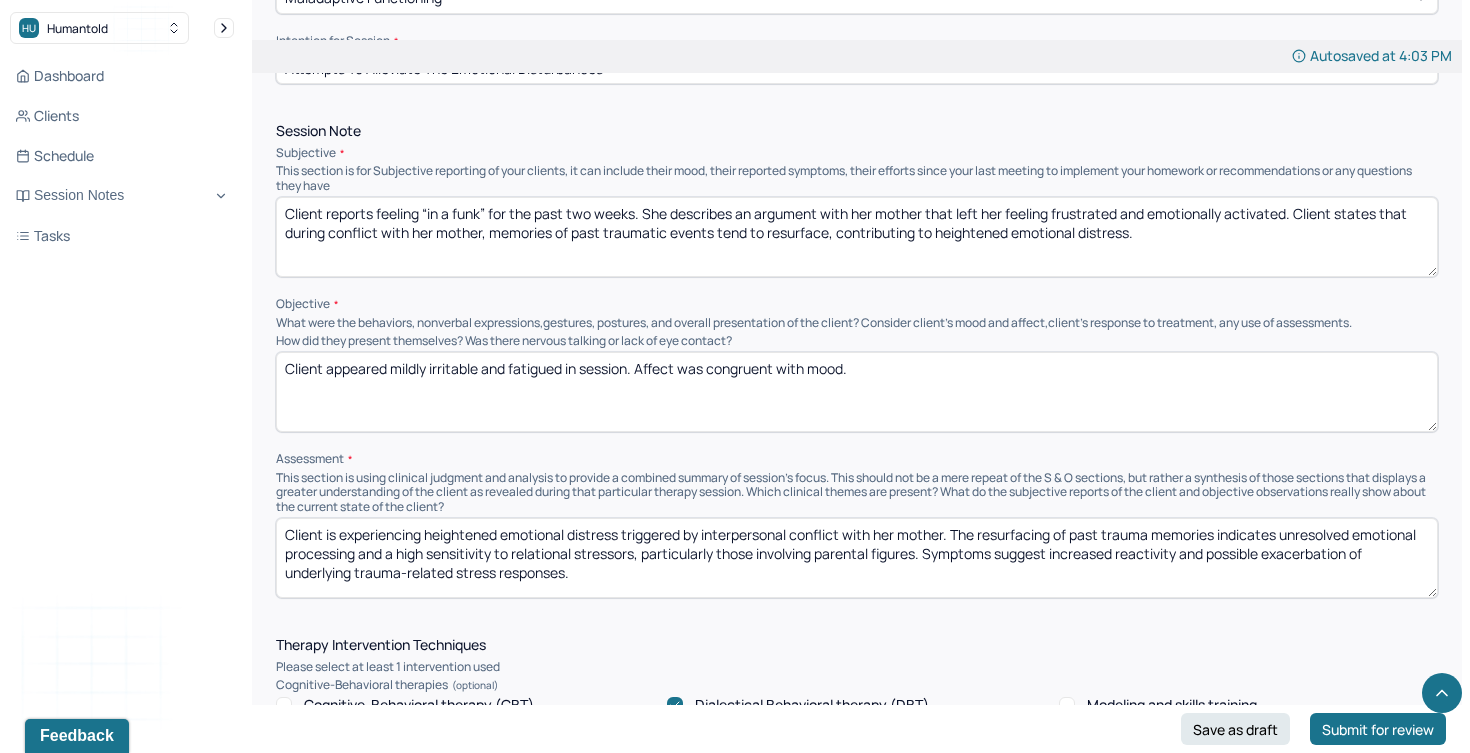click on "Client is experiencing heightened emotional distress triggered by interpersonal conflict with her mother. The resurfacing of past trauma memories indicates unresolved emotional processing and a high sensitivity to relational stressors, particularly those involving parental figures. Symptoms suggest increased reactivity and possible exacerbation of underlying trauma-related stress responses." at bounding box center [857, 558] 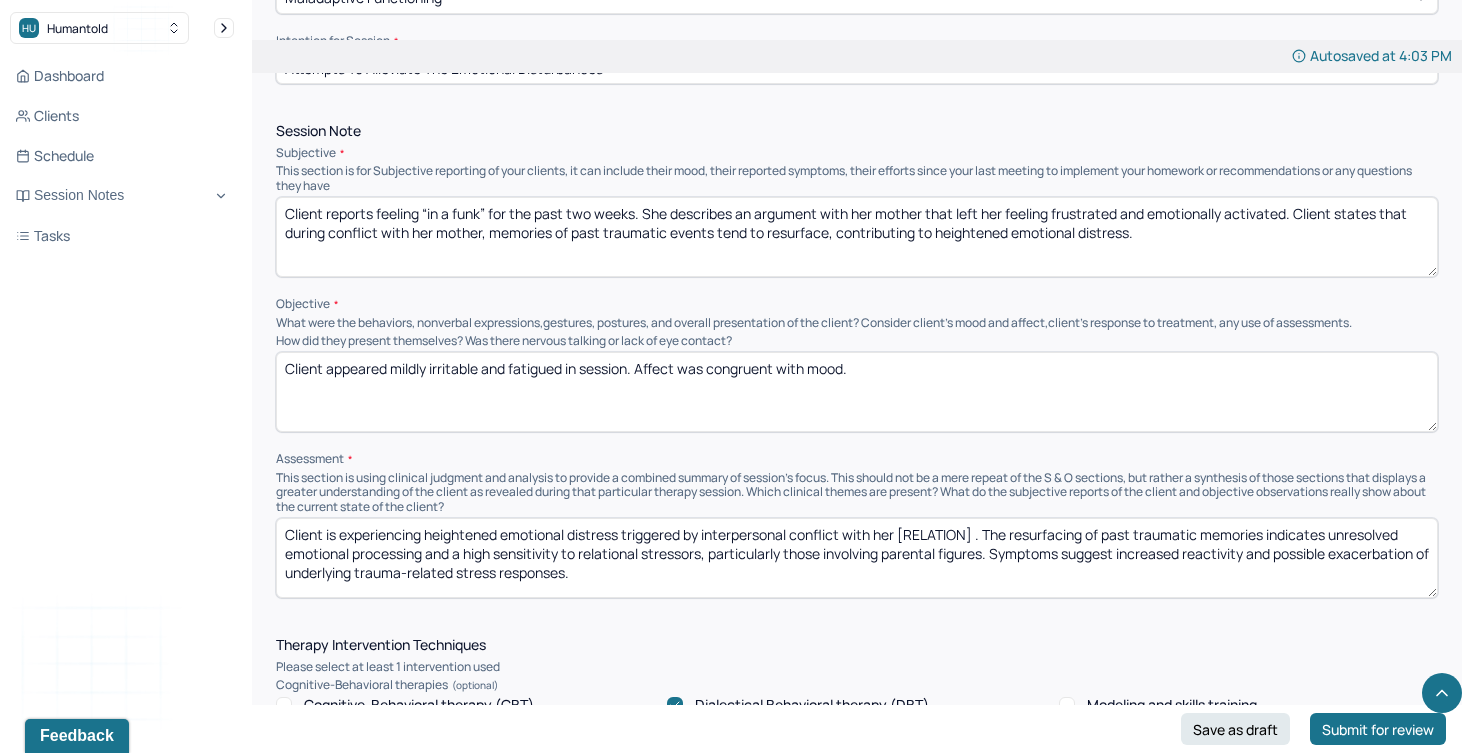 drag, startPoint x: 995, startPoint y: 535, endPoint x: 463, endPoint y: 531, distance: 532.015 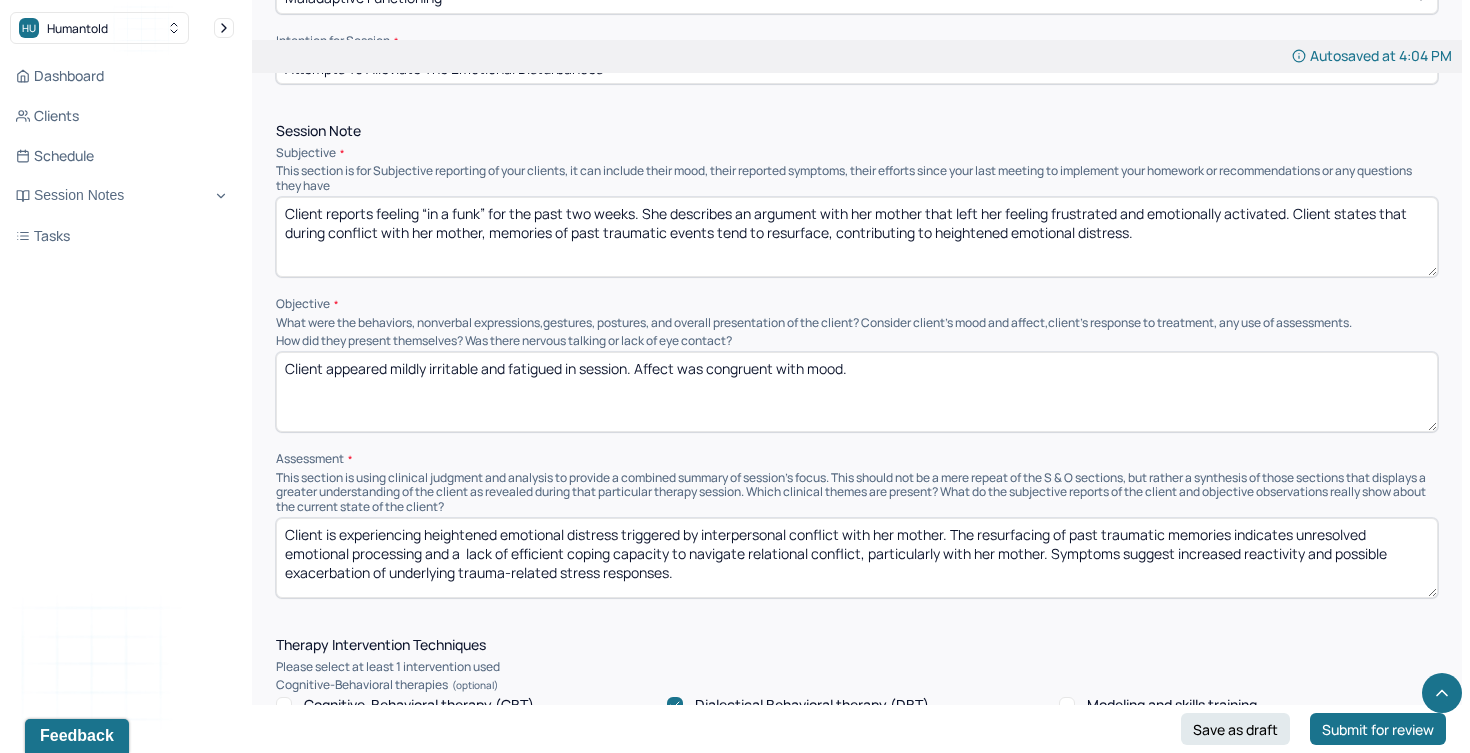 click on "Client is experiencing heightened emotional distress triggered by interpersonal conflict with her mother. The resurfacing of past traumatic memories indicates unresolved emotional processing and a  lack of efficient coping capacity to navigate relational conflict, particularly with her mother. Symptoms suggest increased reactivity and possible exacerbation of underlying trauma-related stress responses." at bounding box center [857, 558] 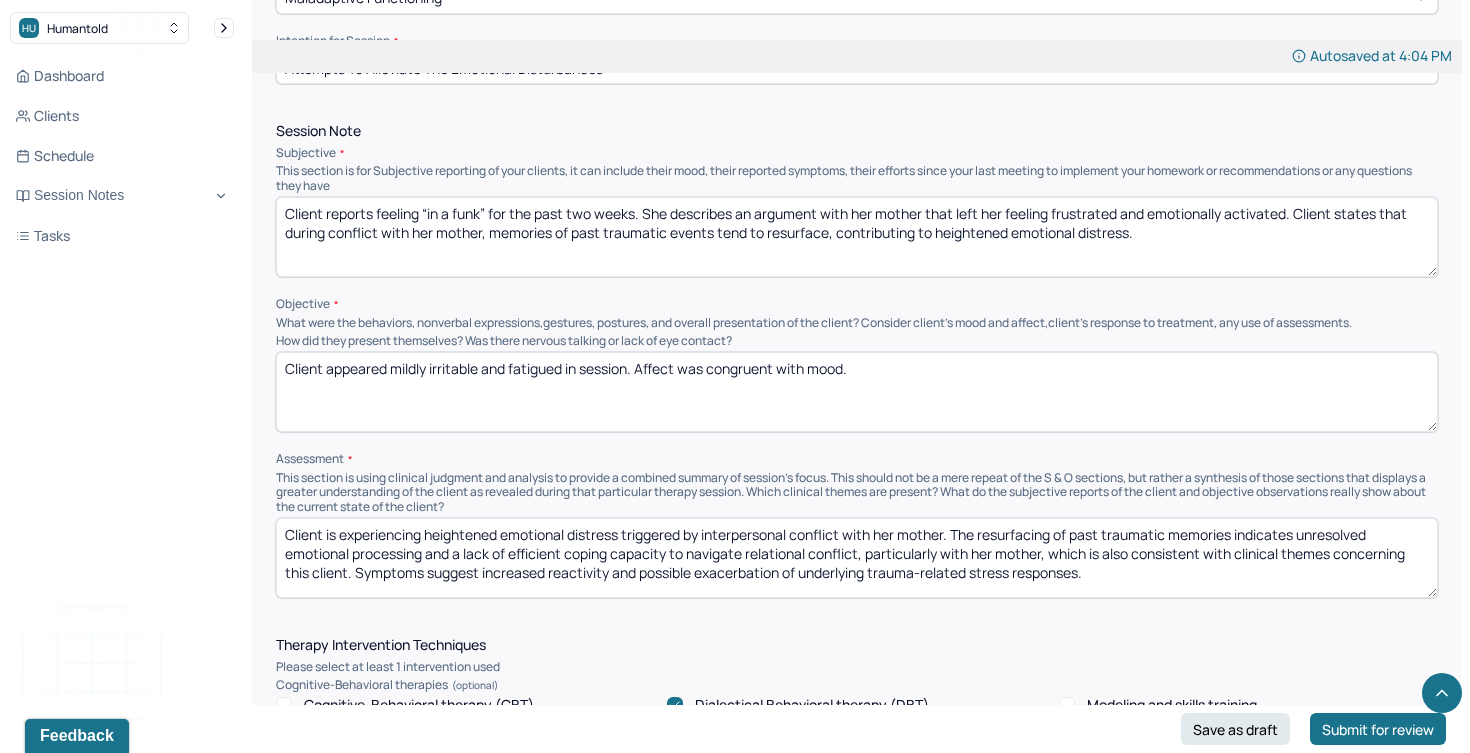 click on "Client is experiencing heightened emotional distress triggered by interpersonal conflict with her mother. The resurfacing of past traumatic memories indicates unresolved emotional processing and a lack of efficient coping capacity to navigate relational conflict, particularly with her mother, which is also consistent with clinical themes concerning this client. Symptoms suggest increased reactivity and possible exacerbation of underlying trauma-related stress responses." at bounding box center [857, 558] 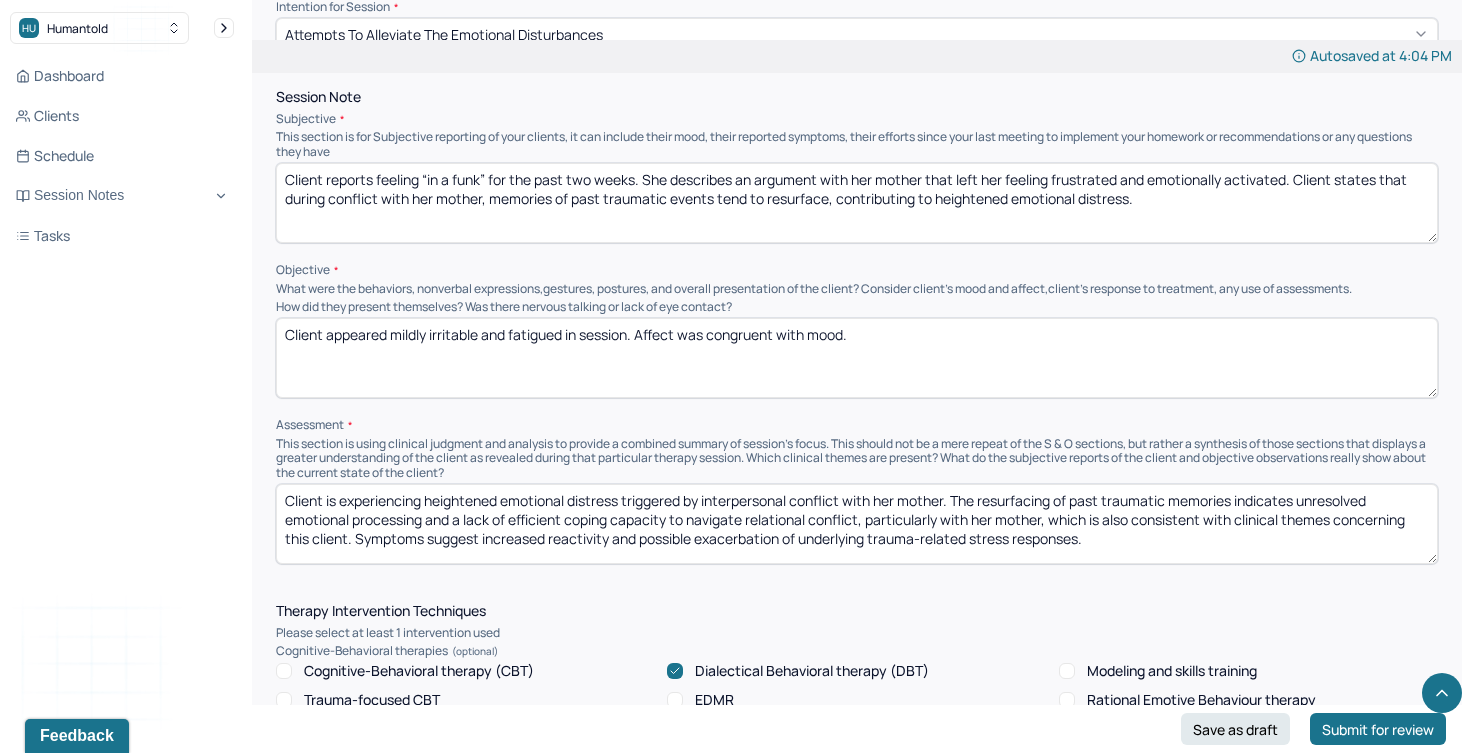 scroll, scrollTop: 1162, scrollLeft: 0, axis: vertical 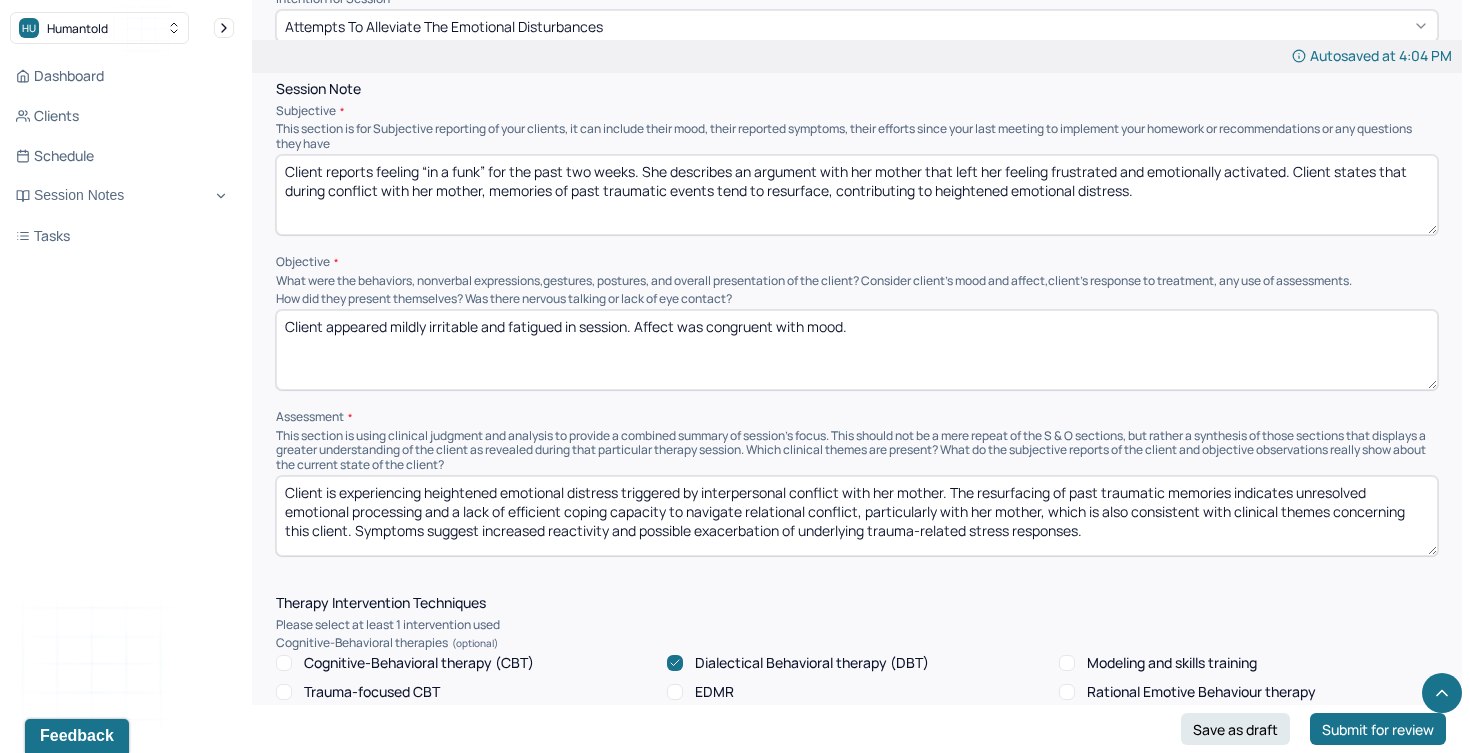 drag, startPoint x: 1108, startPoint y: 521, endPoint x: 354, endPoint y: 512, distance: 754.0537 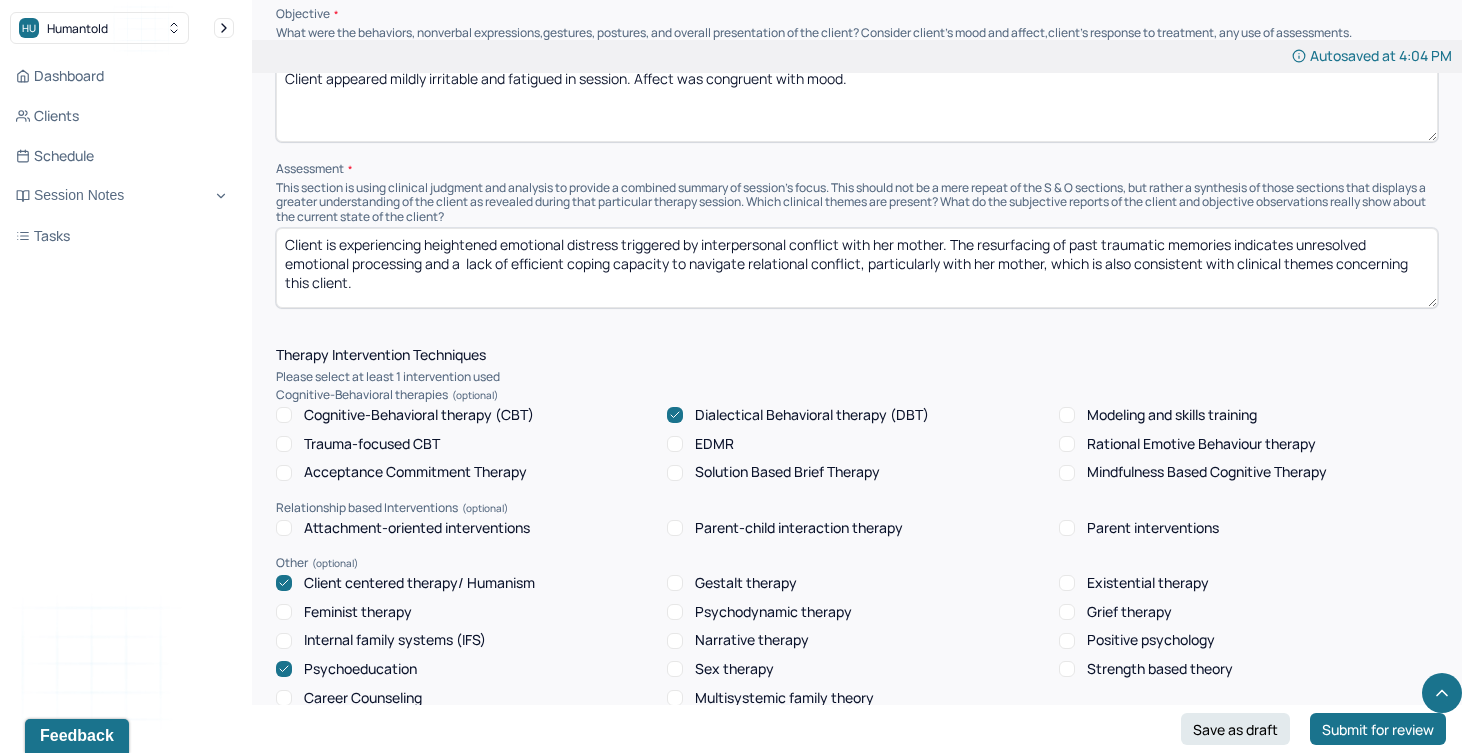 scroll, scrollTop: 1413, scrollLeft: 0, axis: vertical 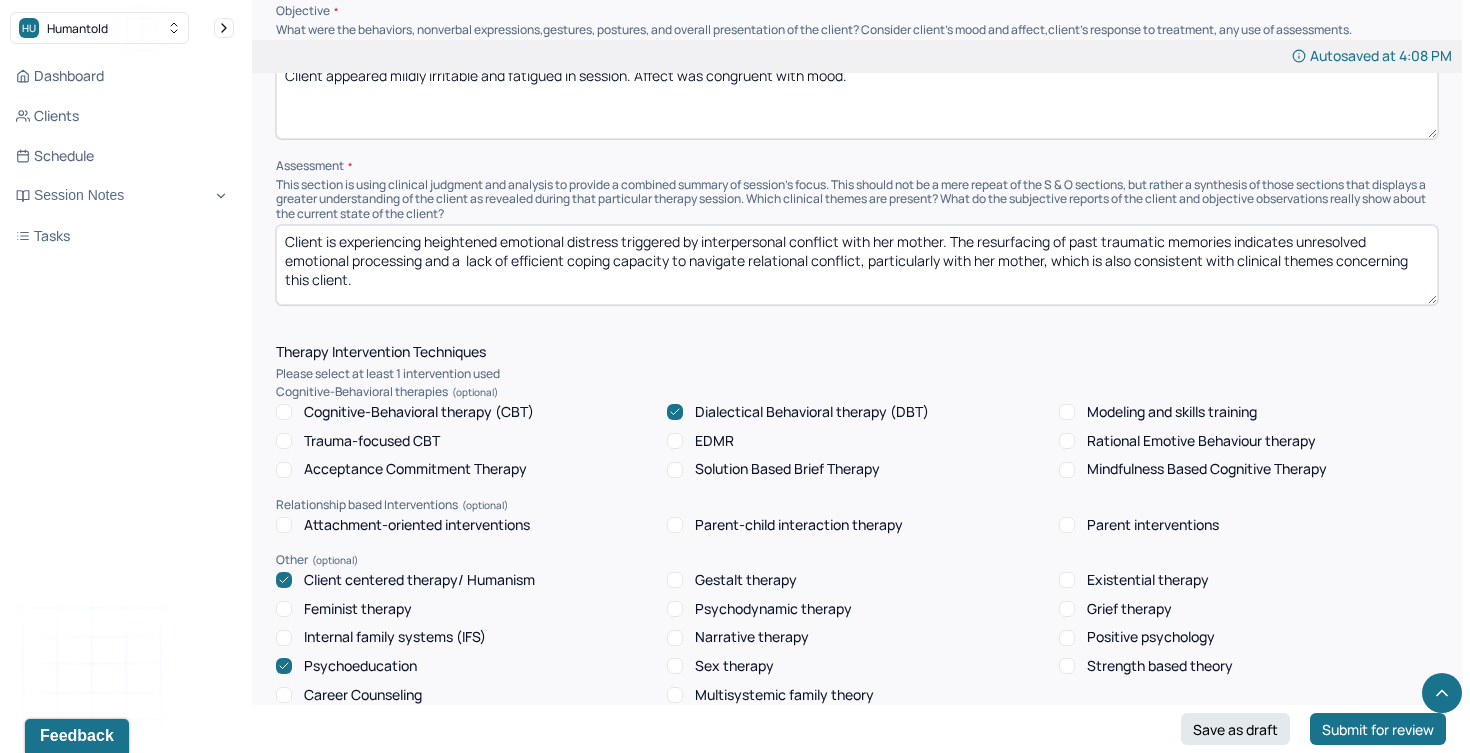 type on "Client is experiencing heightened emotional distress triggered by interpersonal conflict with her mother. The resurfacing of past traumatic memories indicates unresolved emotional processing and a  lack of efficient coping capacity to navigate relational conflict, particularly with her mother, which is also consistent with clinical themes concerning this client." 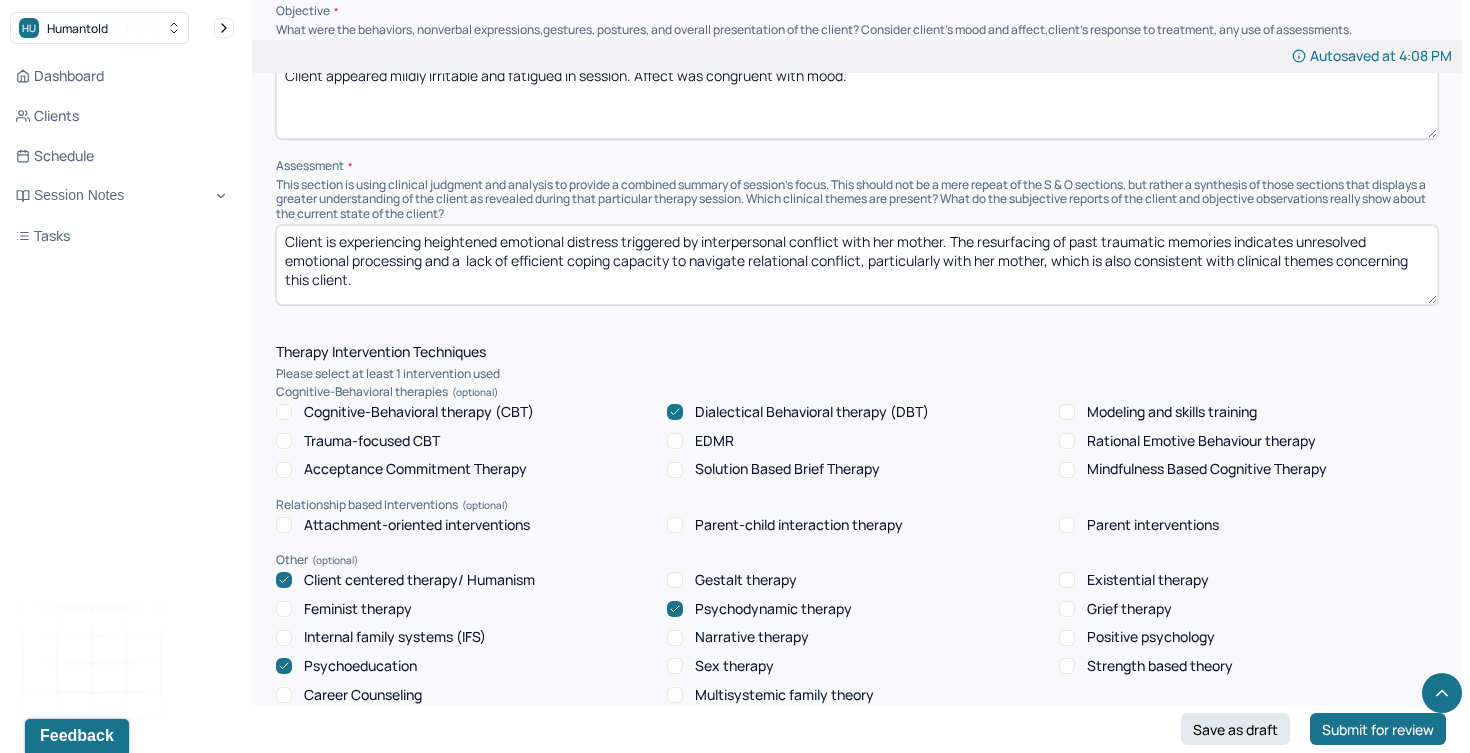 click on "Trauma-focused CBT" at bounding box center [372, 441] 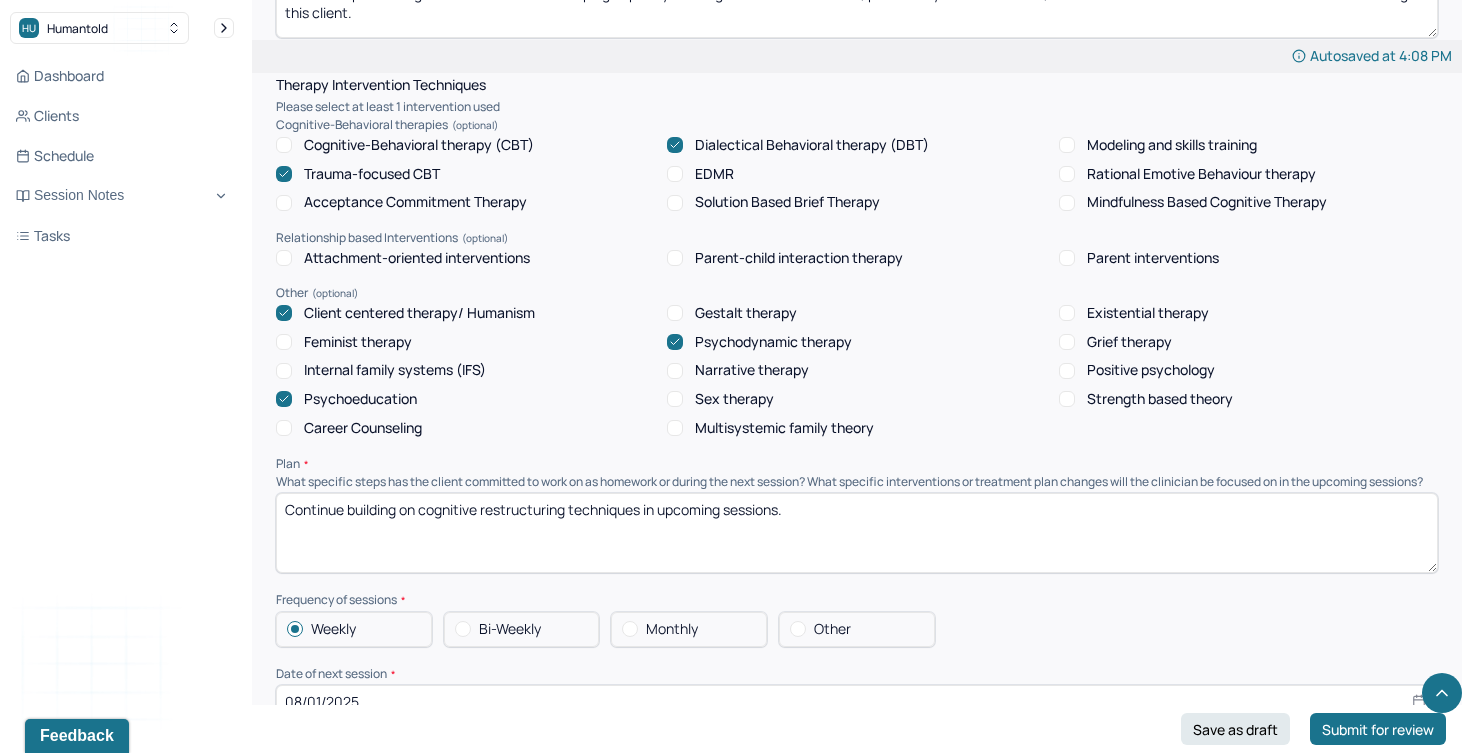 scroll, scrollTop: 1845, scrollLeft: 0, axis: vertical 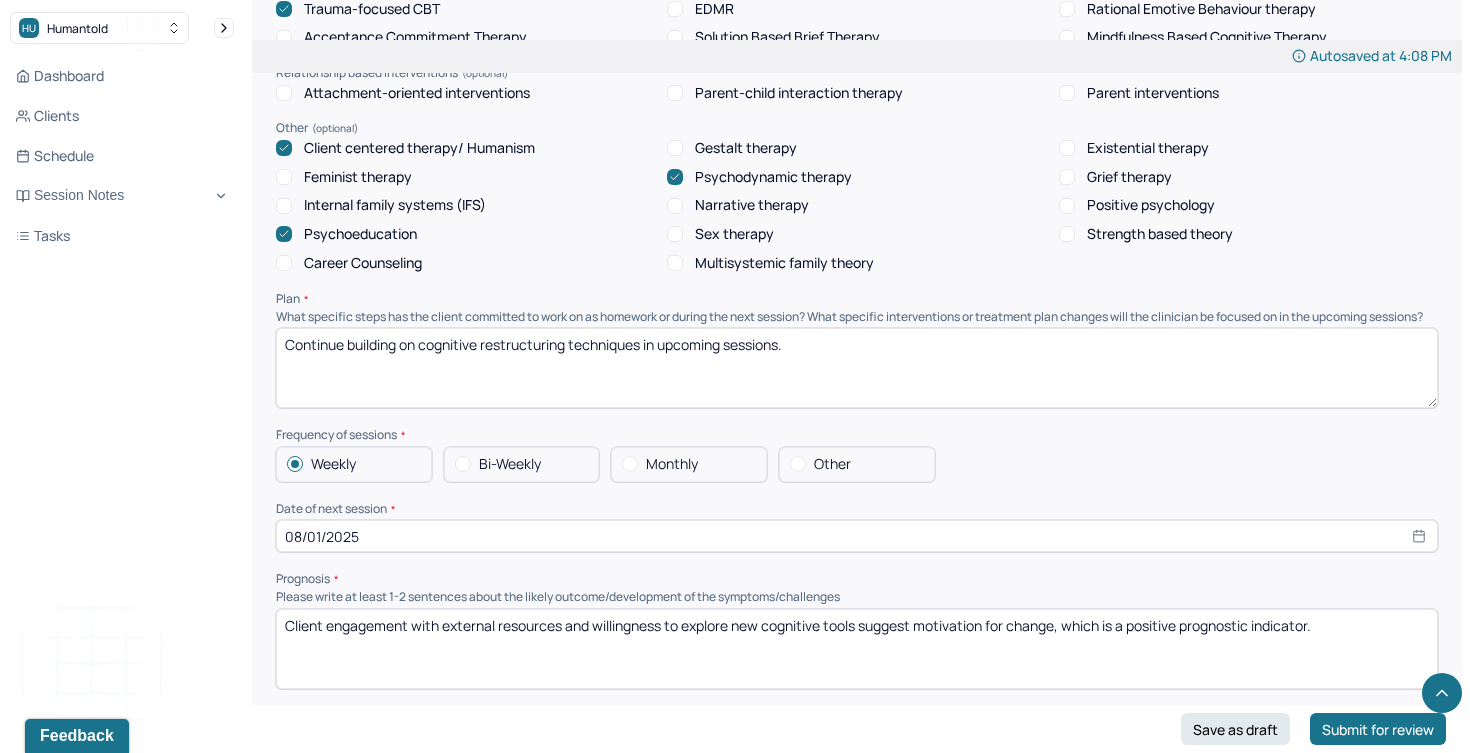 drag, startPoint x: 880, startPoint y: 338, endPoint x: 347, endPoint y: 341, distance: 533.0084 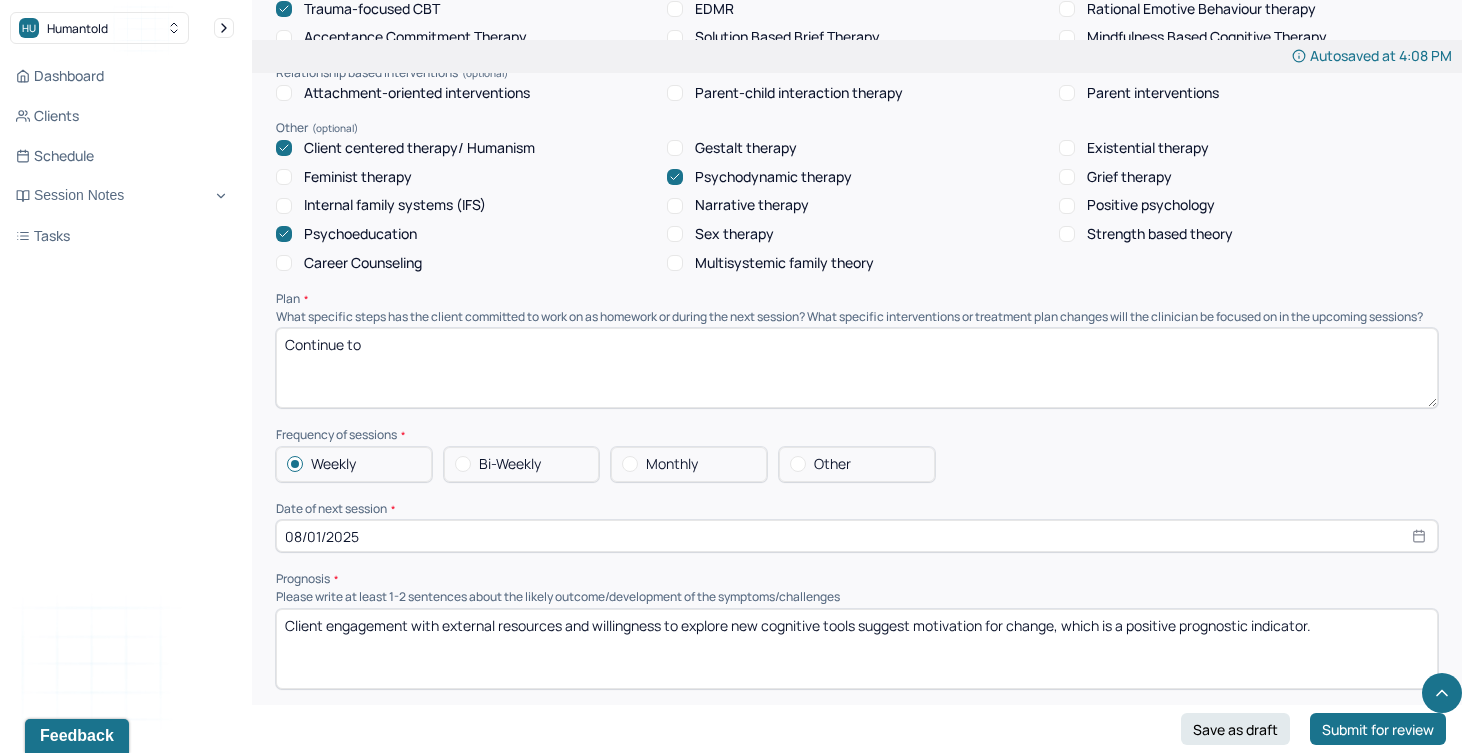 paste on "reinforce grounding and self-regulation strategies for use during and after triggering interactions" 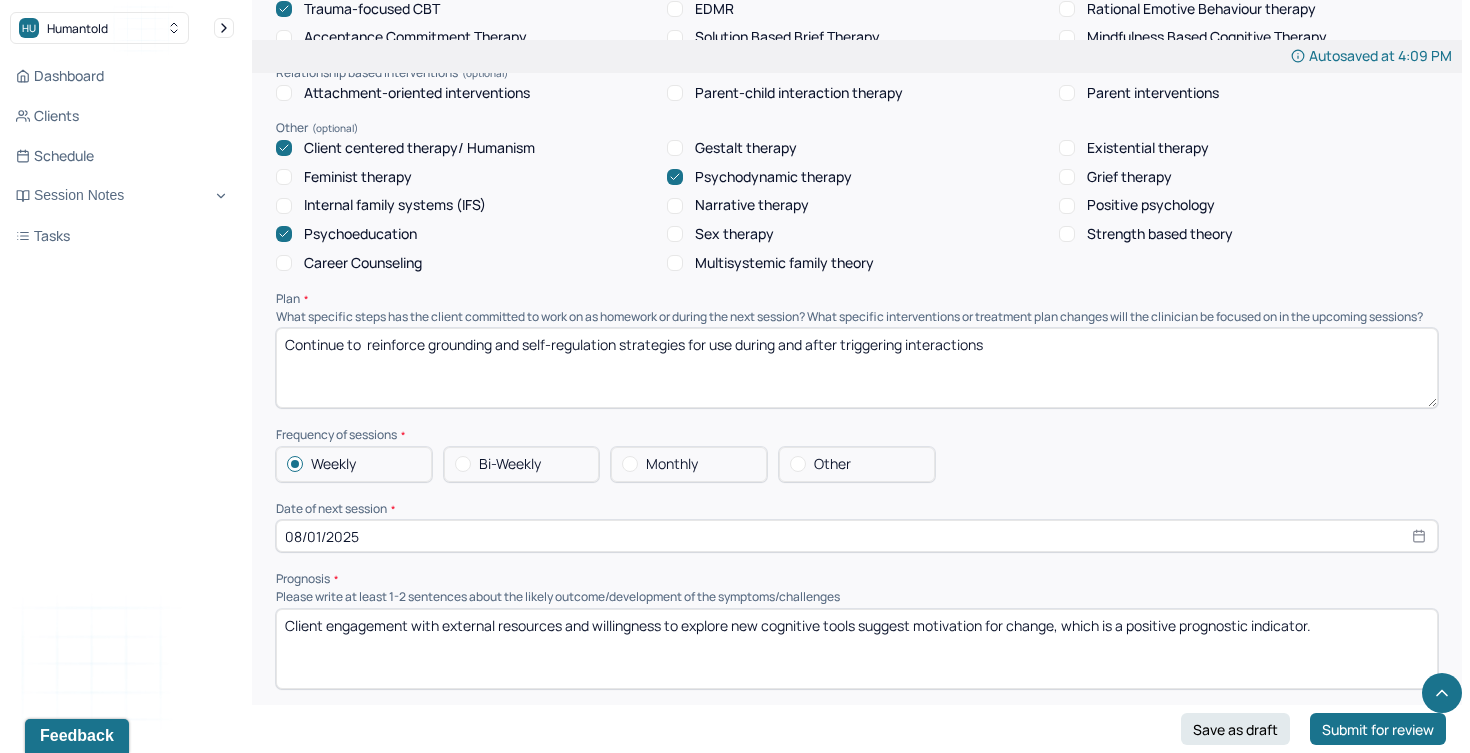 click on "Continue to  reinforce grounding and self-regulation strategies for use during and after triggering interactions" at bounding box center (857, 368) 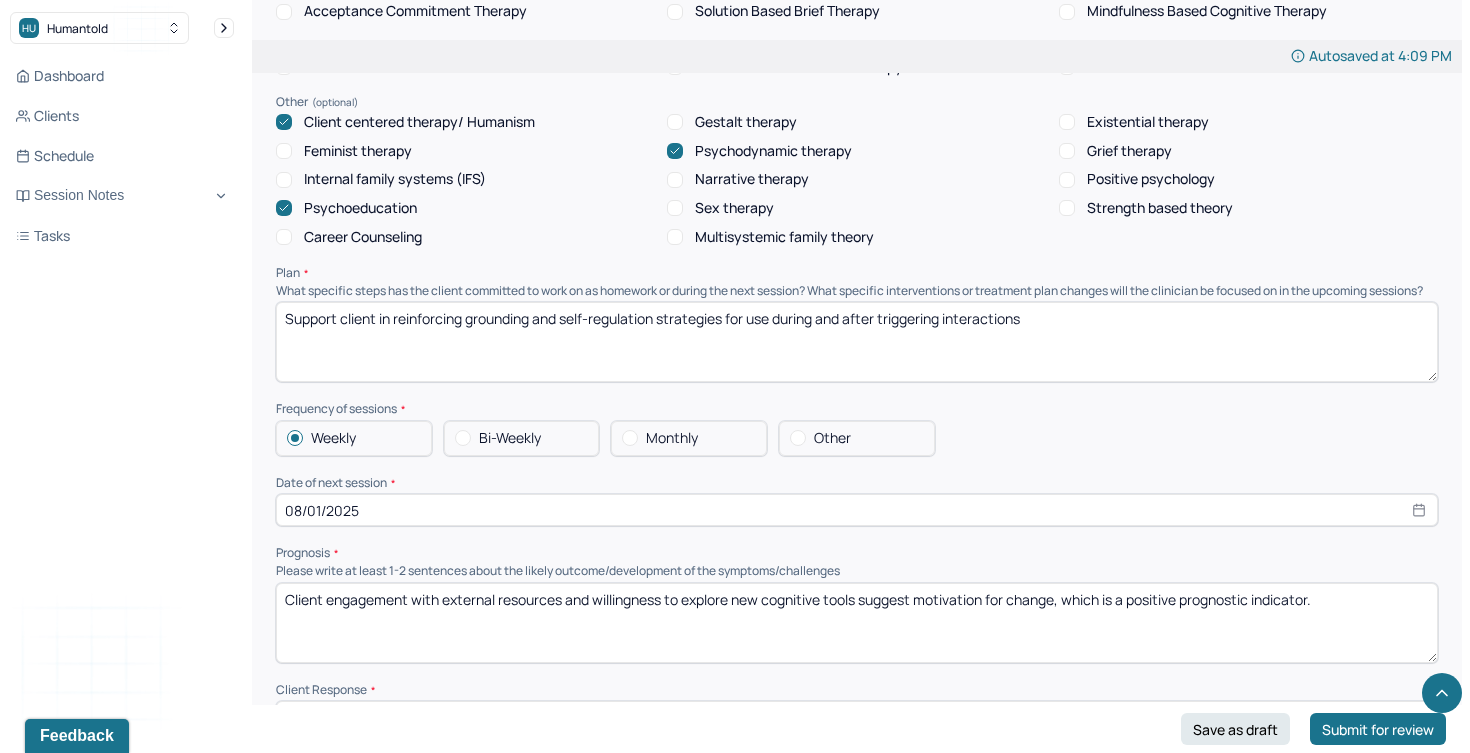 scroll, scrollTop: 1875, scrollLeft: 0, axis: vertical 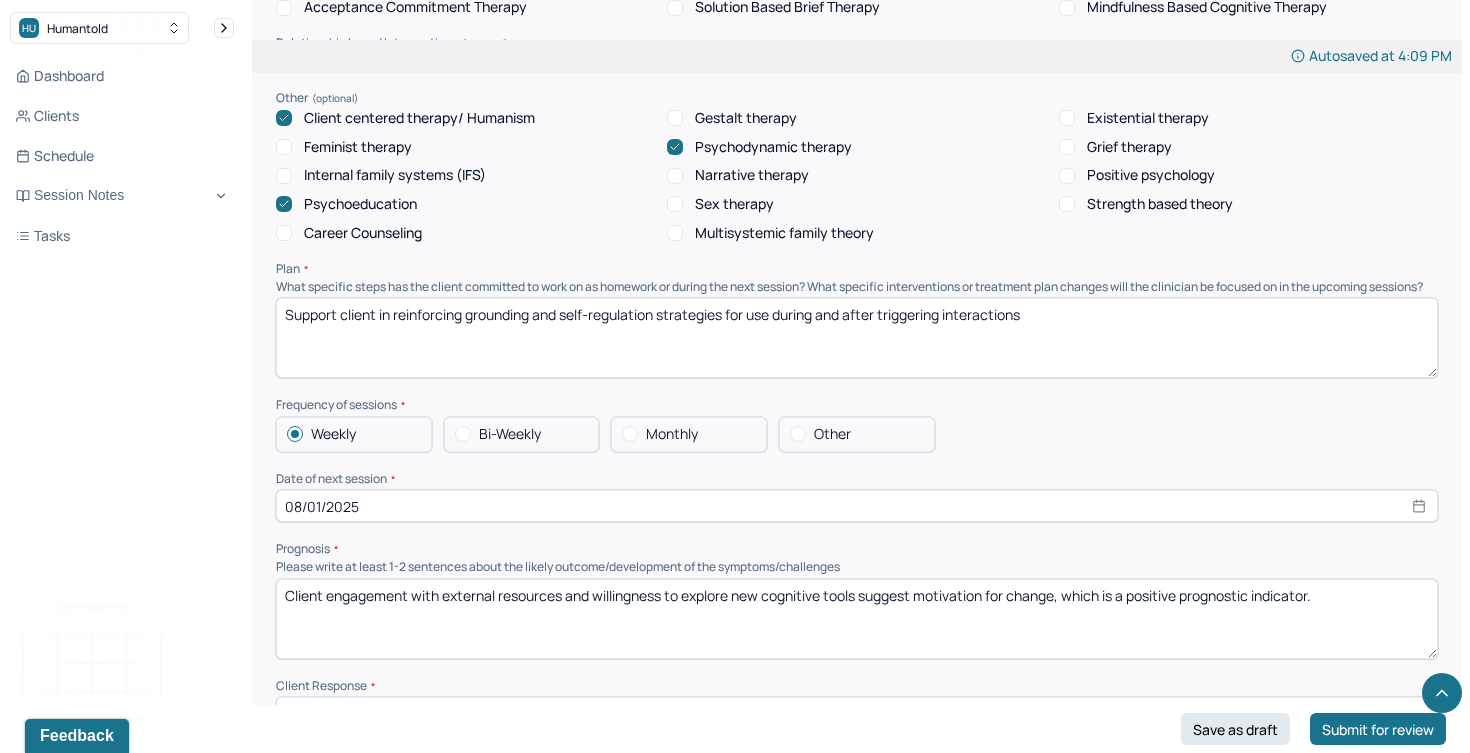 type on "Support client in reinforcing grounding and self-regulation strategies for use during and after triggering interactions" 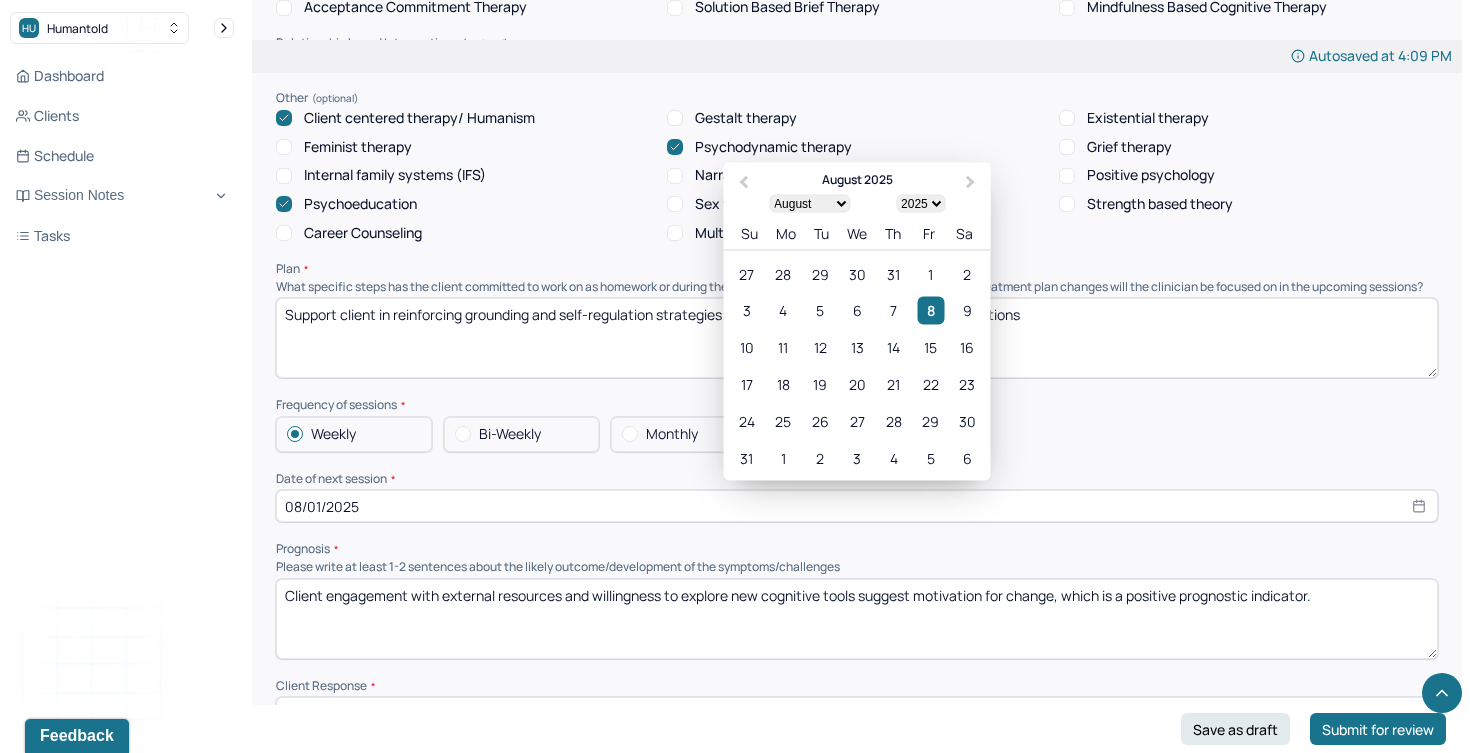 click on "08/01/2025" at bounding box center [857, 506] 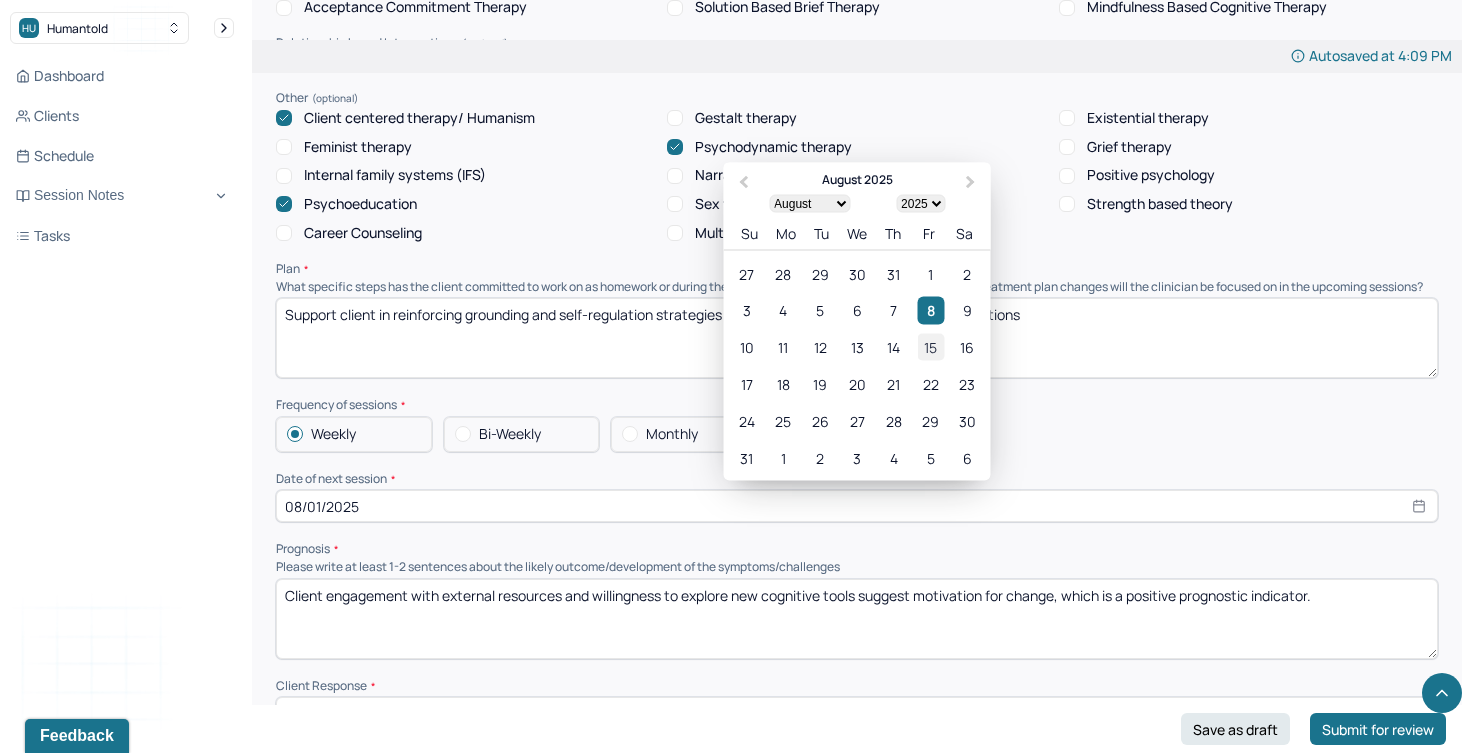 click on "15" at bounding box center (930, 347) 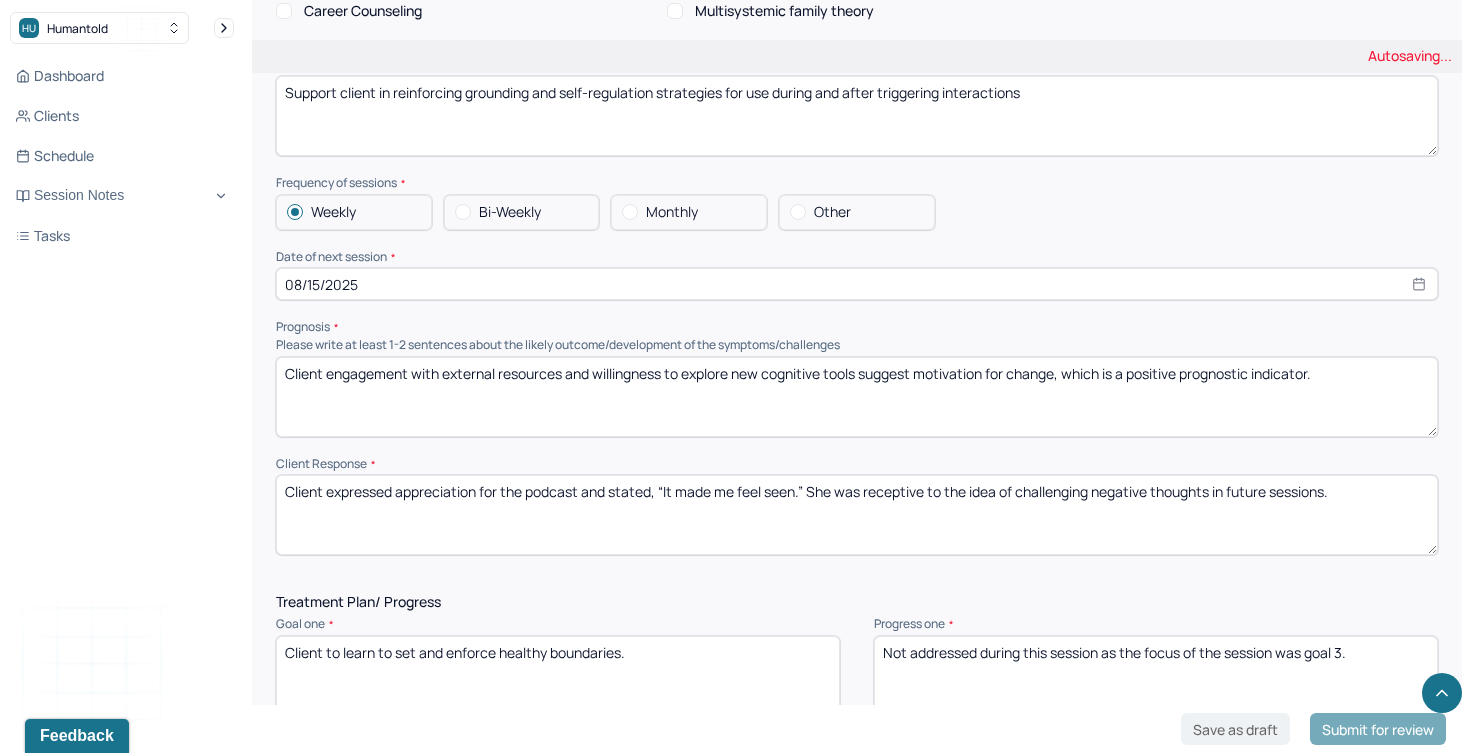 scroll, scrollTop: 2102, scrollLeft: 0, axis: vertical 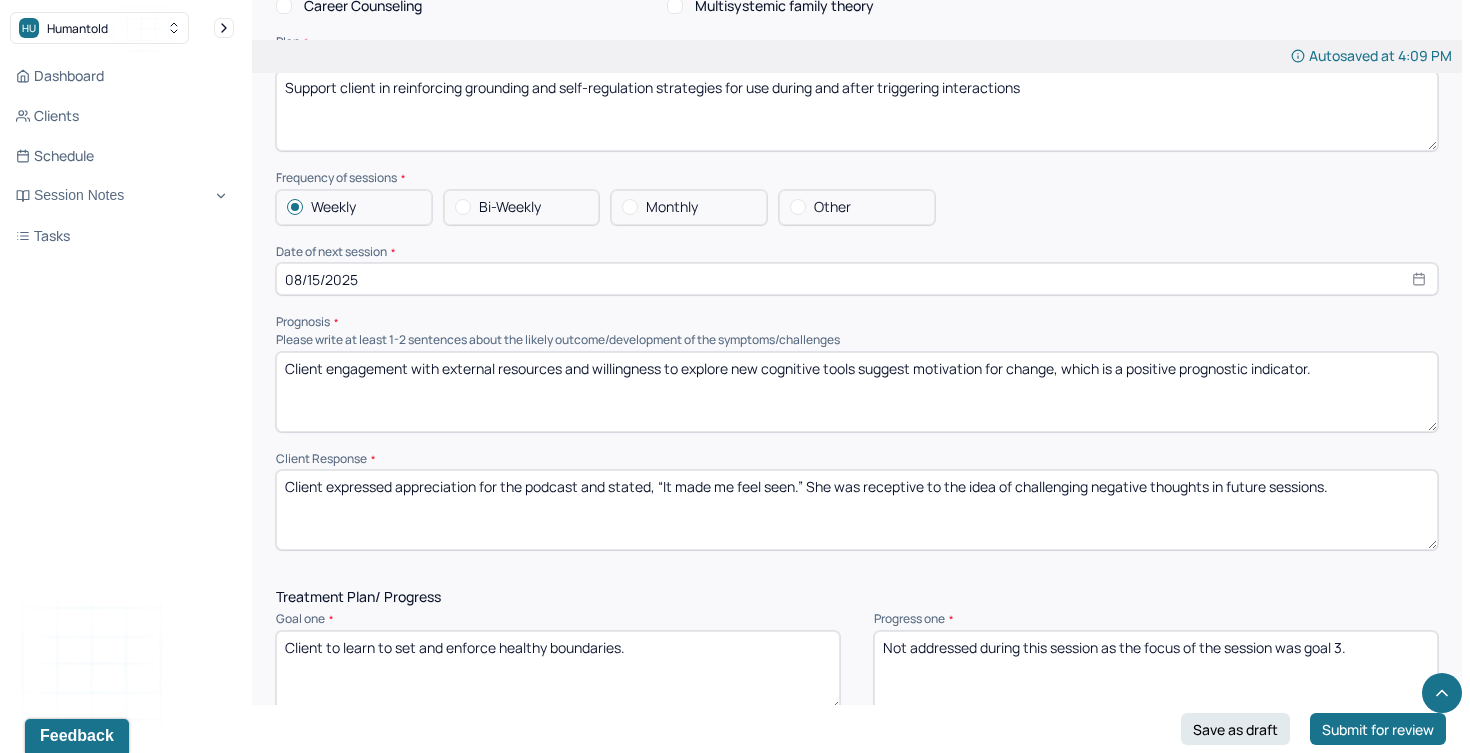 select on "7" 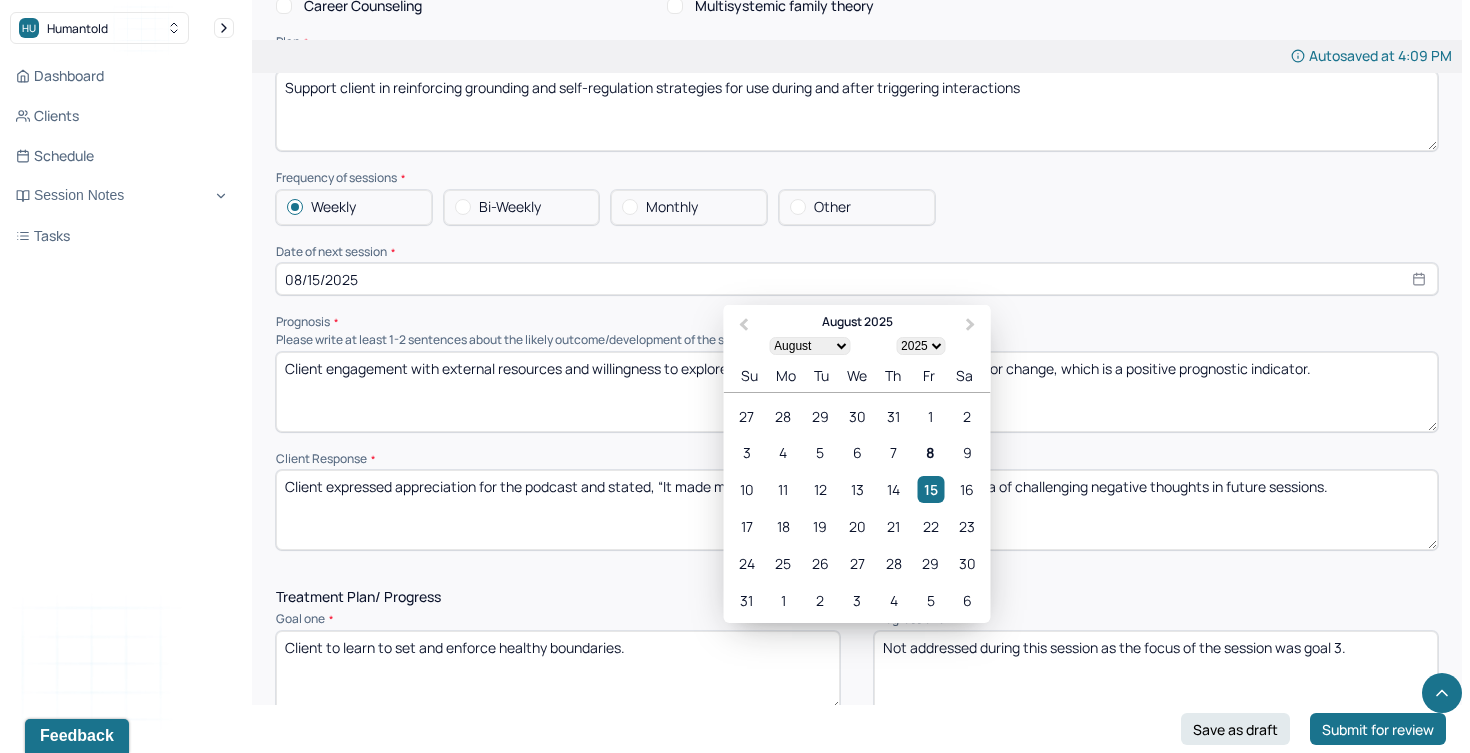 click on "Client engagement with external resources and willingness to explore new cognitive tools suggest motivation for change, which is a positive prognostic indicator." at bounding box center (857, 392) 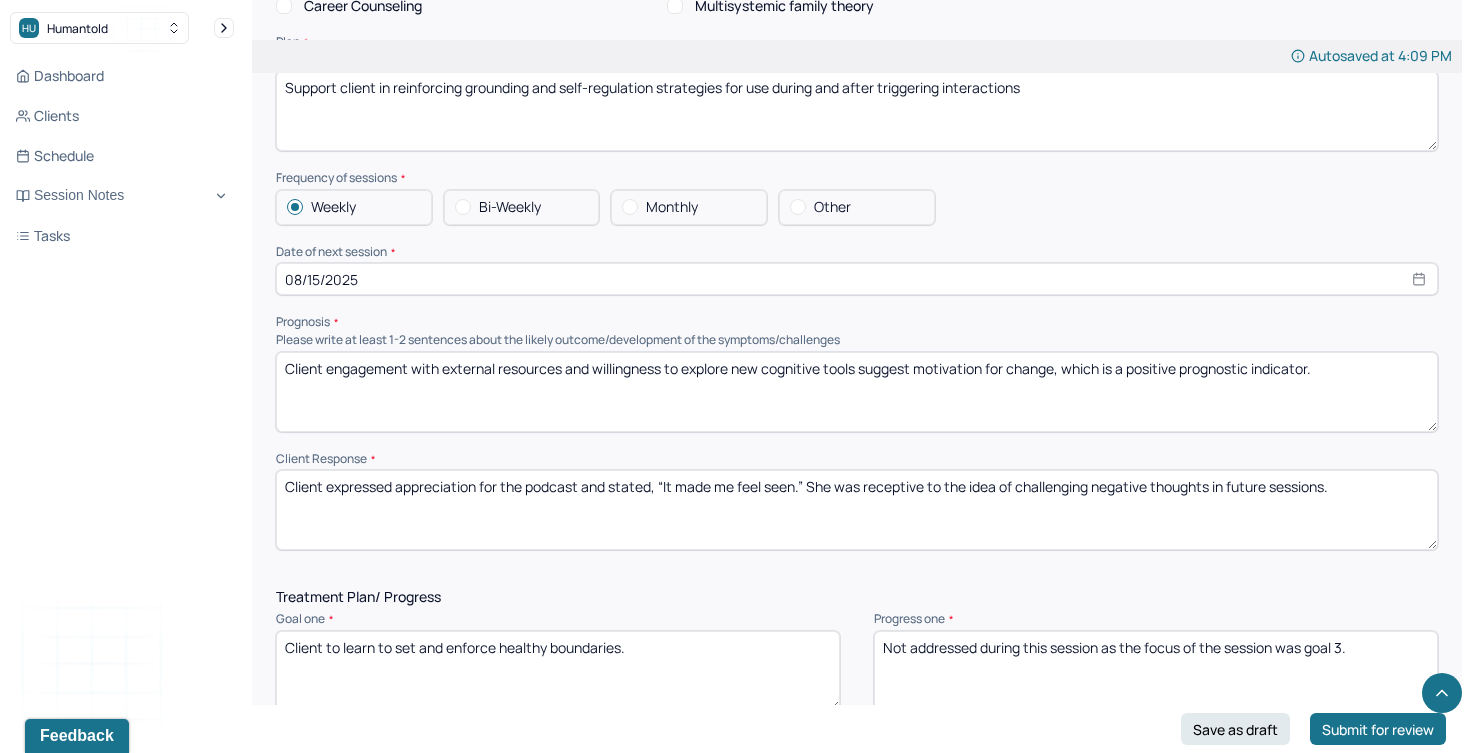 drag, startPoint x: 1194, startPoint y: 411, endPoint x: 380, endPoint y: 322, distance: 818.851 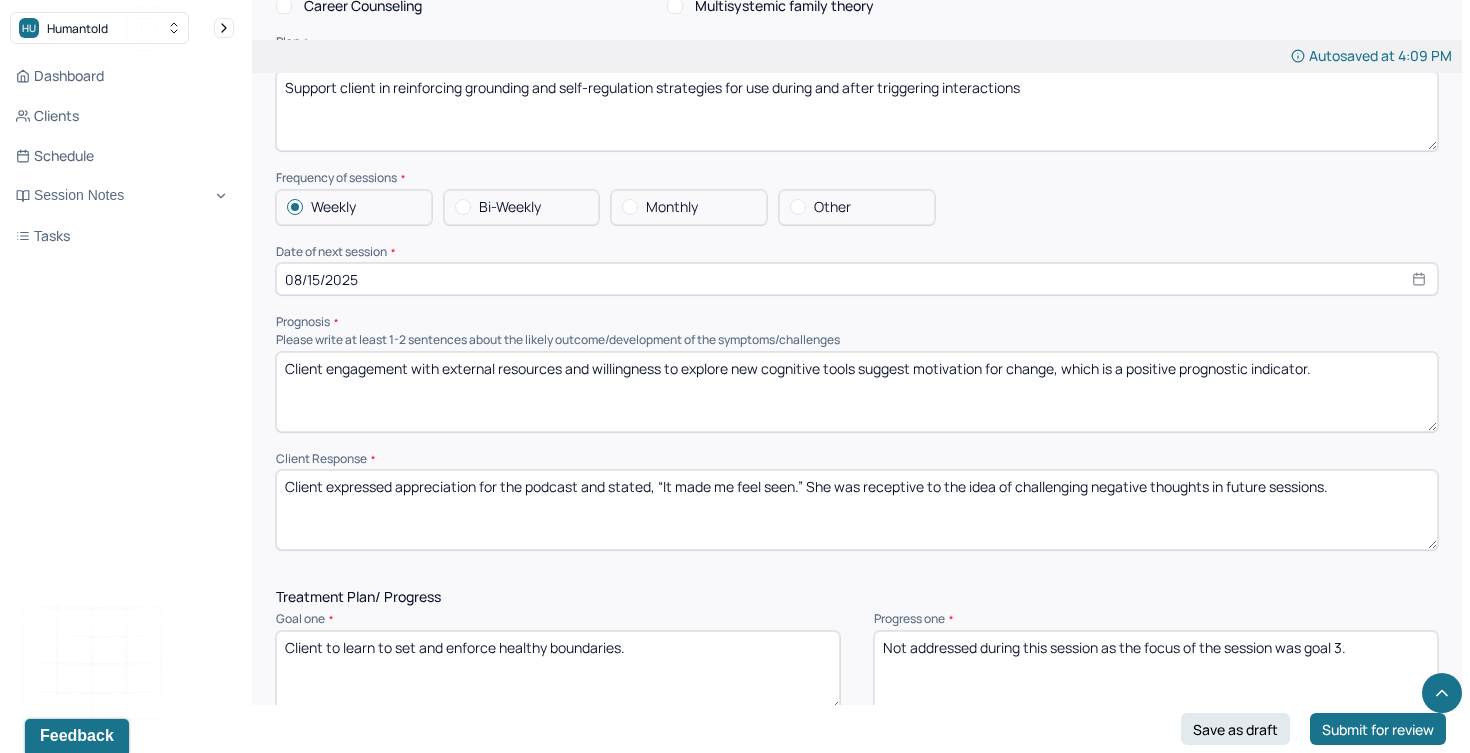 click on "Therapy Intervention Techniques Please select at least 1 intervention used Cognitive-Behavioral therapies Cognitive-Behavioral therapy (CBT) Dialectical Behavioral therapy (DBT) Modeling and skills training Trauma-focused CBT EDMR Rational Emotive Behaviour therapy Acceptance Commitment Therapy Solution Based Brief Therapy Mindfulness Based Cognitive Therapy Relationship based Interventions Attachment-oriented interventions Parent-child interaction therapy Parent interventions Other Client centered therapy/ Humanism Gestalt therapy Existential therapy Feminist therapy Psychodynamic therapy Grief therapy Internal family systems (IFS) Narrative therapy Positive psychology Psychoeducation Sex therapy Strength based theory Career Counseling Multisystemic family theory Plan What specific steps has the client committed to work on as homework or during the next session? What specific interventions or treatment plan changes will the clinician be focused on in the upcoming sessions? Frequency of sessions Weekly Other" at bounding box center (857, 103) 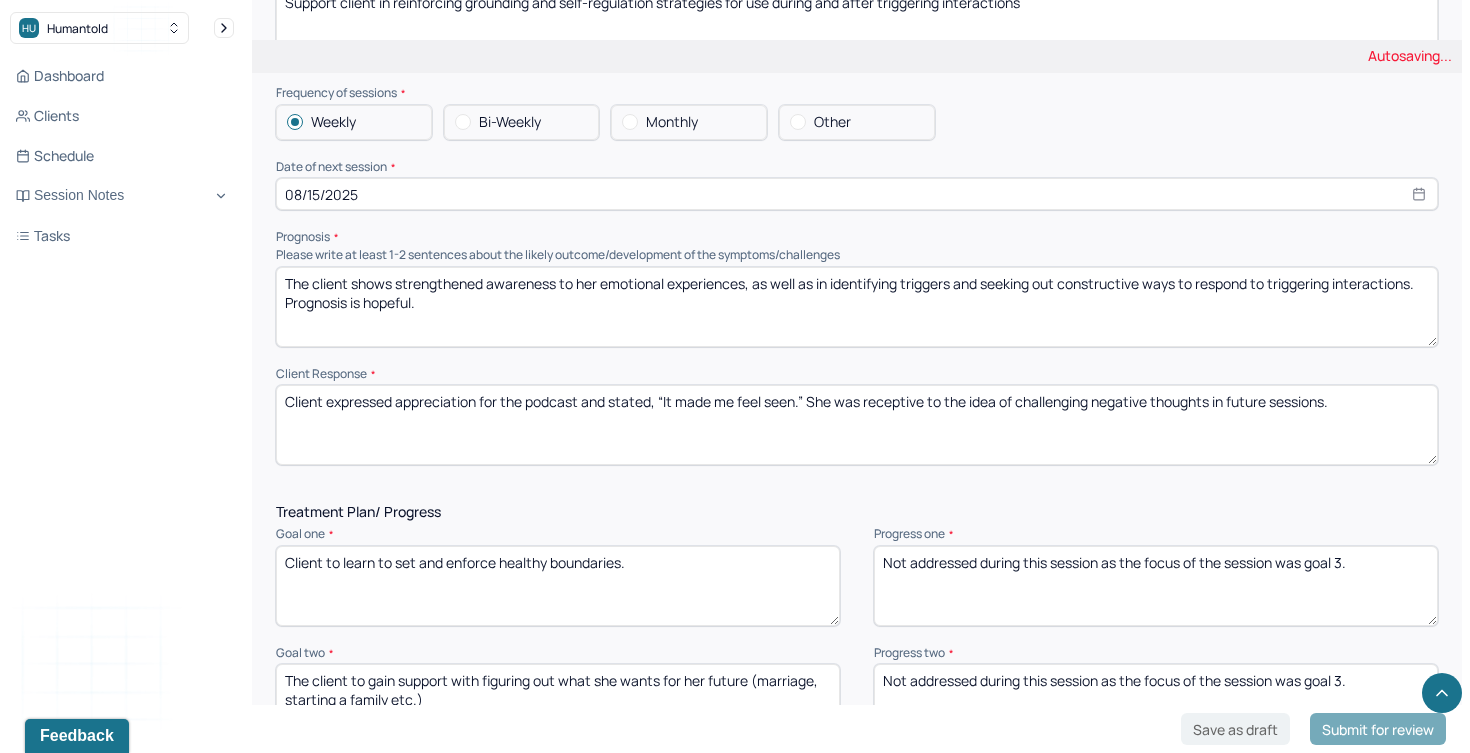 scroll, scrollTop: 2193, scrollLeft: 0, axis: vertical 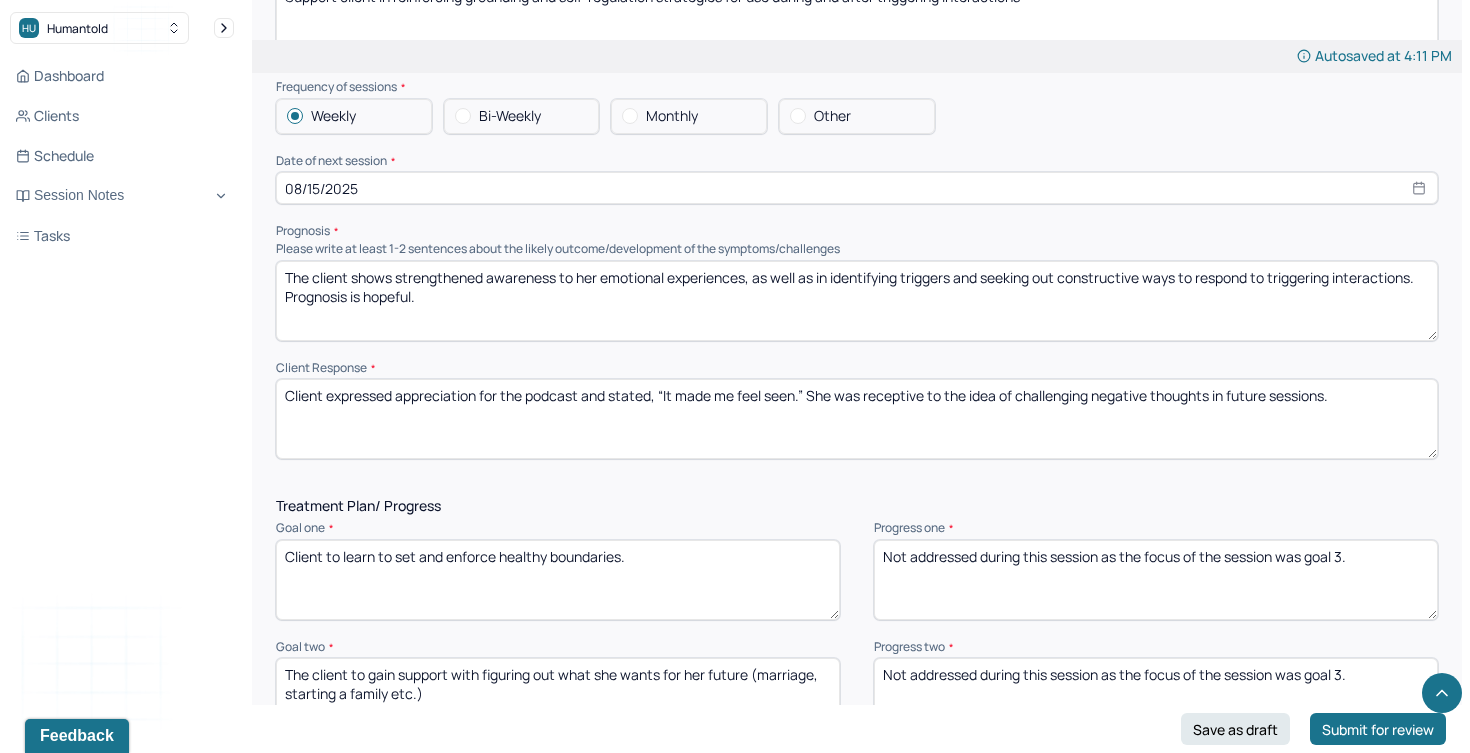 type on "The client shows strengthened awareness to her emotional experiences, as well as in identifying triggers and seeking out constructive ways to respond to triggering interactions. Prognosis is hopeful." 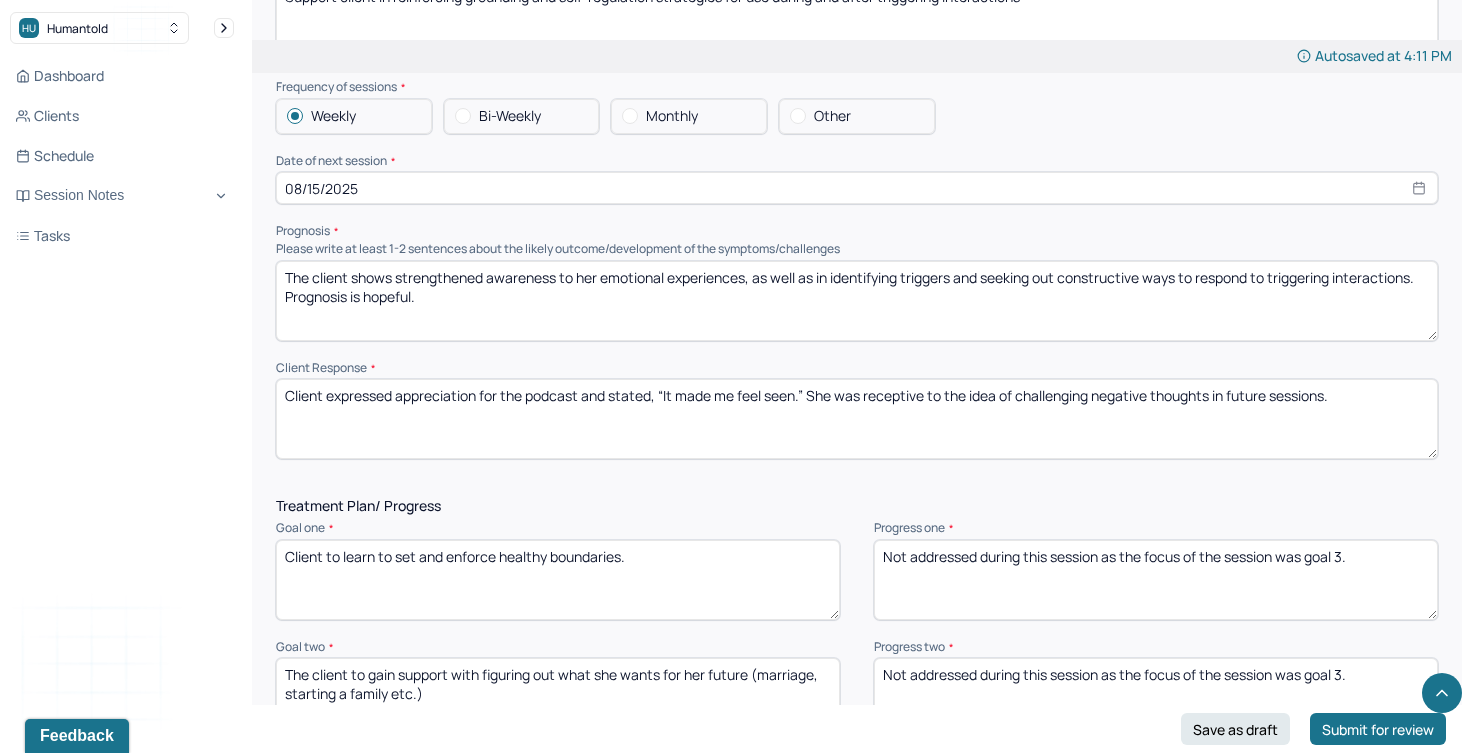 drag, startPoint x: 1363, startPoint y: 400, endPoint x: 542, endPoint y: 355, distance: 822.2323 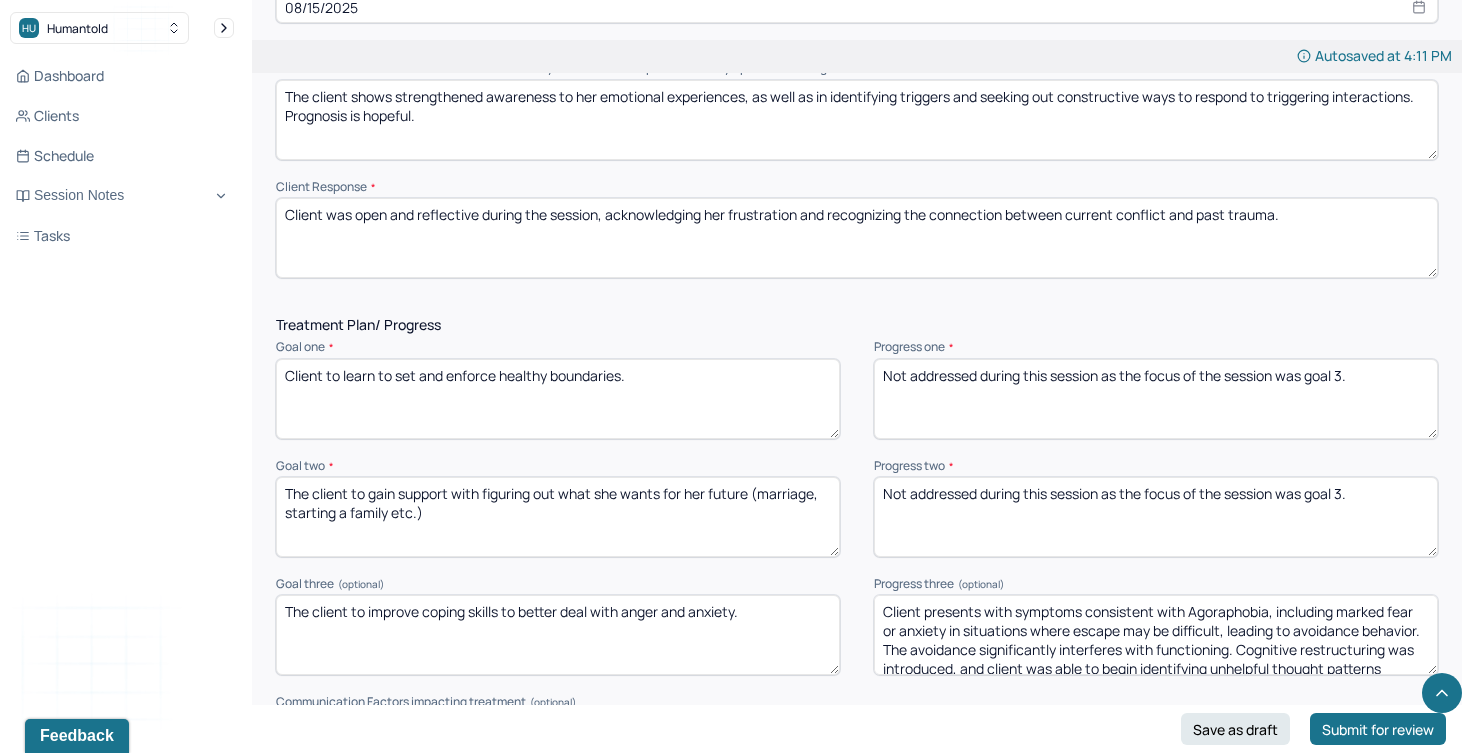 scroll, scrollTop: 2382, scrollLeft: 0, axis: vertical 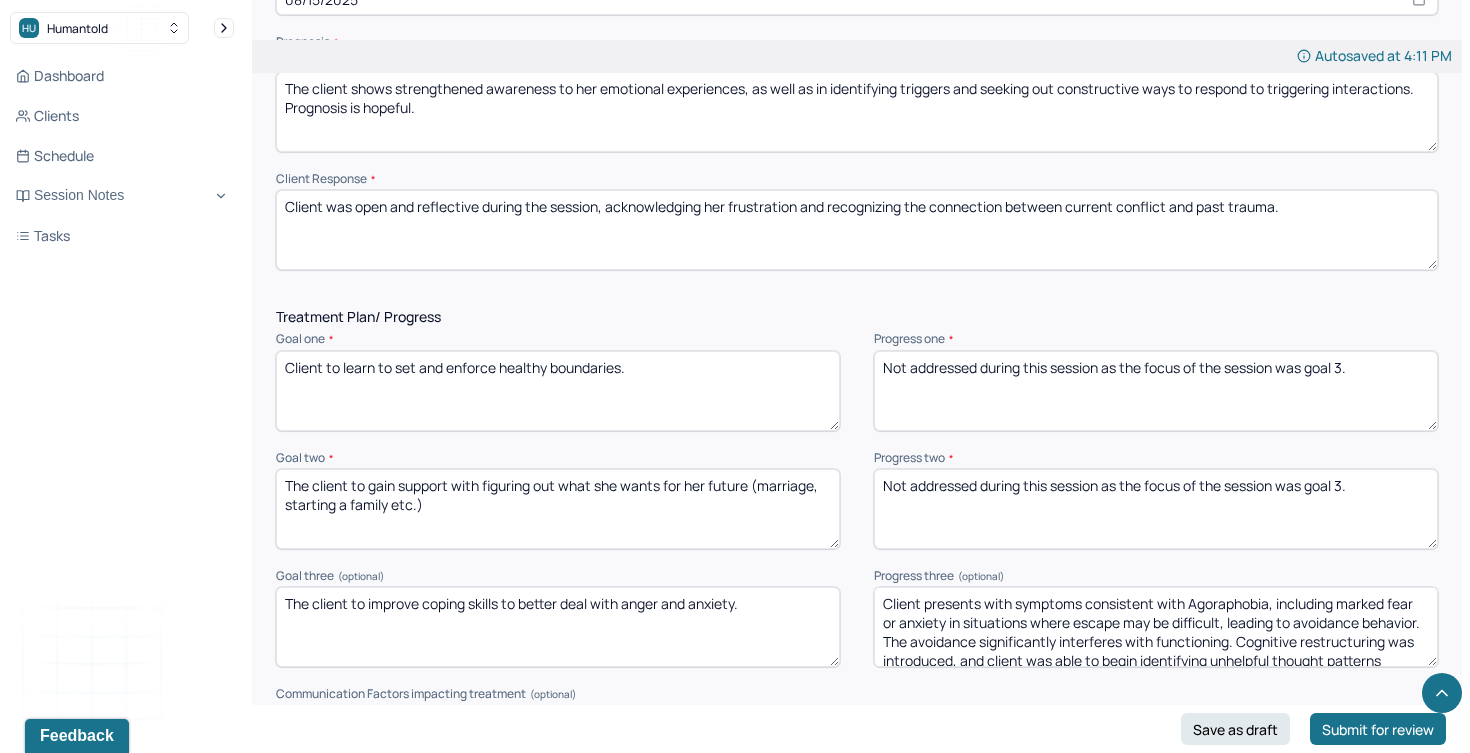 type on "Client was open and reflective during the session, acknowledging her frustration and recognizing the connection between current conflict and past trauma." 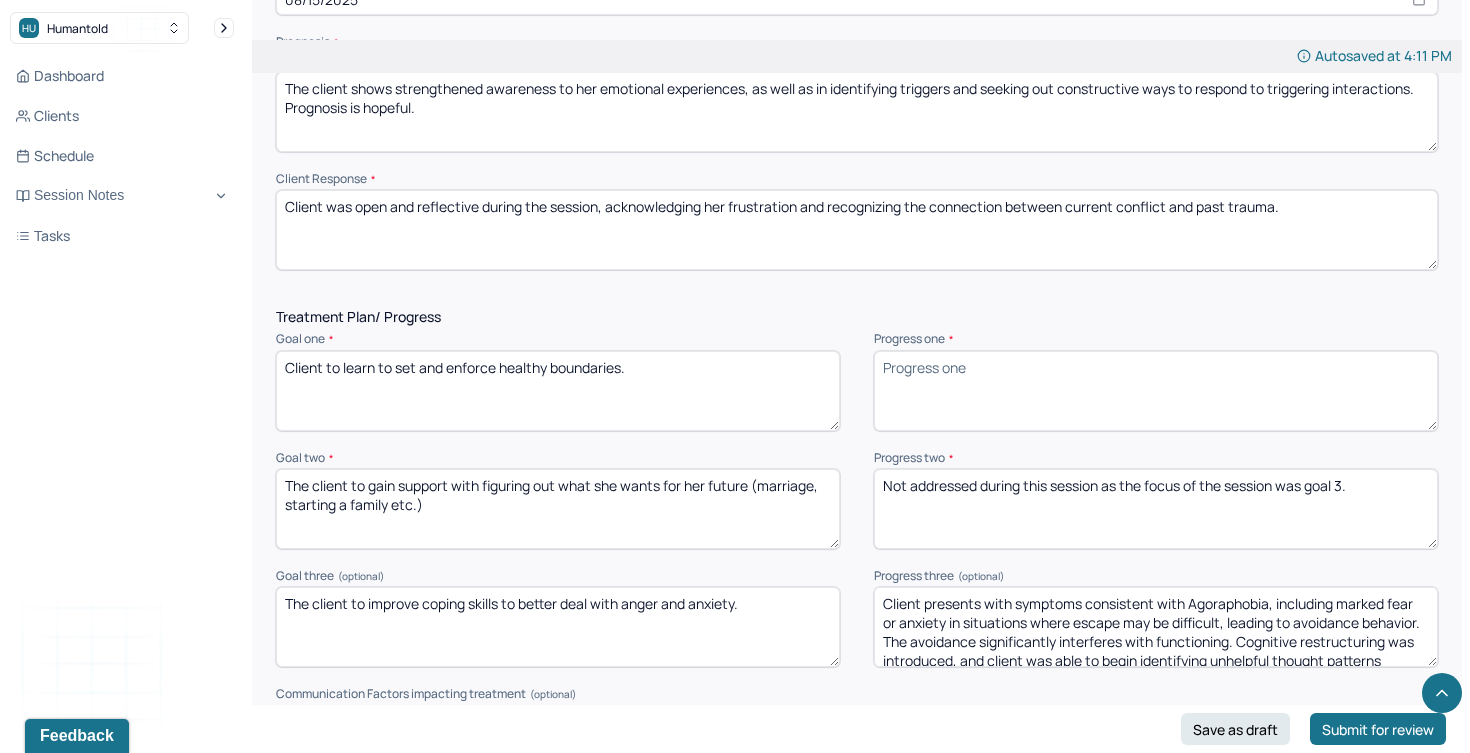 type 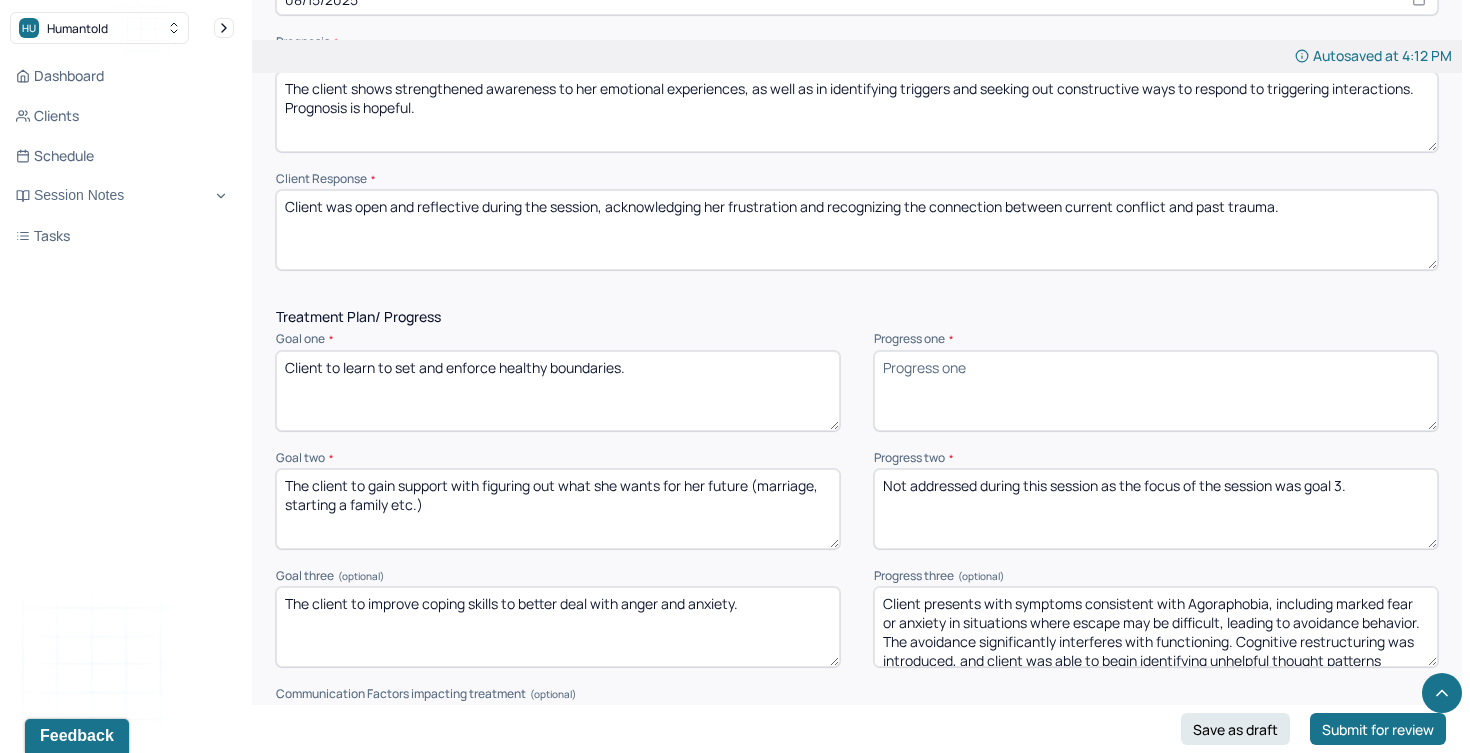 drag, startPoint x: 1389, startPoint y: 485, endPoint x: 849, endPoint y: 473, distance: 540.1333 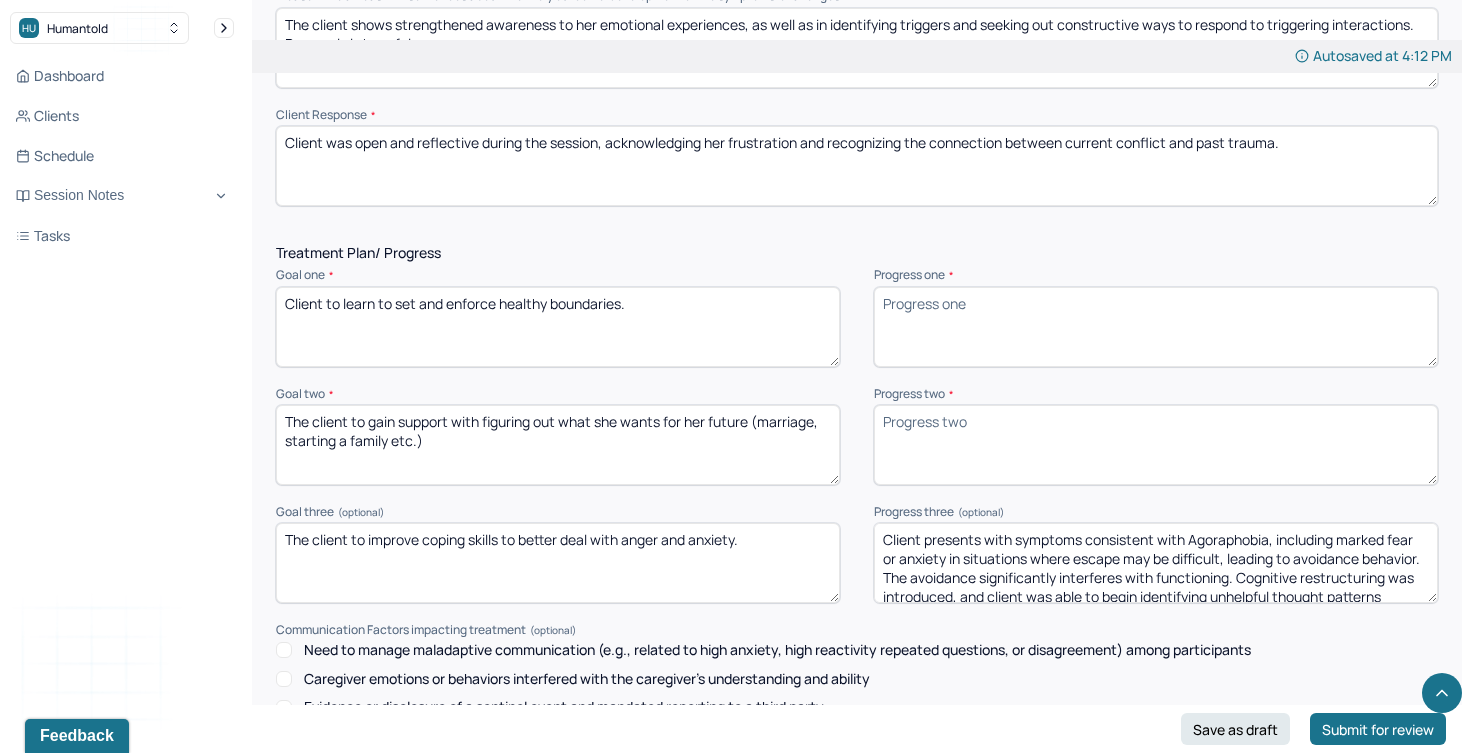 scroll, scrollTop: 2470, scrollLeft: 0, axis: vertical 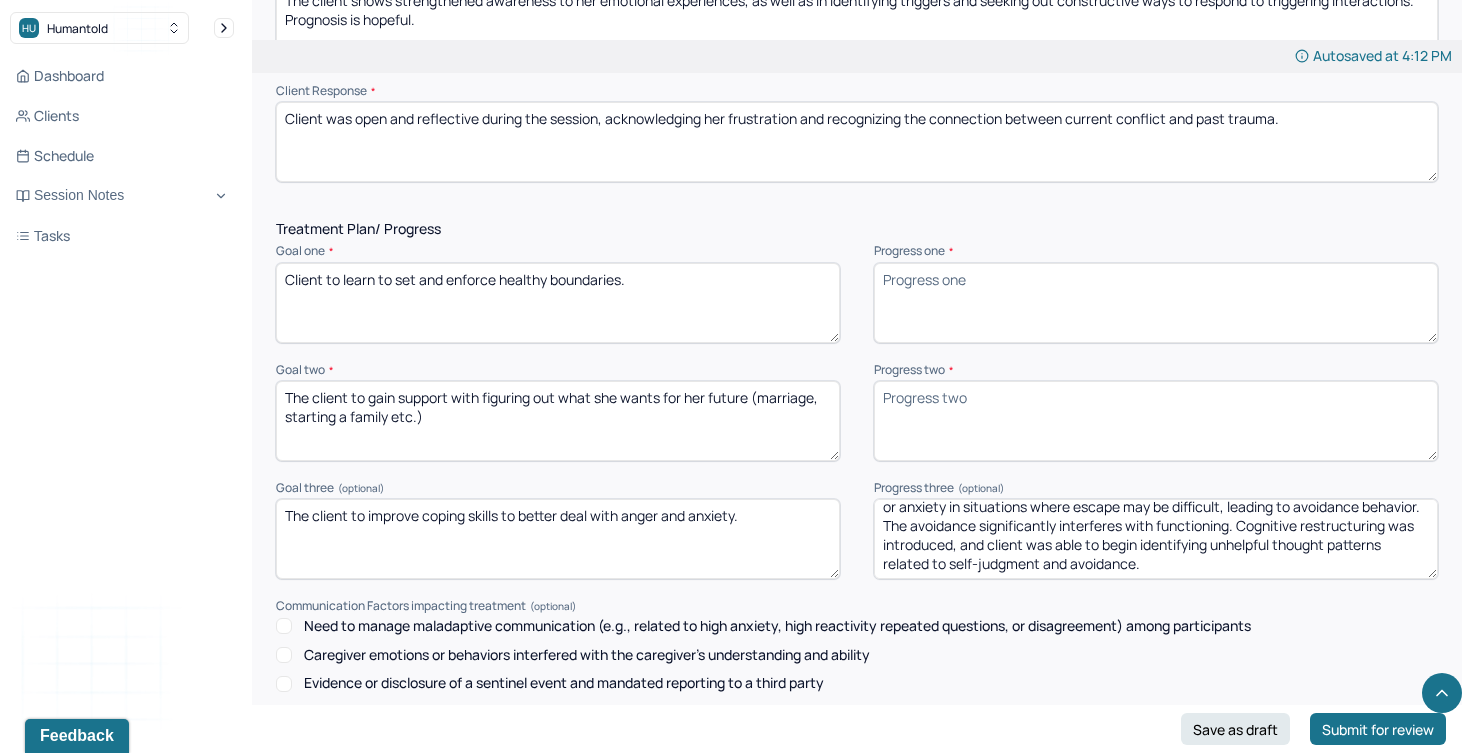 type 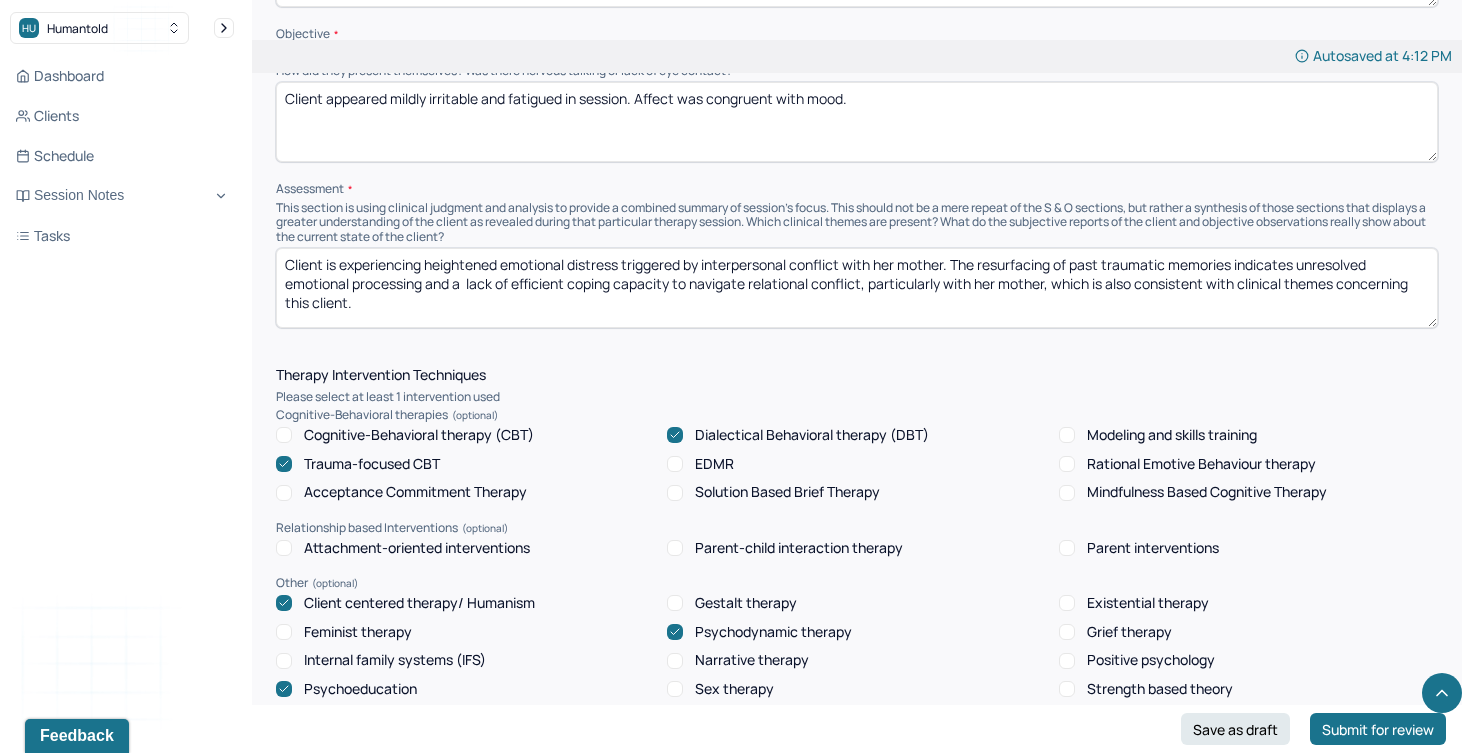 scroll, scrollTop: 1389, scrollLeft: 0, axis: vertical 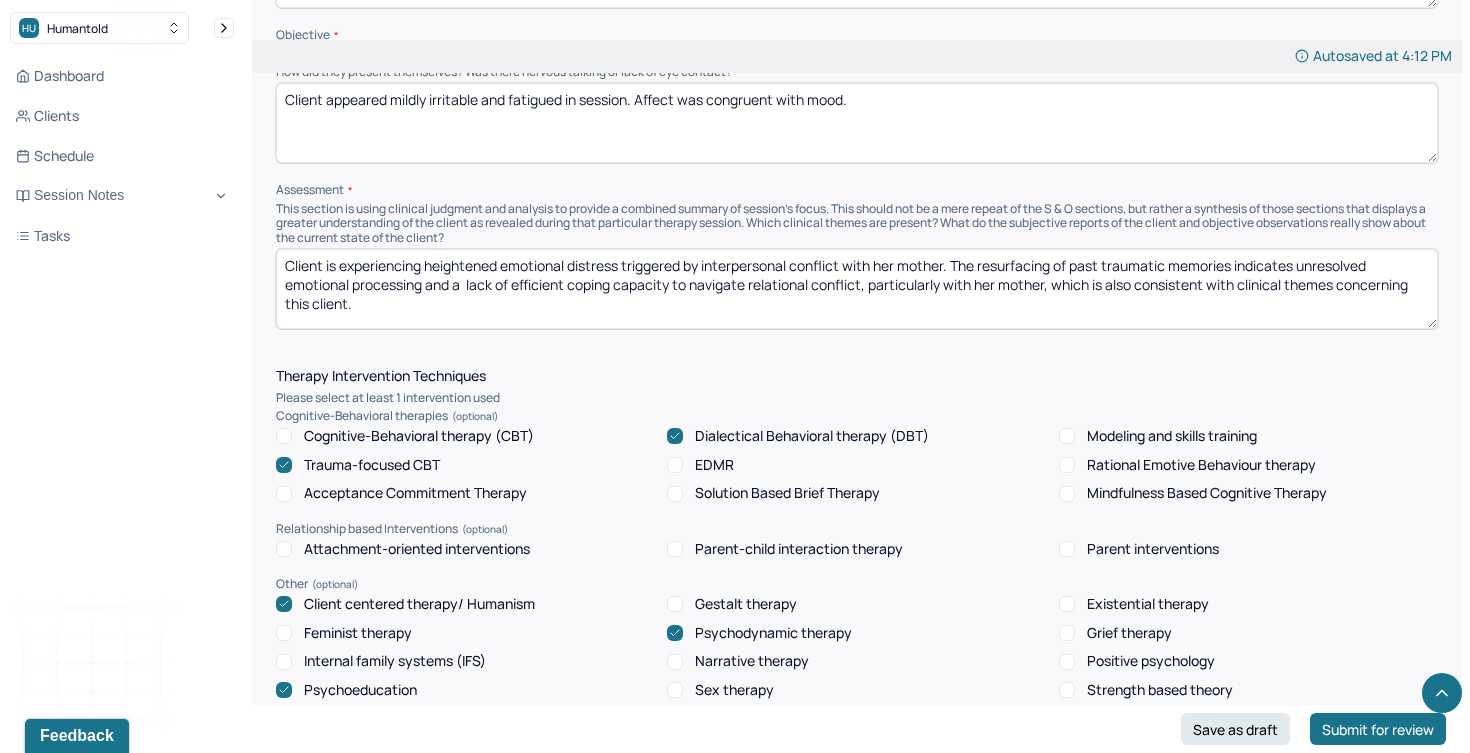 click on "Client is experiencing heightened emotional distress triggered by interpersonal conflict with her mother. The resurfacing of past traumatic memories indicates unresolved emotional processing and a  lack of efficient coping capacity to navigate relational conflict, particularly with her mother, which is also consistent with clinical themes concerning this client." at bounding box center (857, 289) 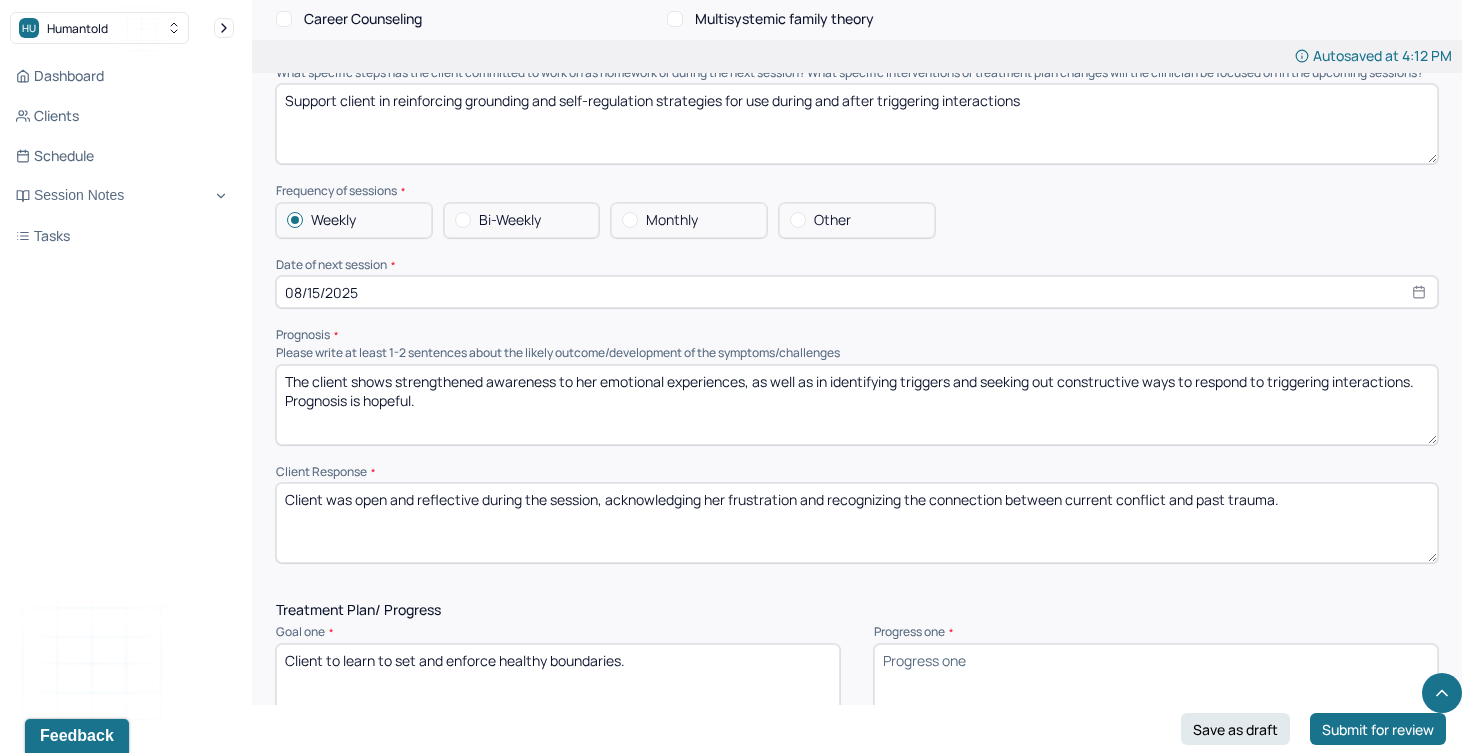 scroll, scrollTop: 2140, scrollLeft: 0, axis: vertical 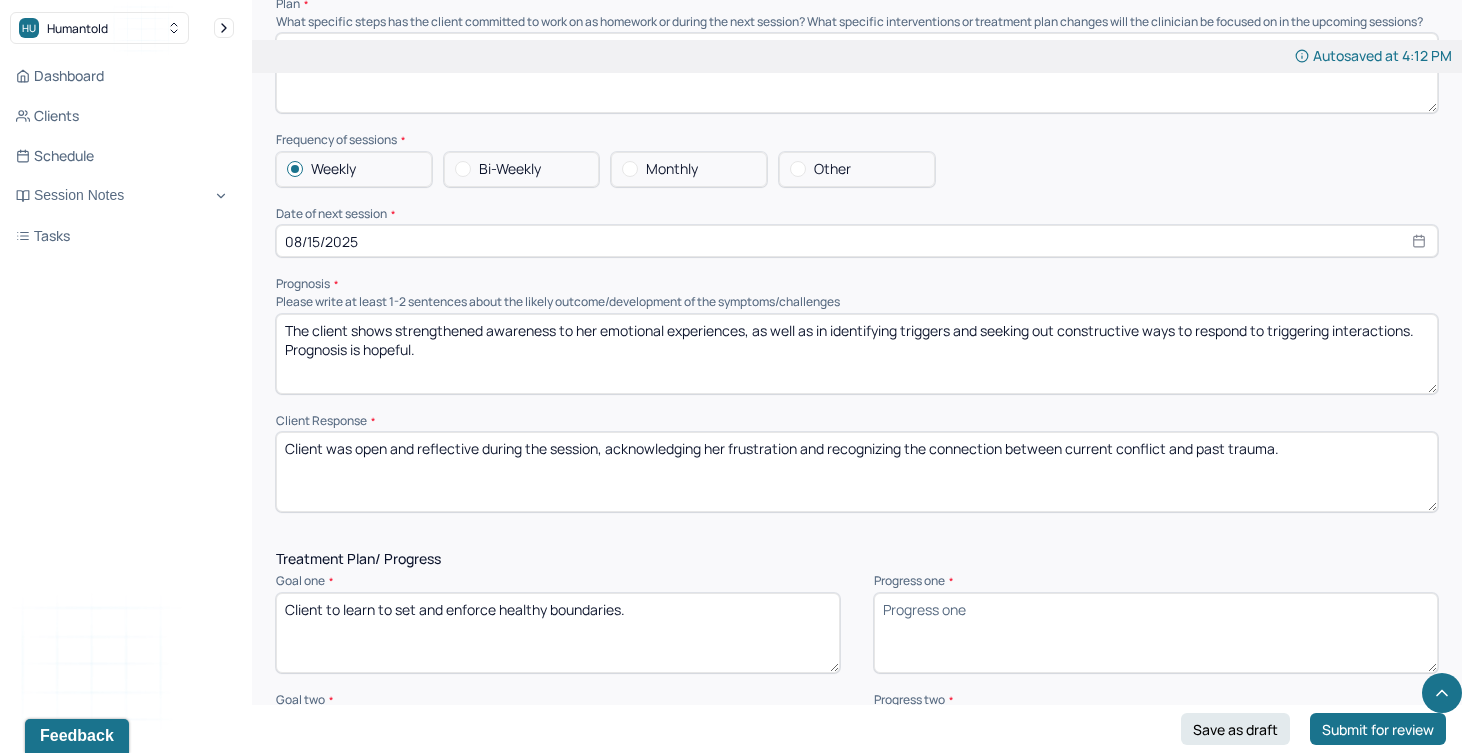 click on "Progress one *" at bounding box center [1156, 633] 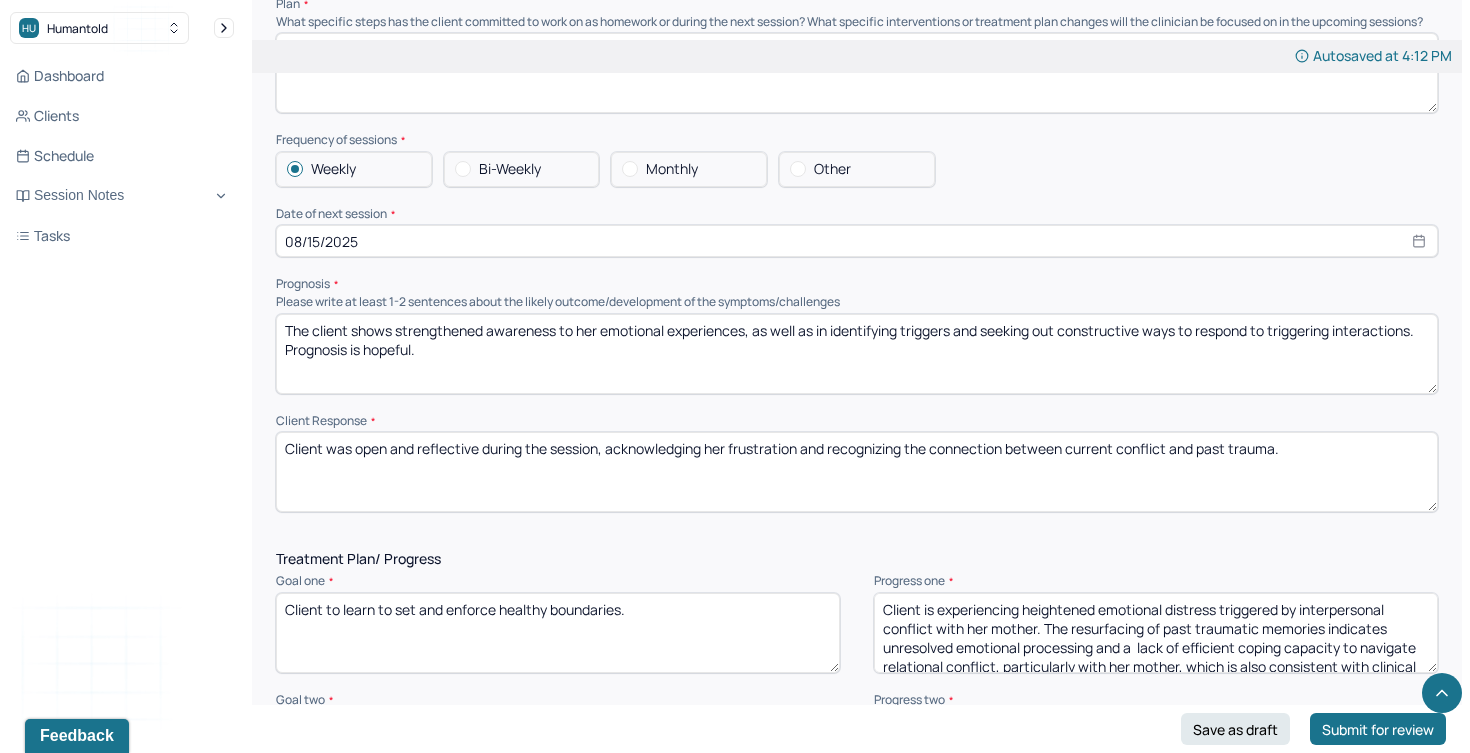 scroll, scrollTop: 22, scrollLeft: 0, axis: vertical 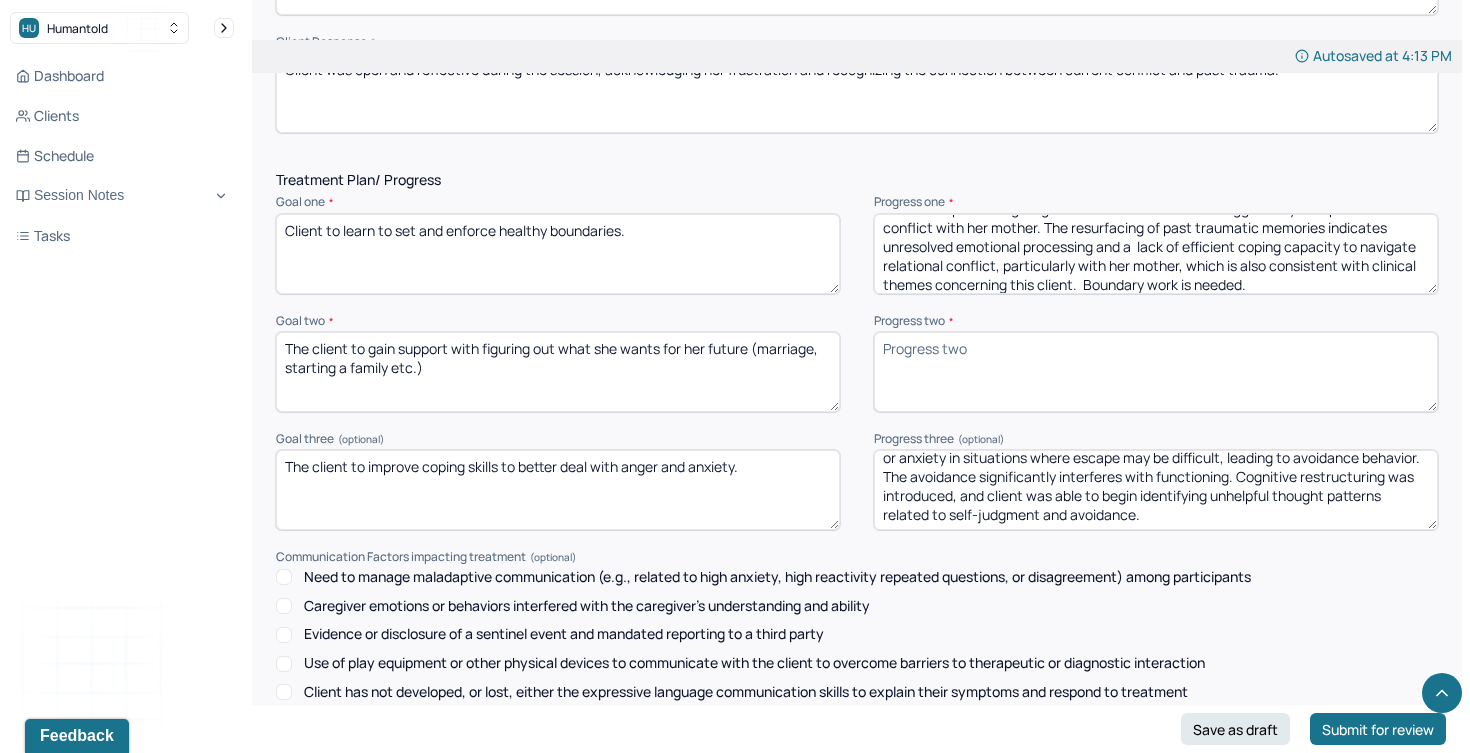 type on "Client is experiencing heightened emotional distress triggered by interpersonal conflict with her mother. The resurfacing of past traumatic memories indicates unresolved emotional processing and a  lack of efficient coping capacity to navigate relational conflict, particularly with her mother, which is also consistent with clinical themes concerning this client.  Boundary work is needed." 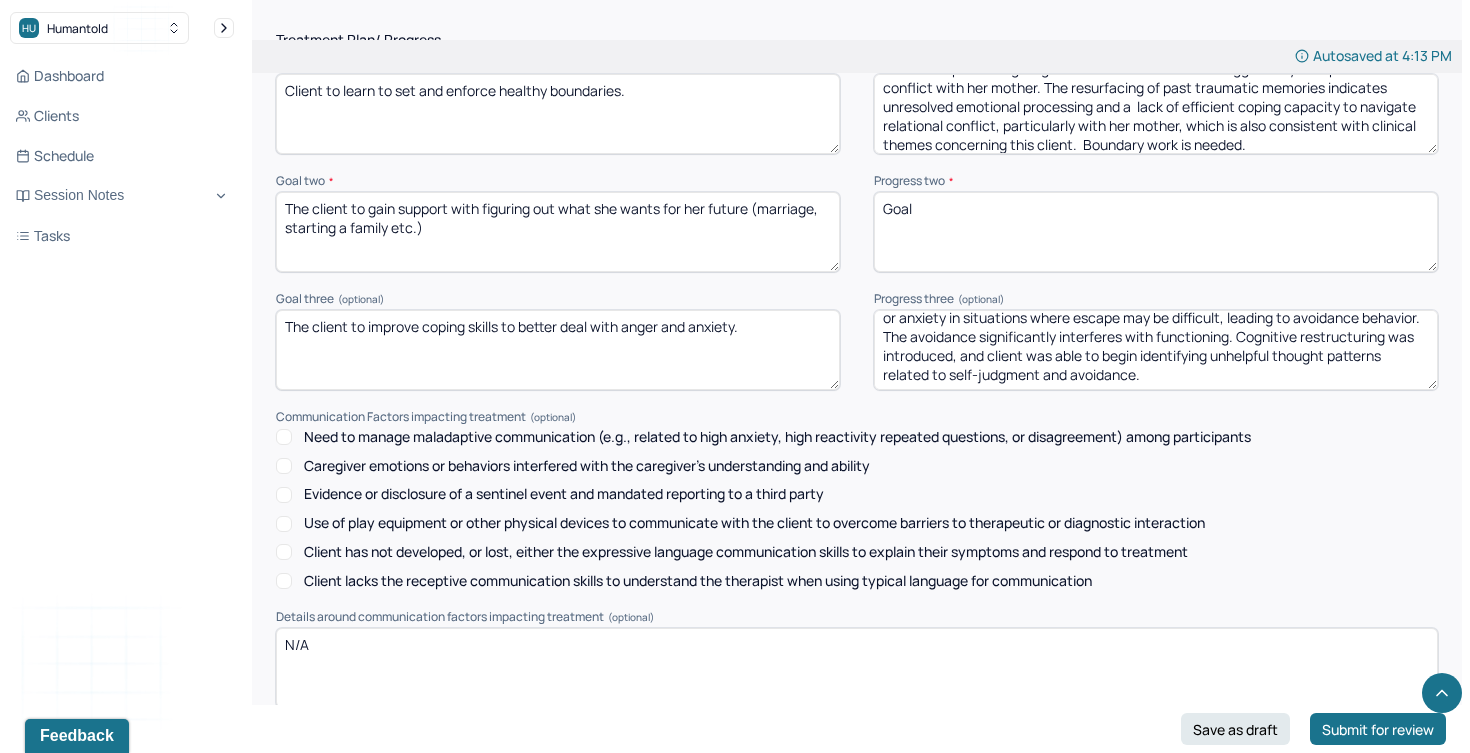 scroll, scrollTop: 2820, scrollLeft: 0, axis: vertical 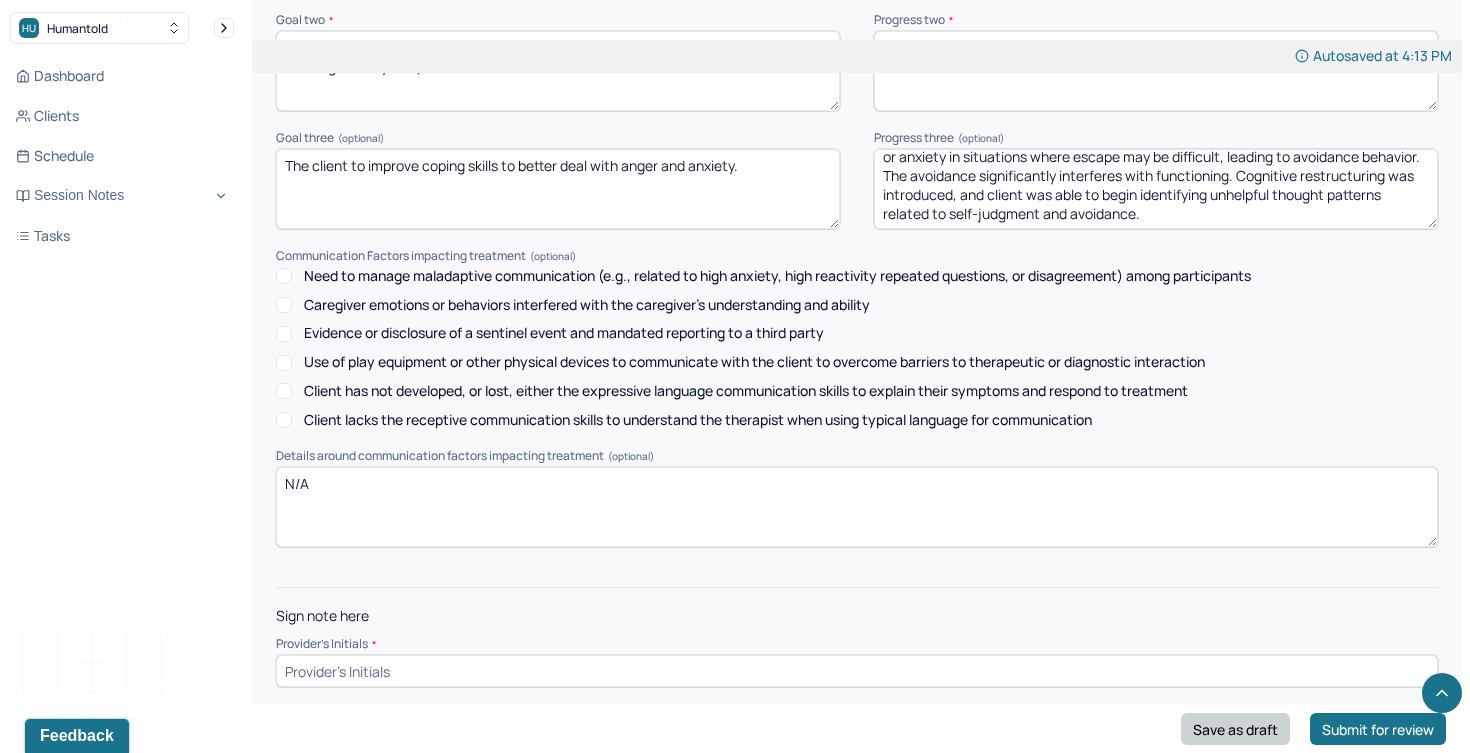 type on "Goal" 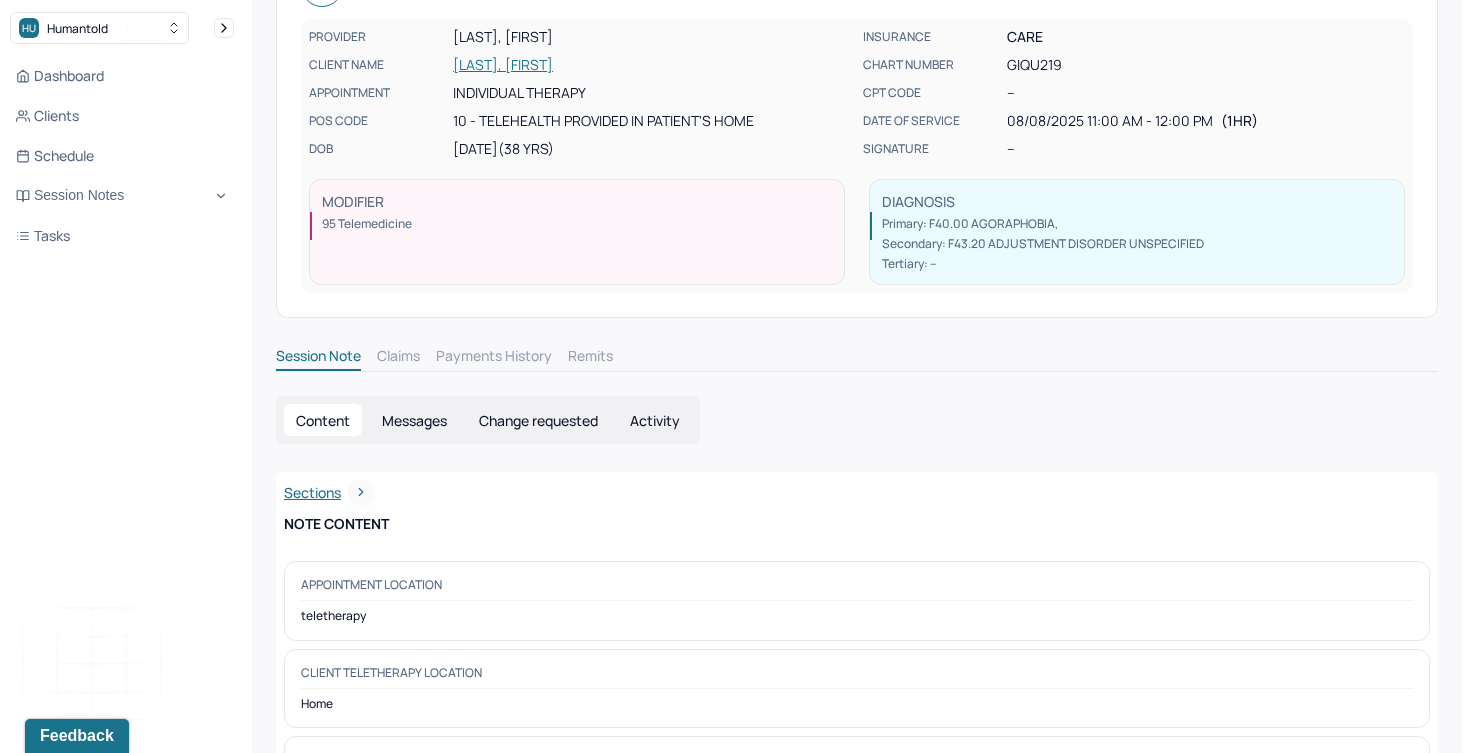 scroll, scrollTop: 119, scrollLeft: 0, axis: vertical 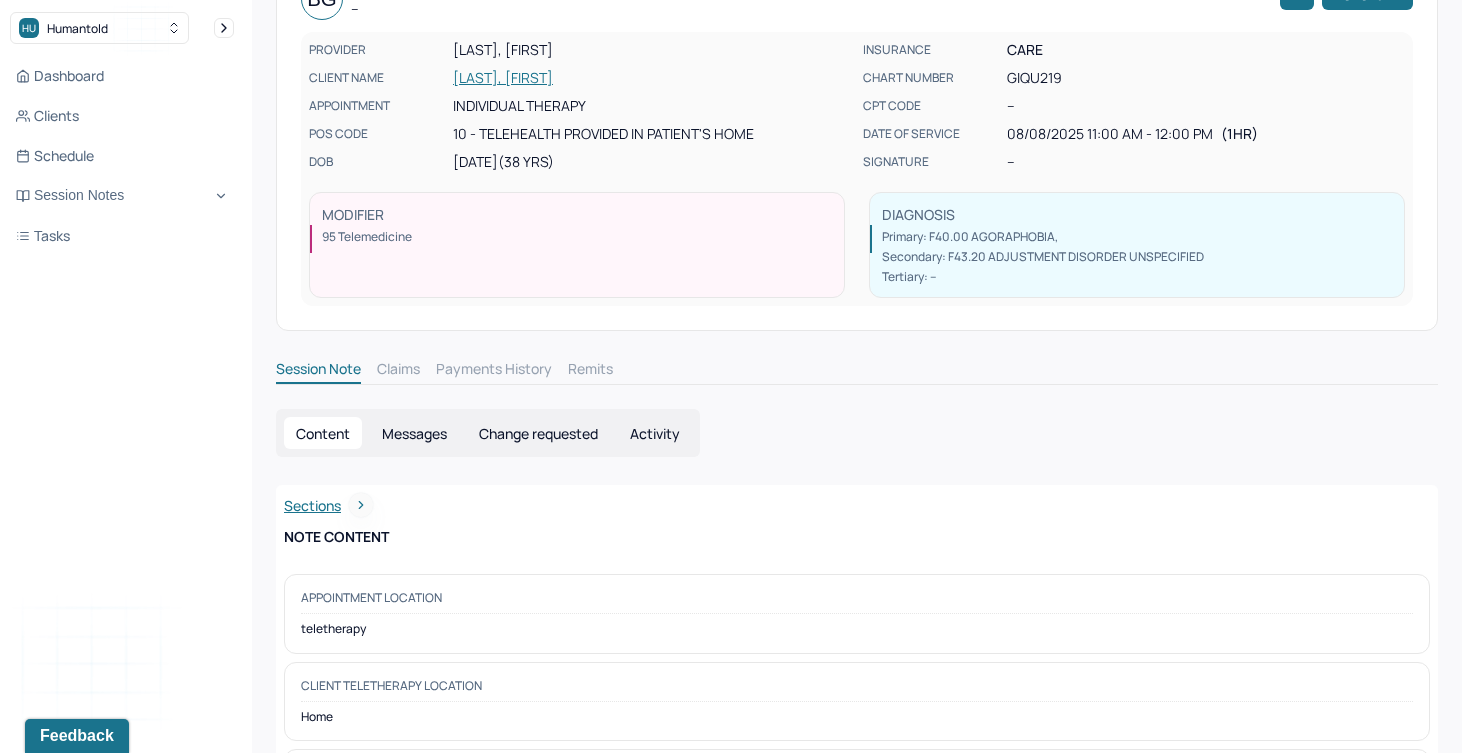 click on "[LAST], [FIRST]" at bounding box center [652, 78] 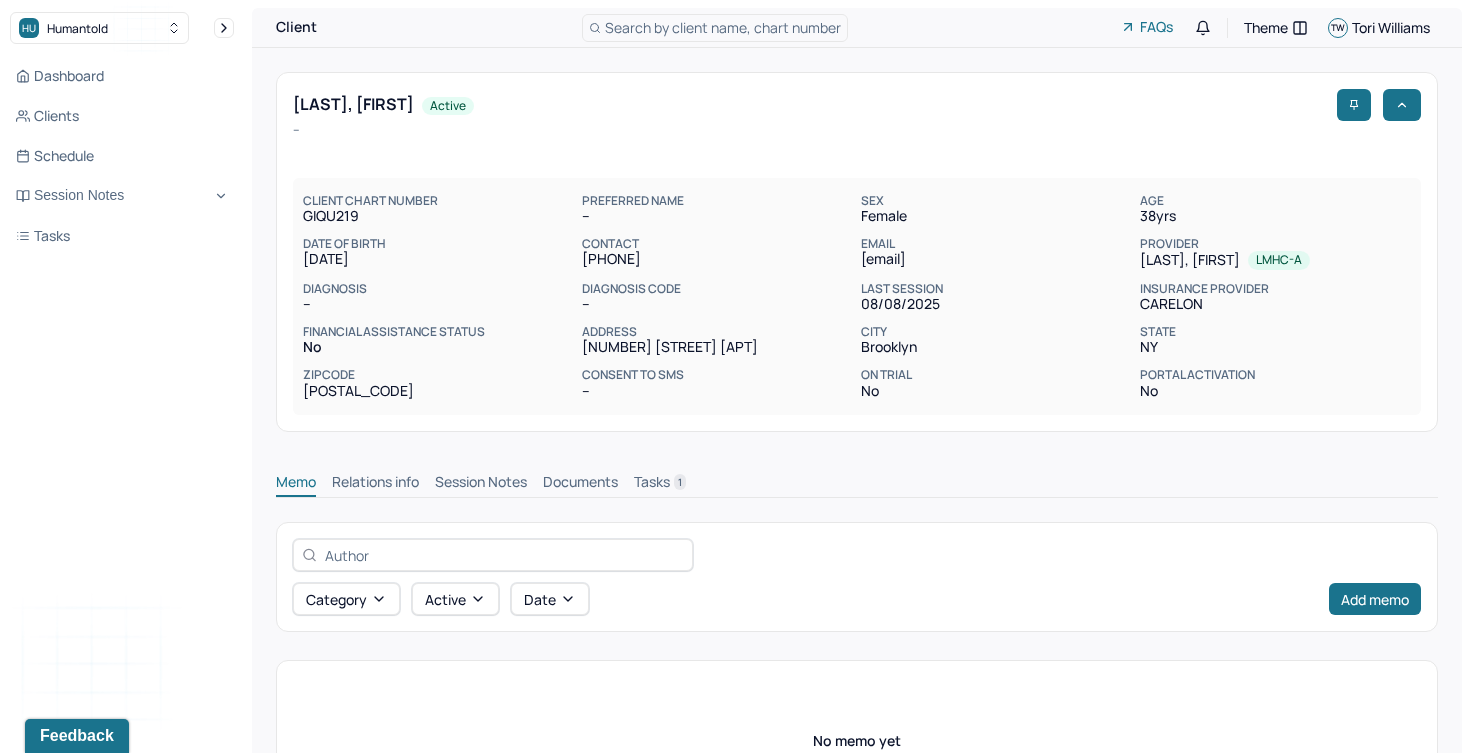 scroll, scrollTop: 10, scrollLeft: 0, axis: vertical 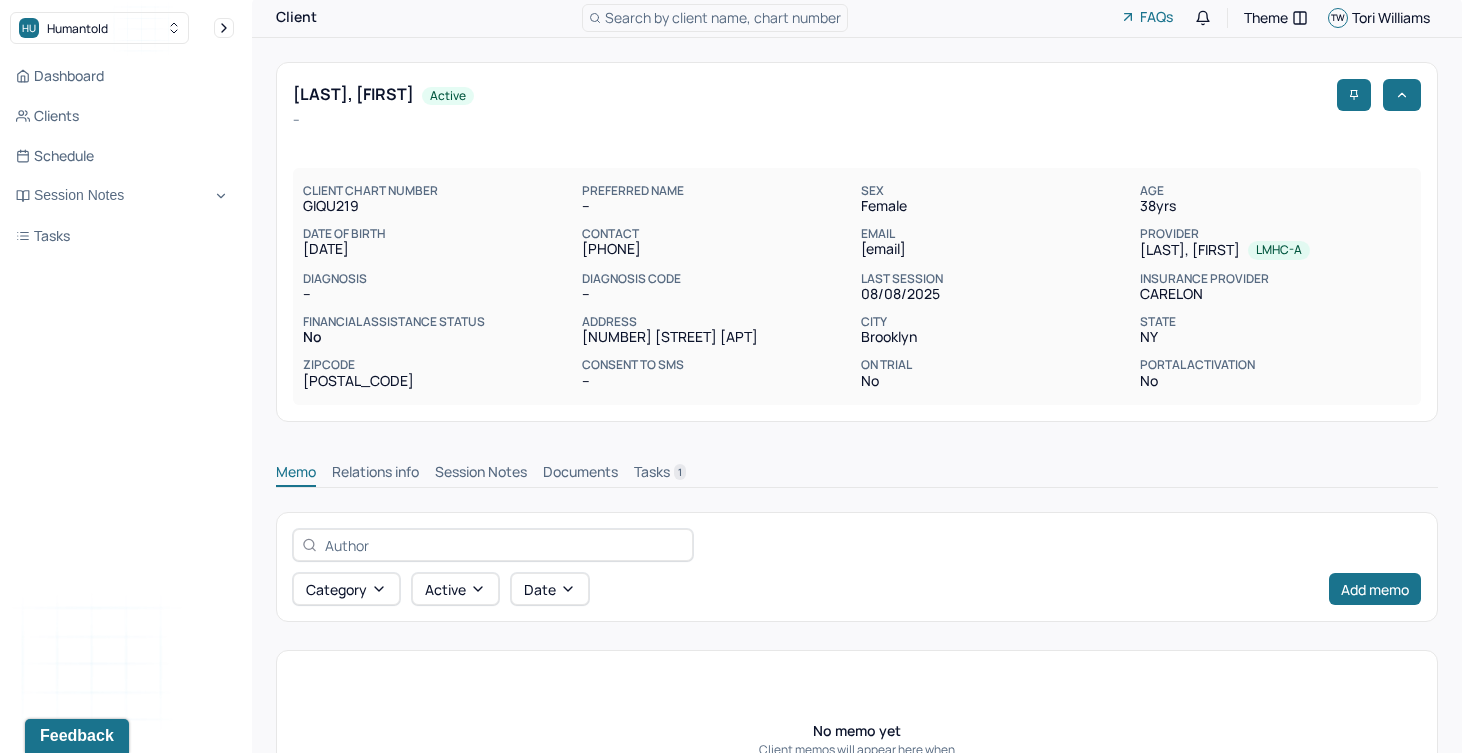 click on "Session Notes" at bounding box center (481, 474) 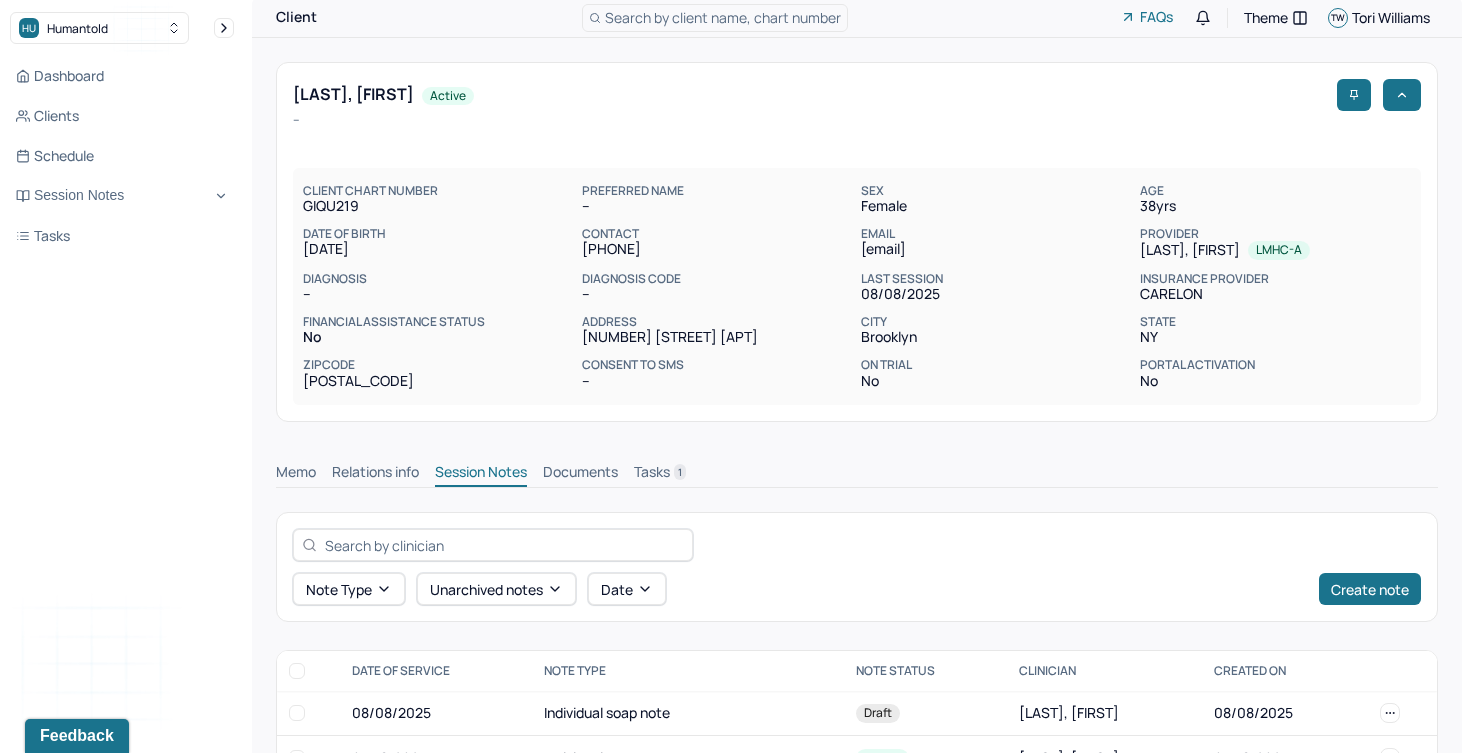 click on "Session Notes" at bounding box center [481, 474] 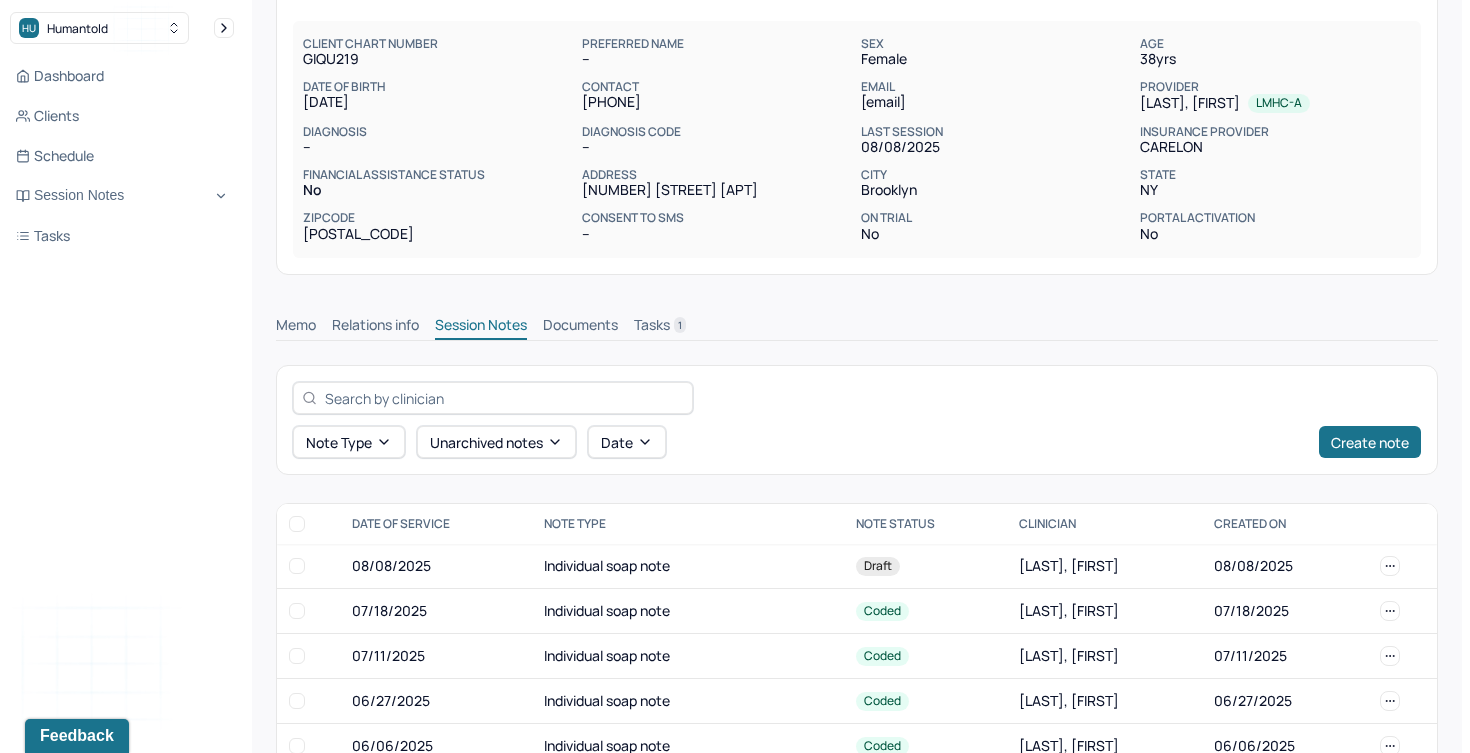 scroll, scrollTop: 162, scrollLeft: 0, axis: vertical 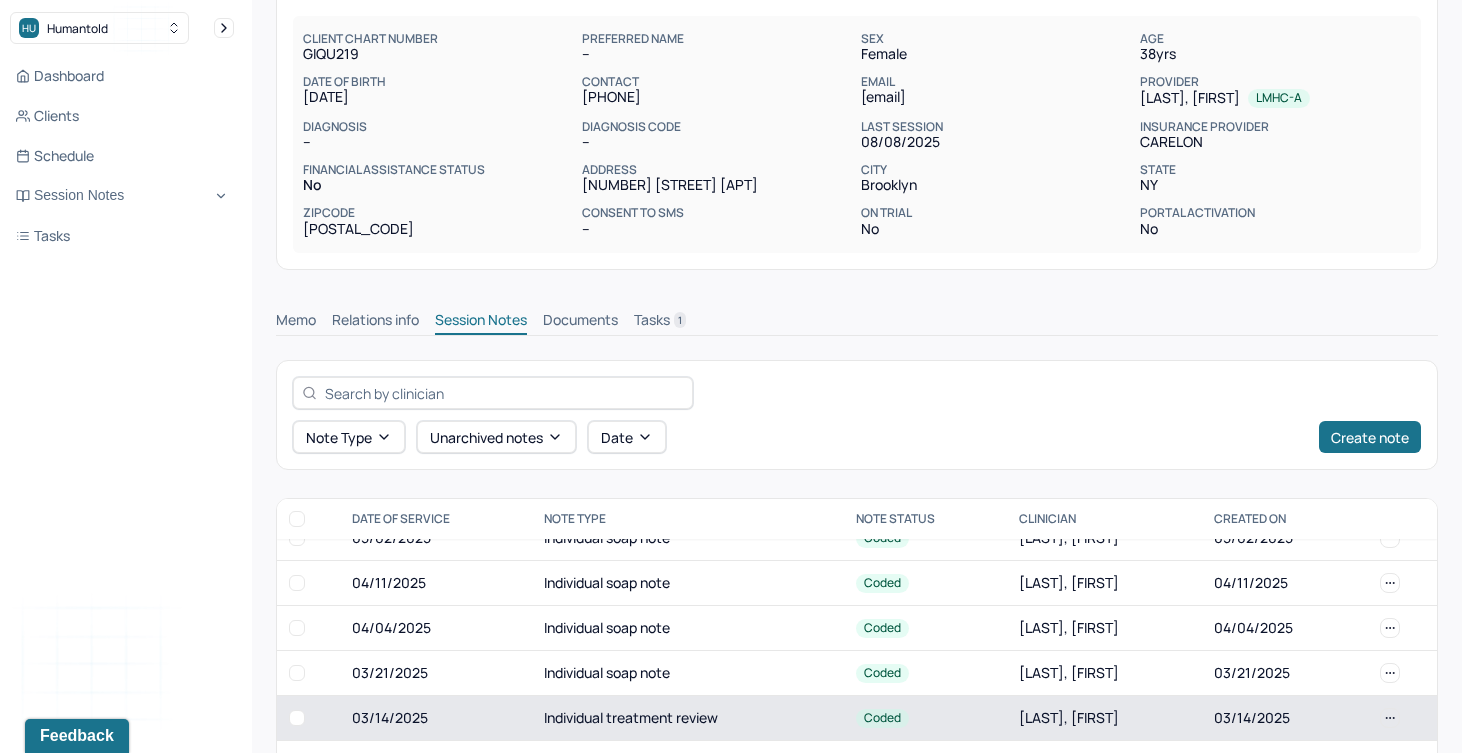 click on "Individual treatment review" at bounding box center (688, 718) 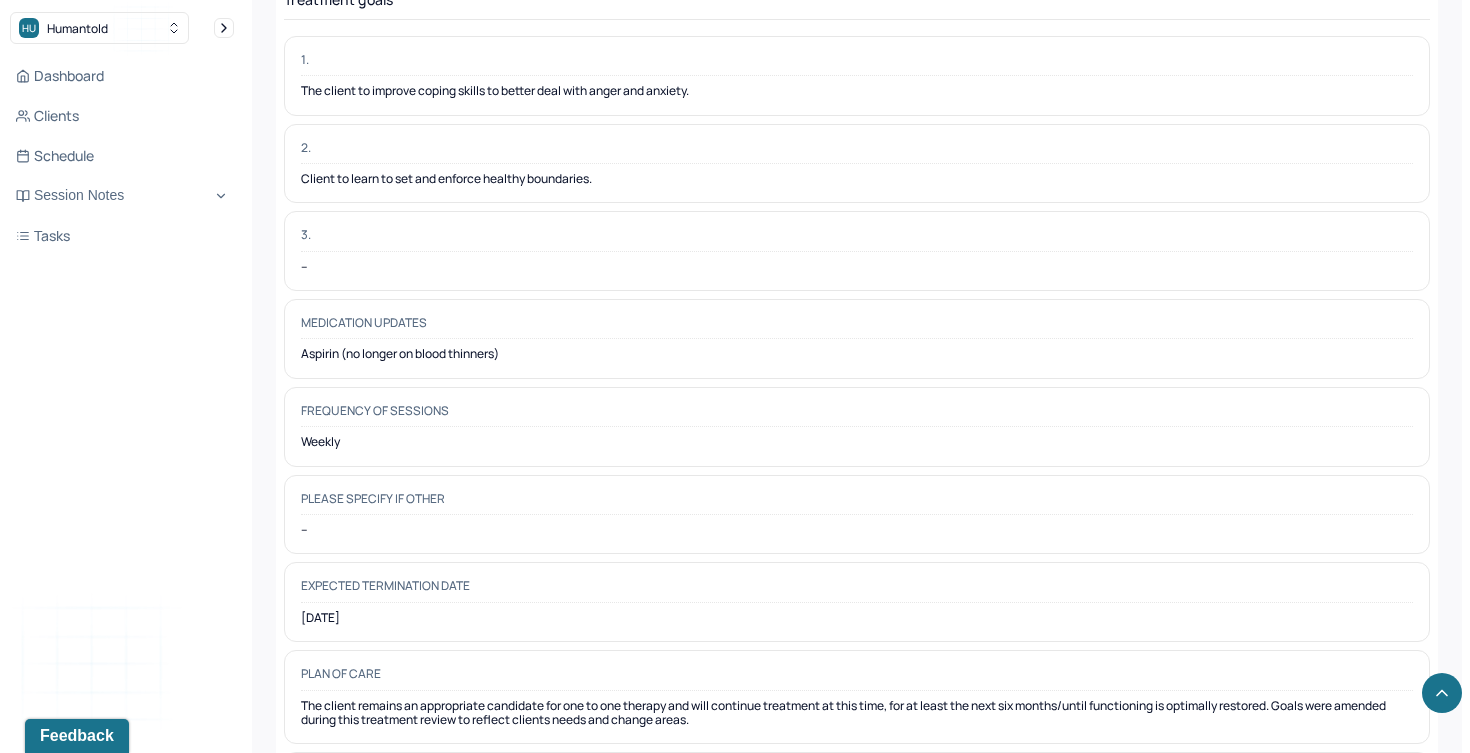 scroll, scrollTop: 5372, scrollLeft: 0, axis: vertical 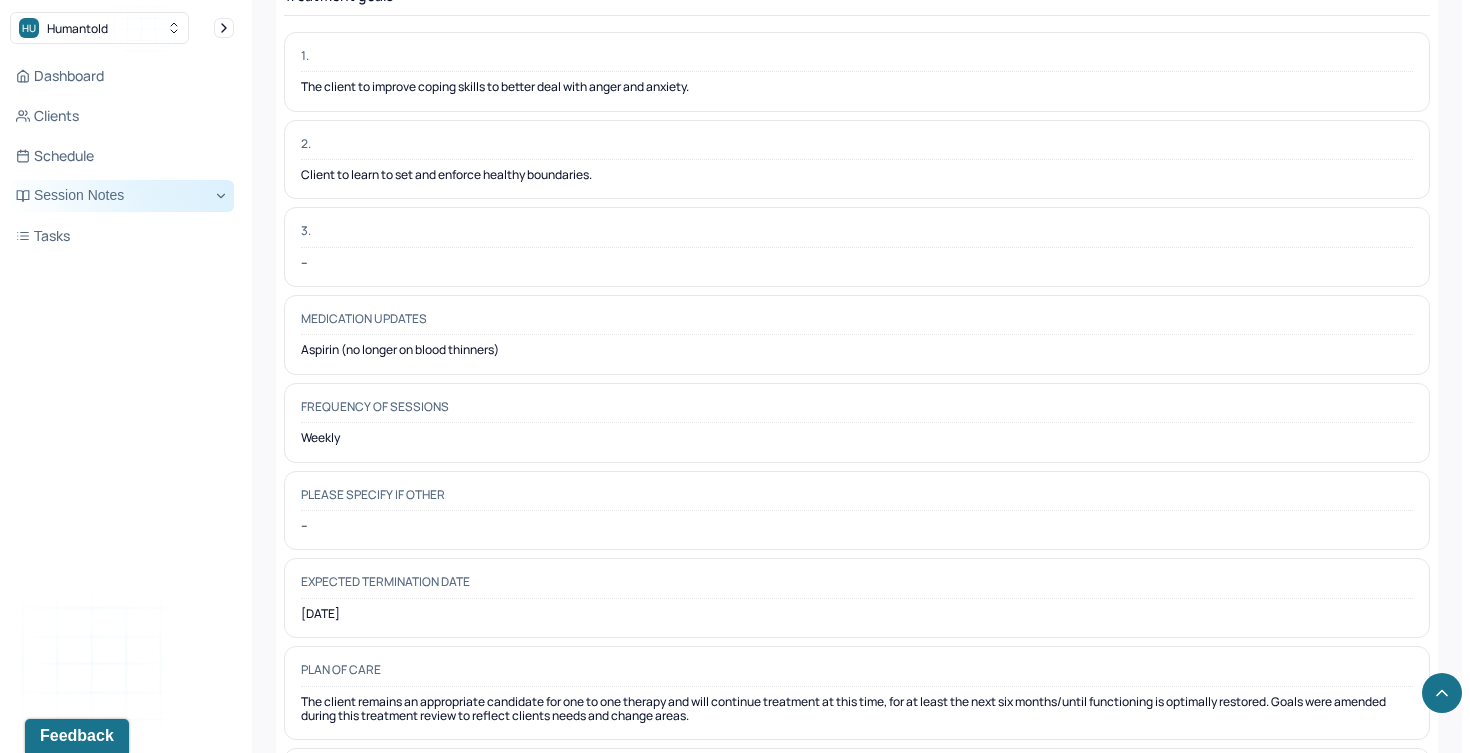 click on "Session Notes" at bounding box center (122, 196) 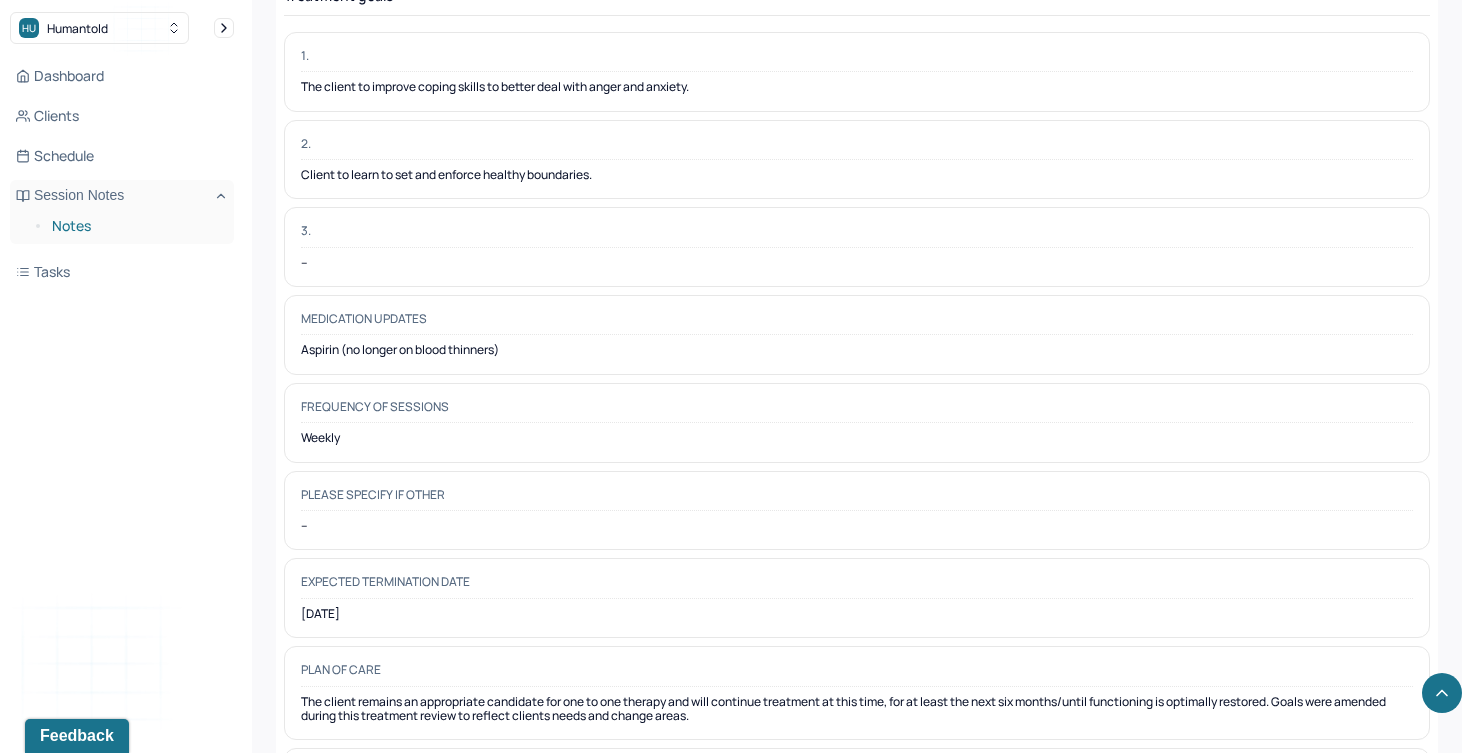 click on "Notes" at bounding box center (135, 226) 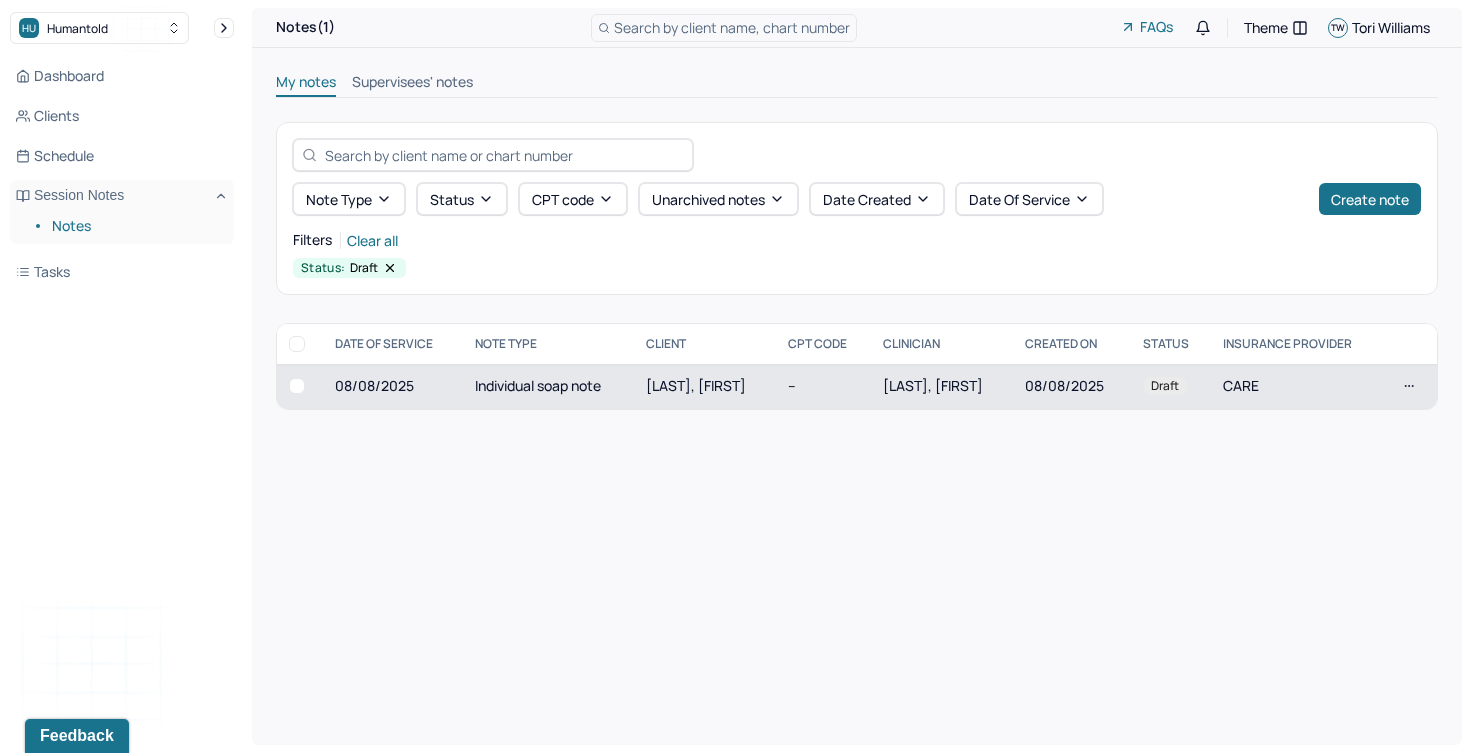 click on "Individual soap note" at bounding box center [549, 386] 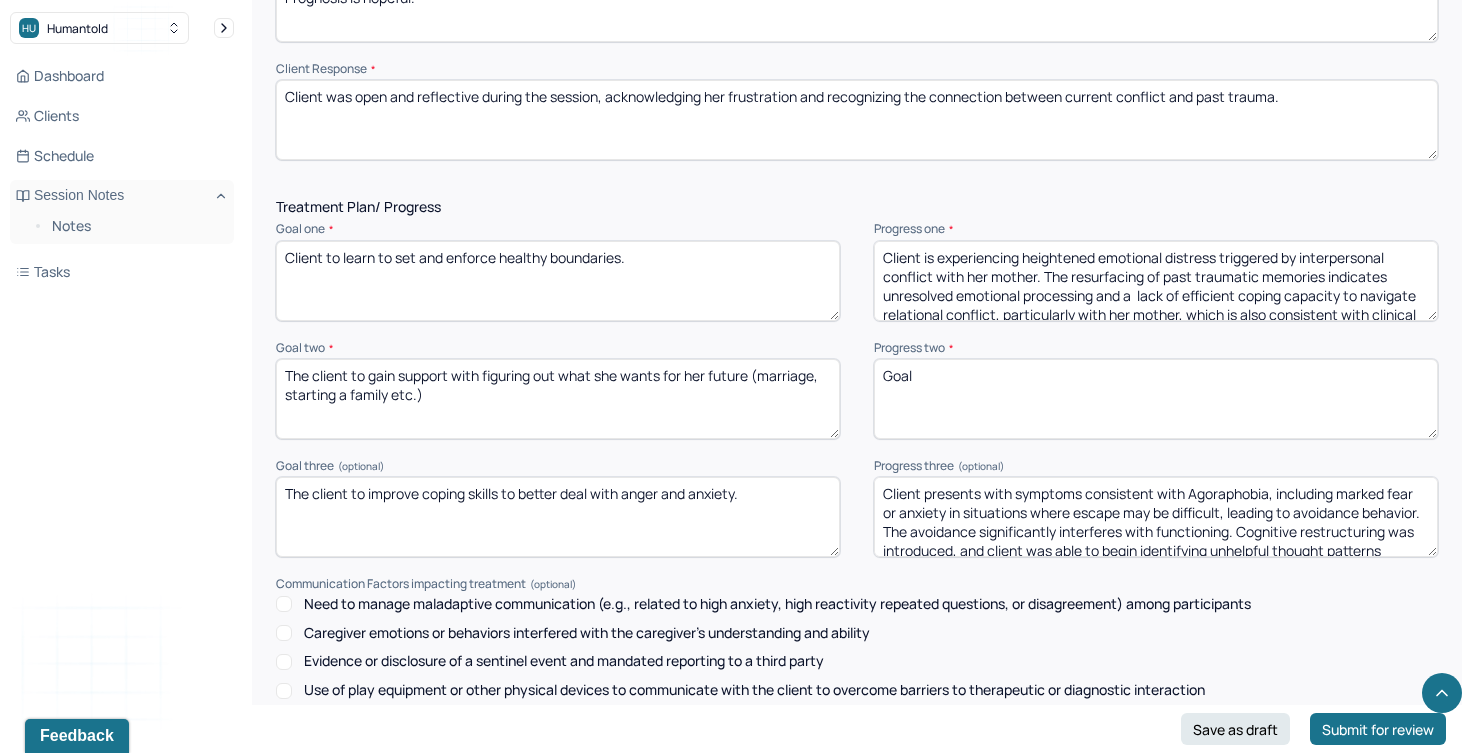 scroll, scrollTop: 2502, scrollLeft: 0, axis: vertical 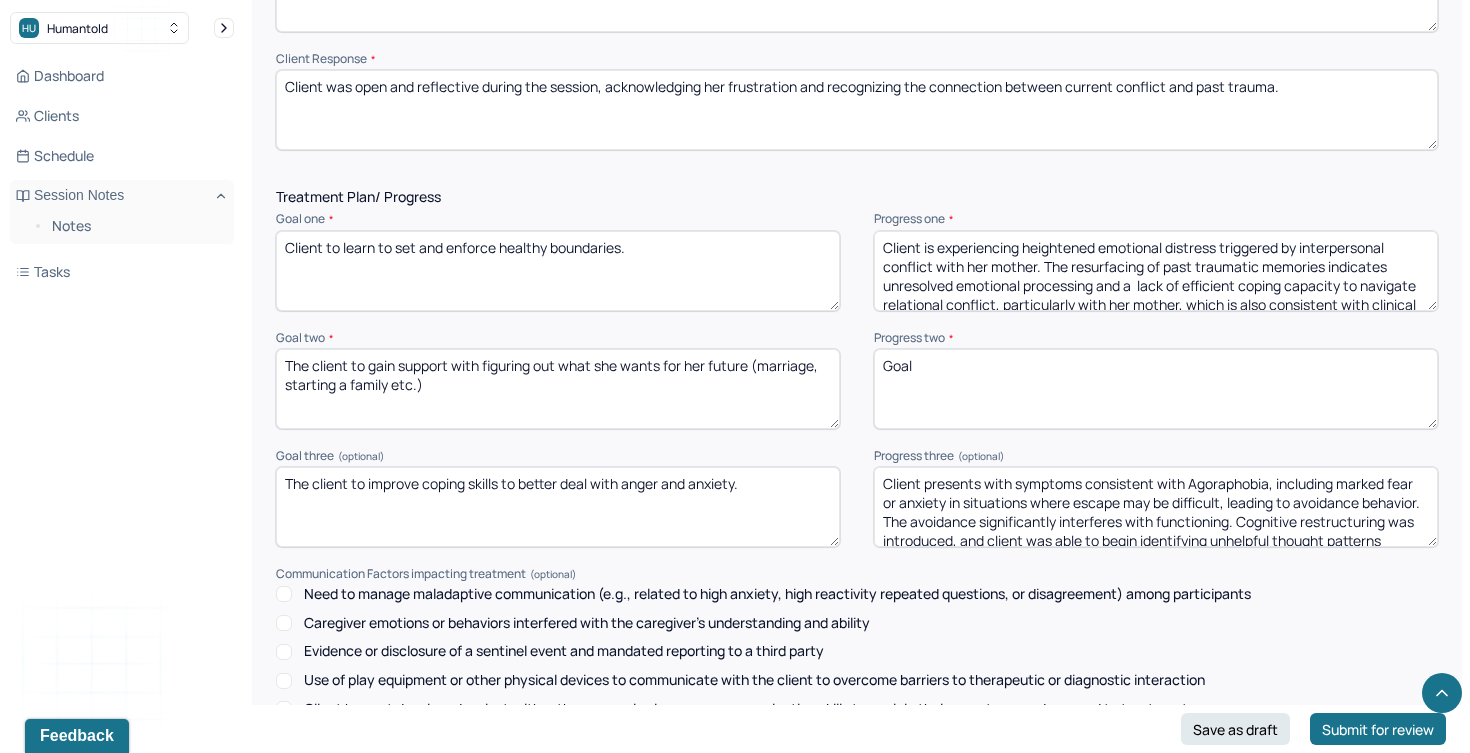 click on "Goal" at bounding box center (1156, 389) 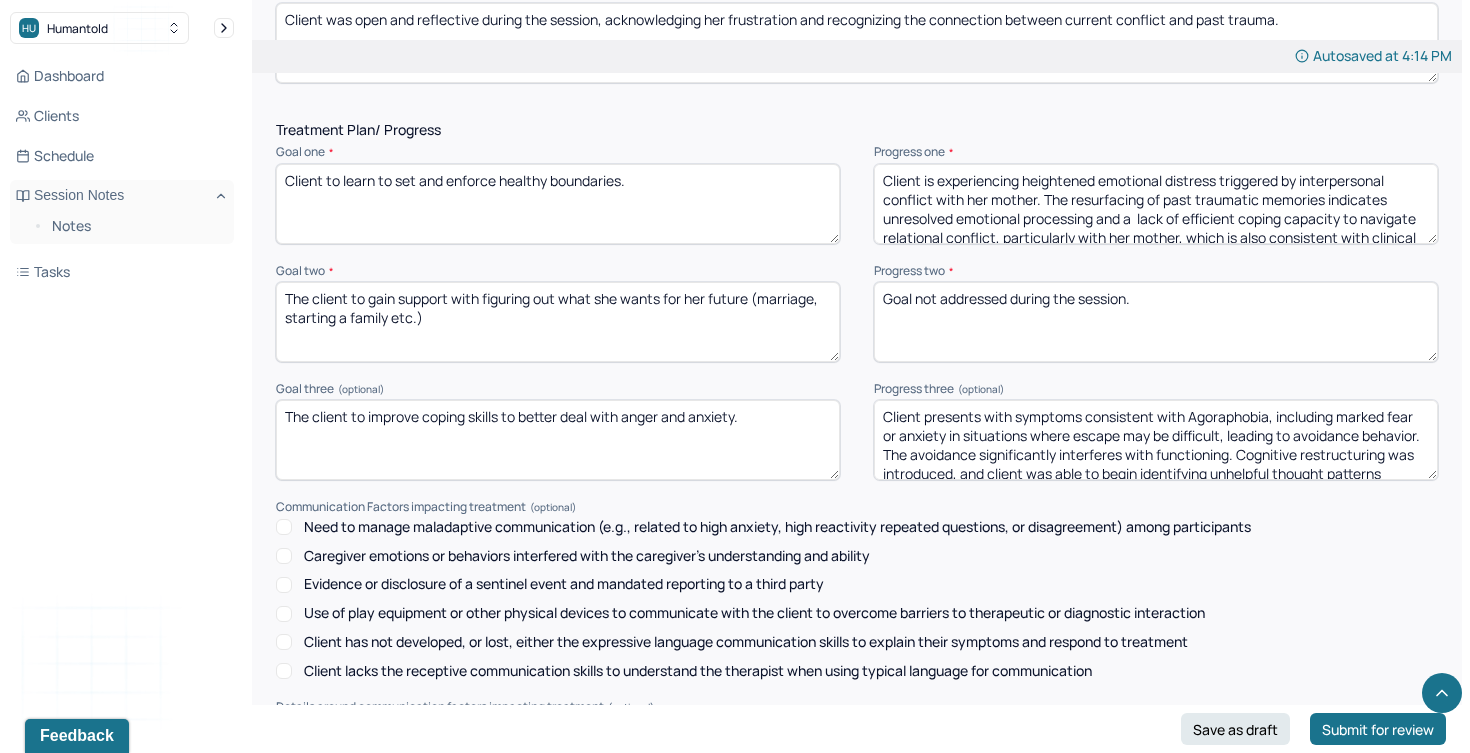 scroll, scrollTop: 2582, scrollLeft: 0, axis: vertical 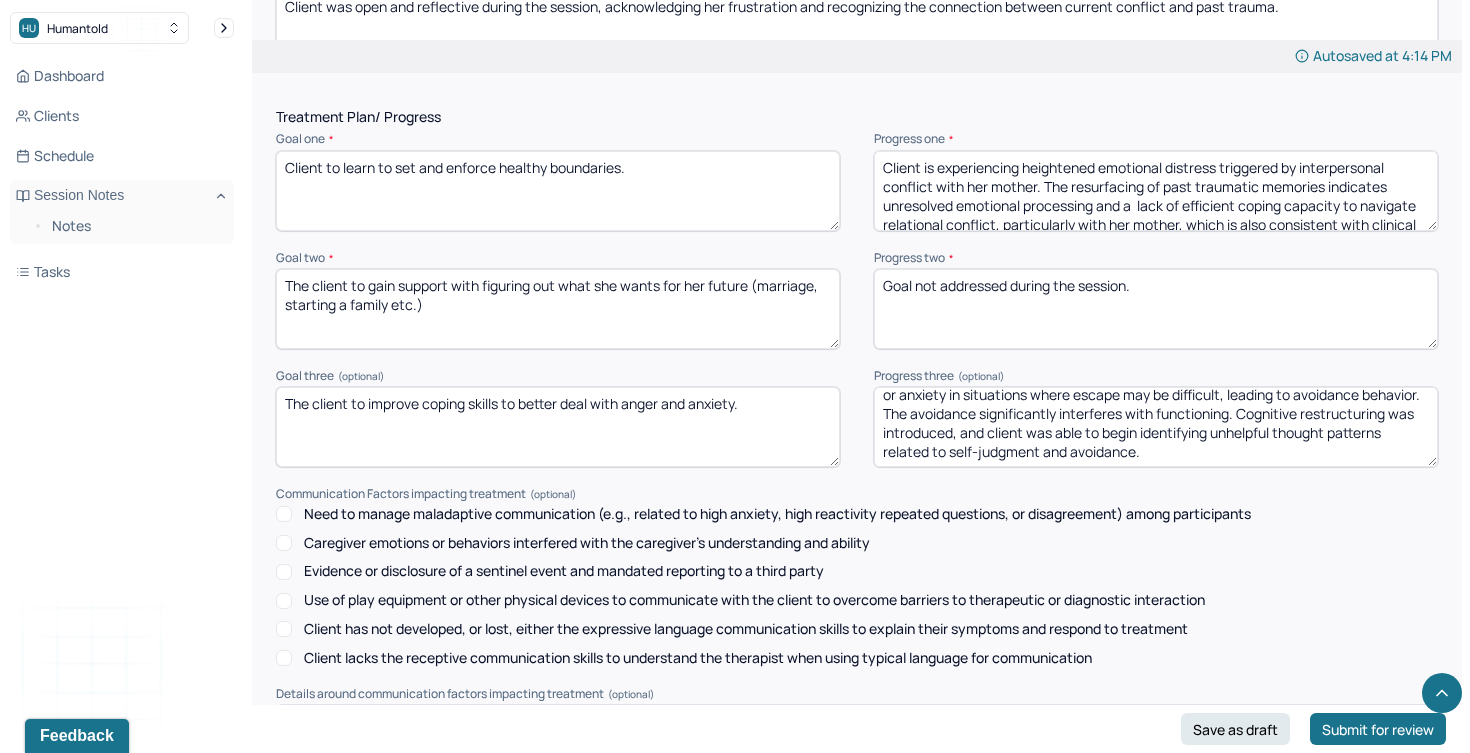 type on "Goal not addressed during the session." 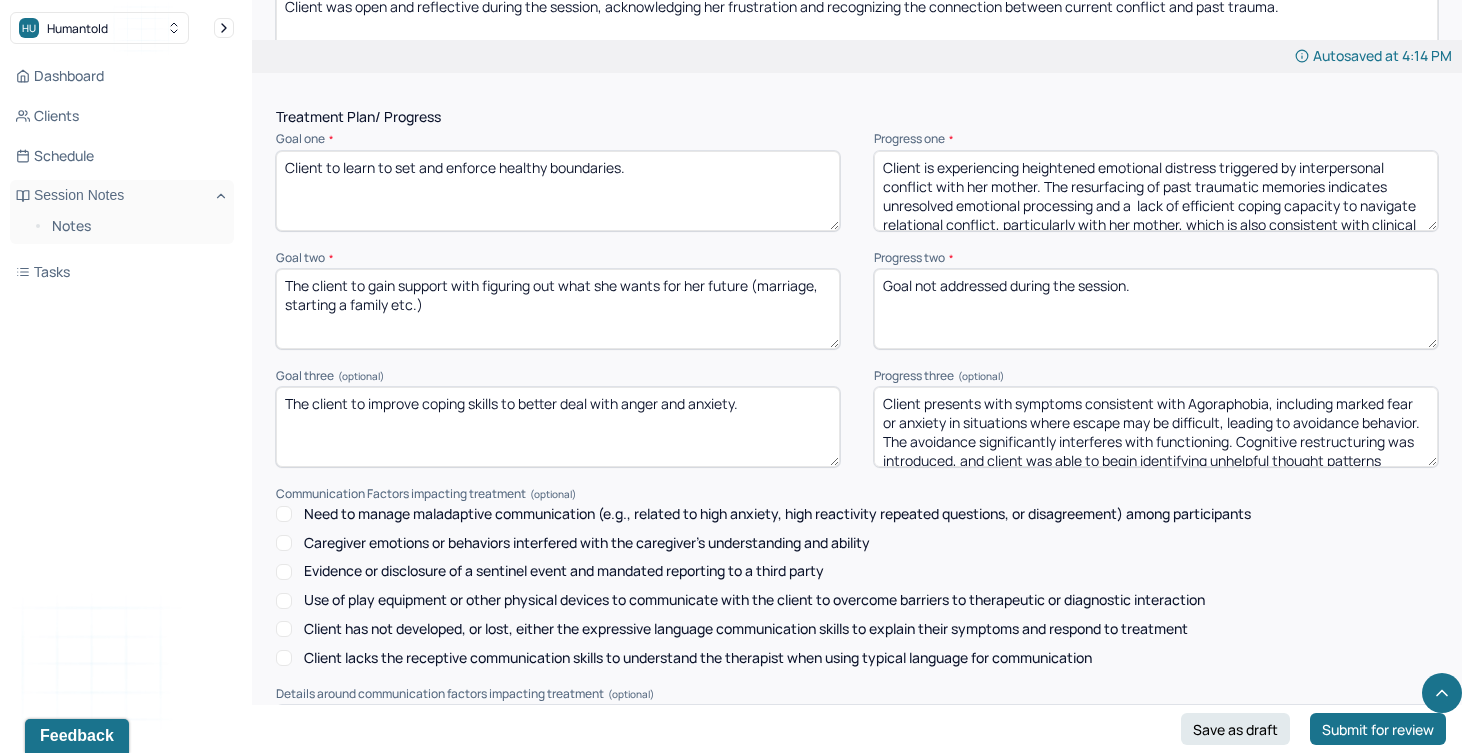 drag, startPoint x: 1185, startPoint y: 442, endPoint x: 836, endPoint y: 358, distance: 358.96658 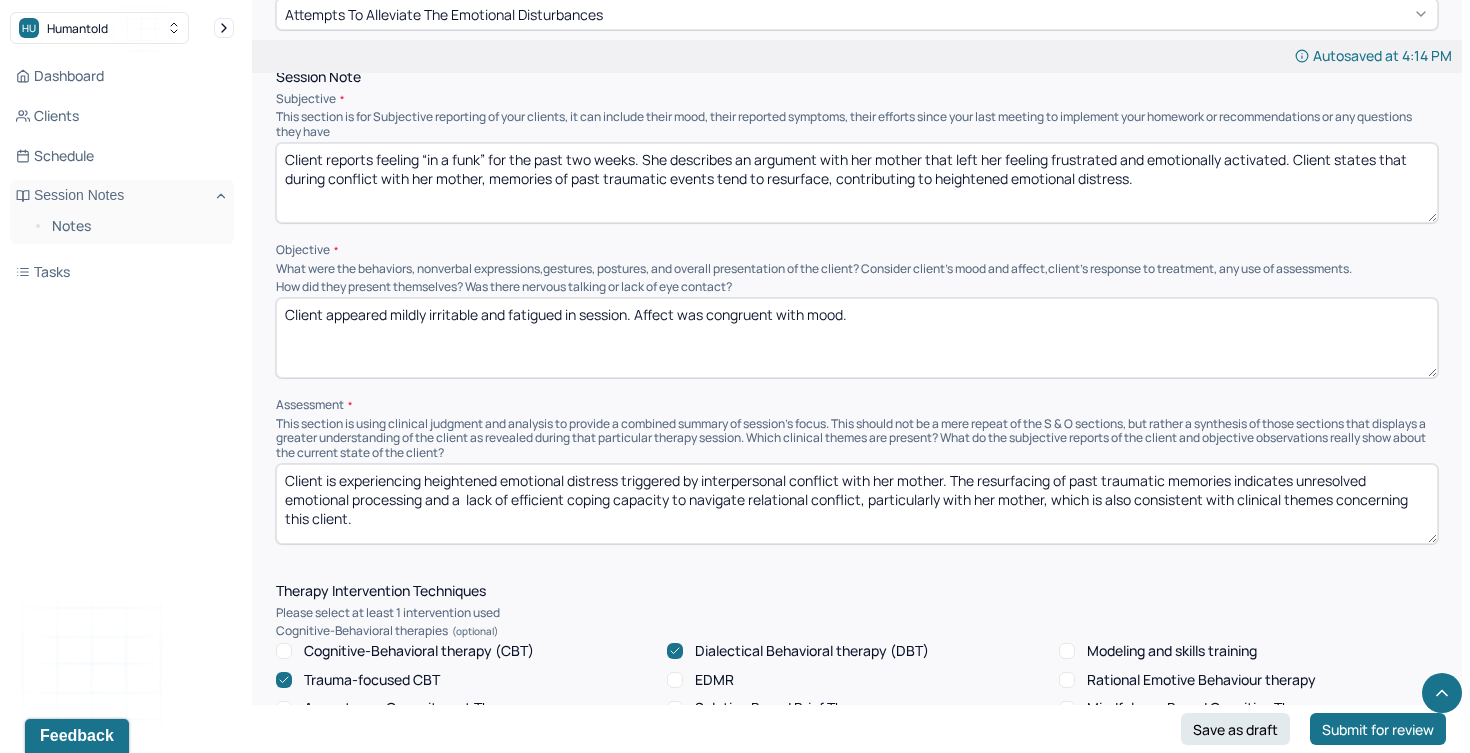scroll, scrollTop: 1167, scrollLeft: 0, axis: vertical 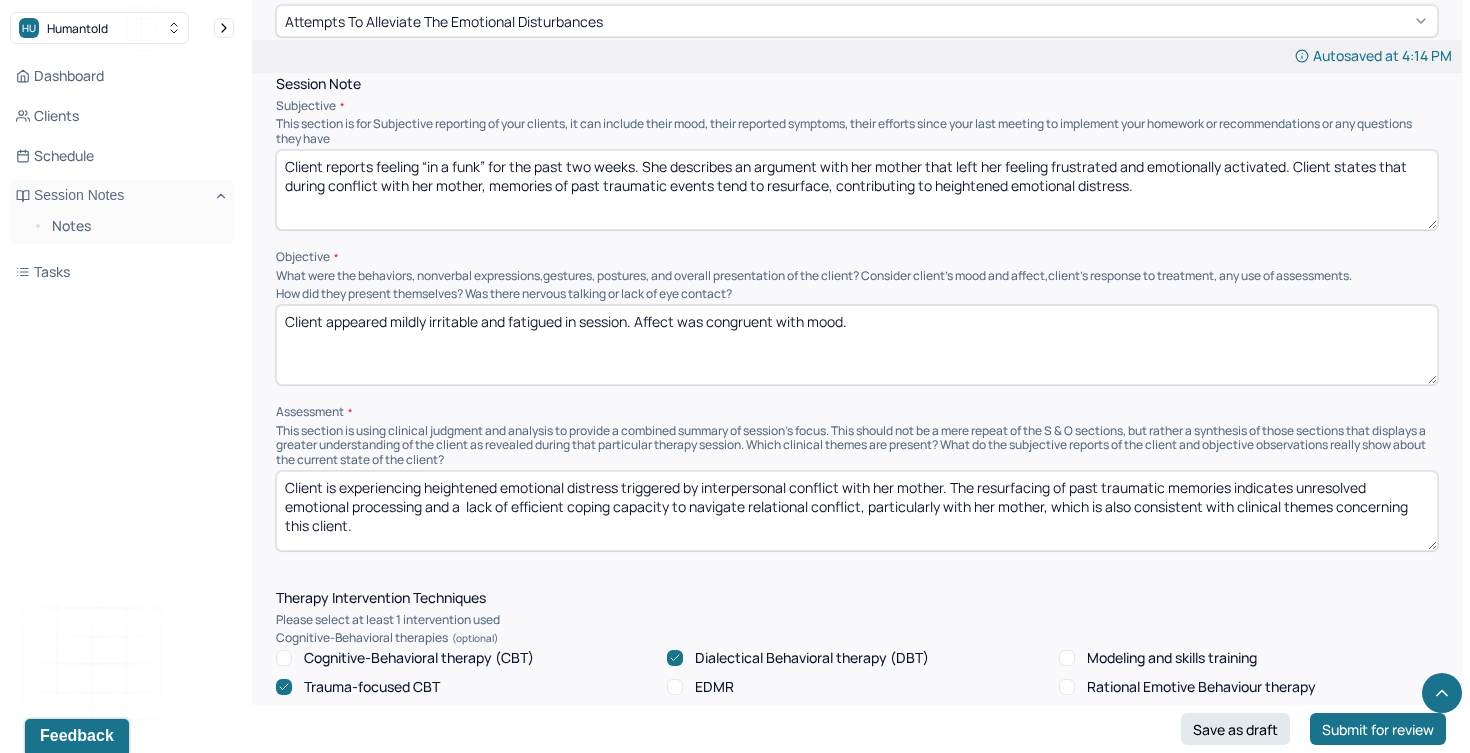 drag, startPoint x: 1204, startPoint y: 168, endPoint x: 273, endPoint y: 80, distance: 935.1497 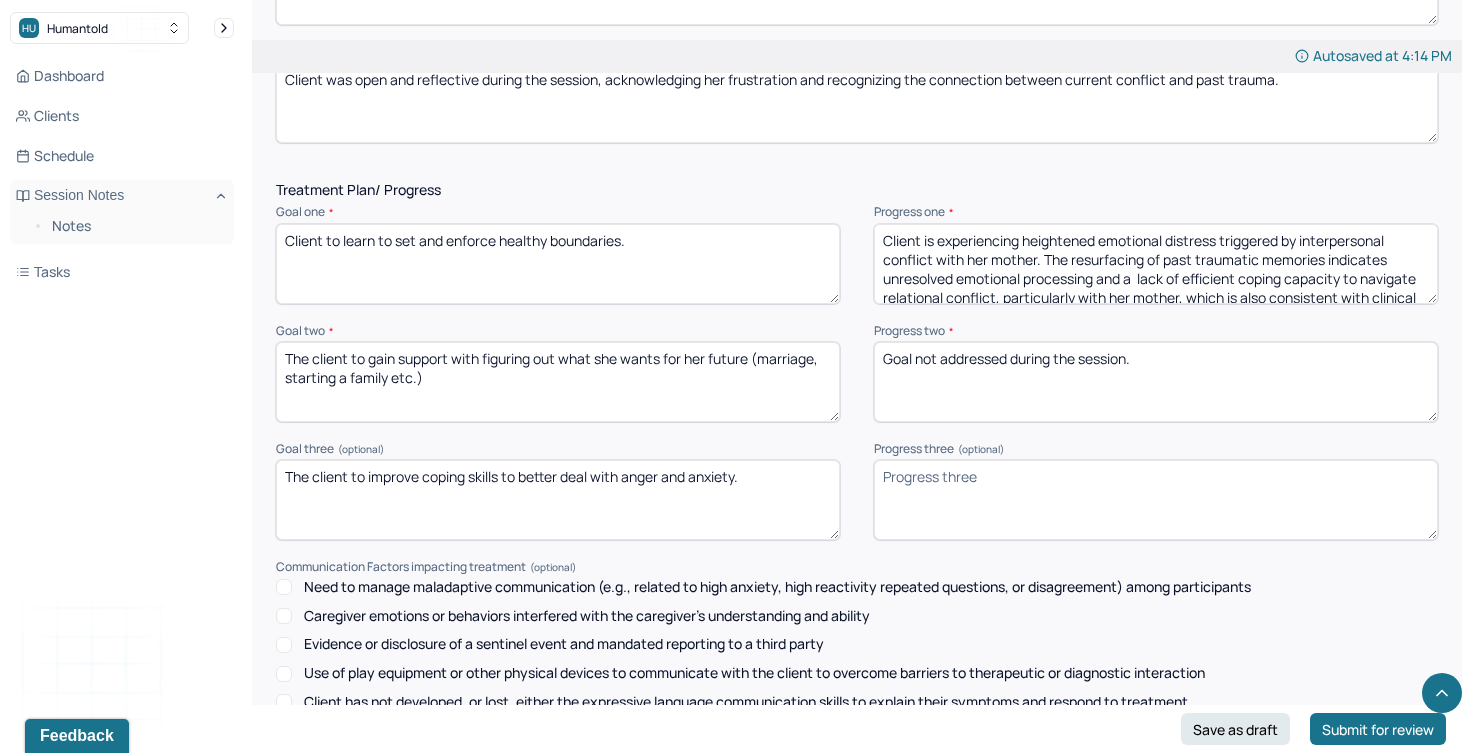 scroll, scrollTop: 2524, scrollLeft: 0, axis: vertical 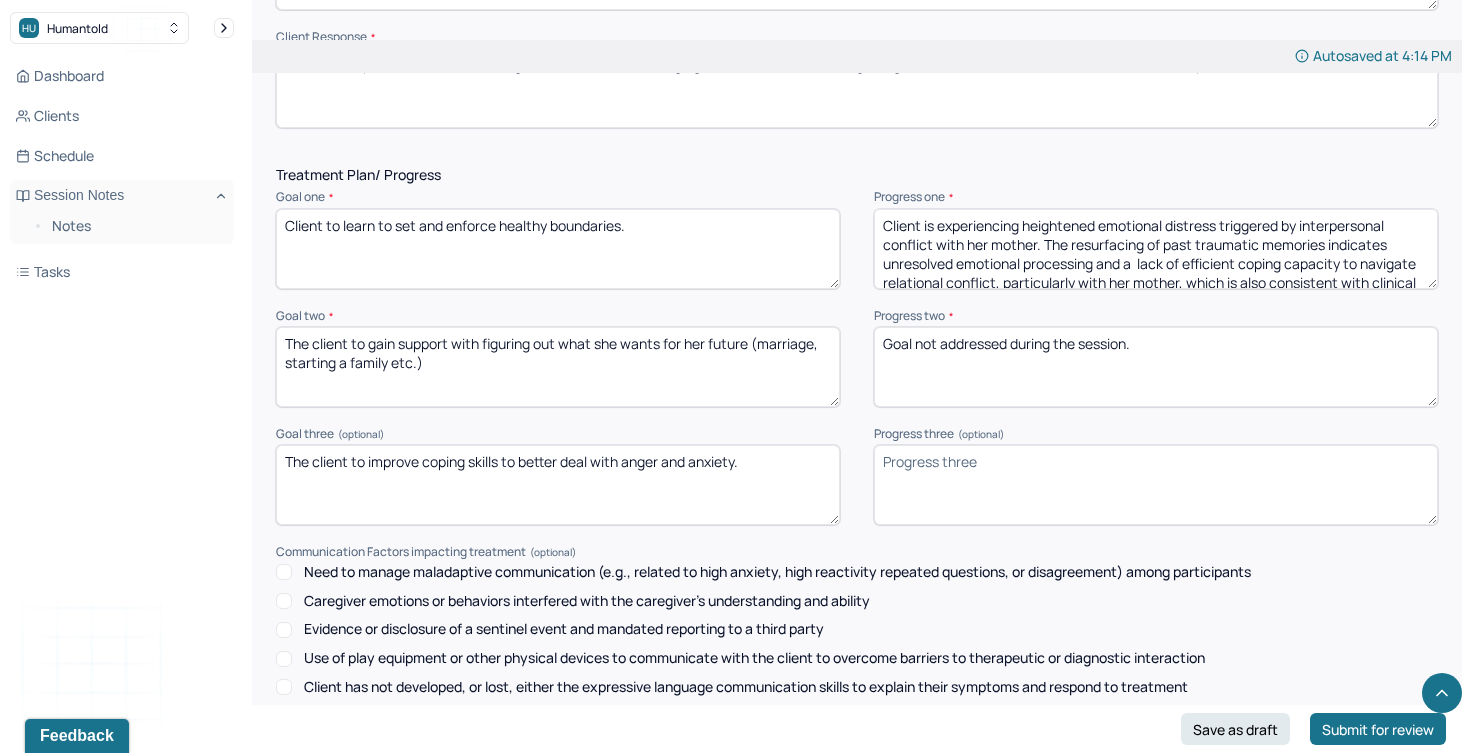 click on "Progress three (optional)" at bounding box center (1156, 485) 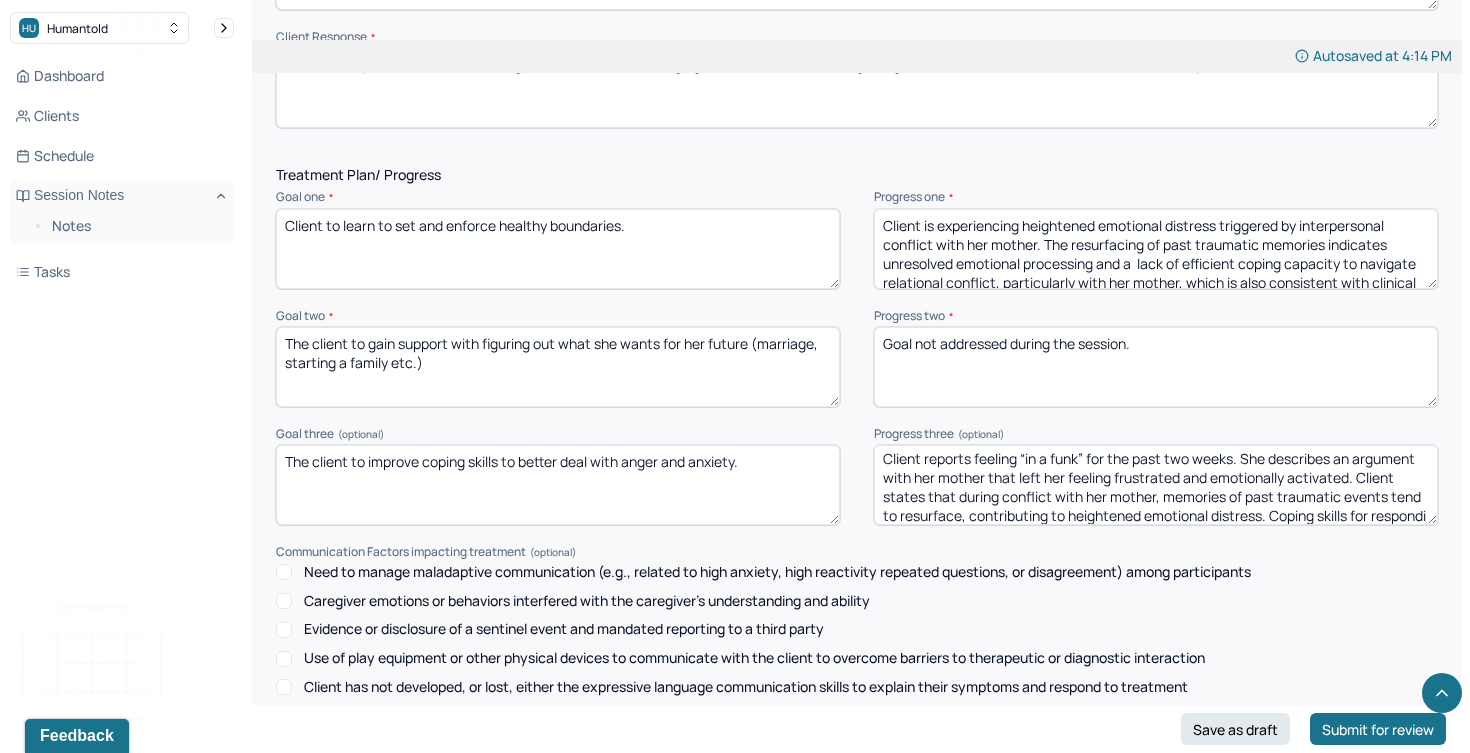 scroll, scrollTop: 22, scrollLeft: 0, axis: vertical 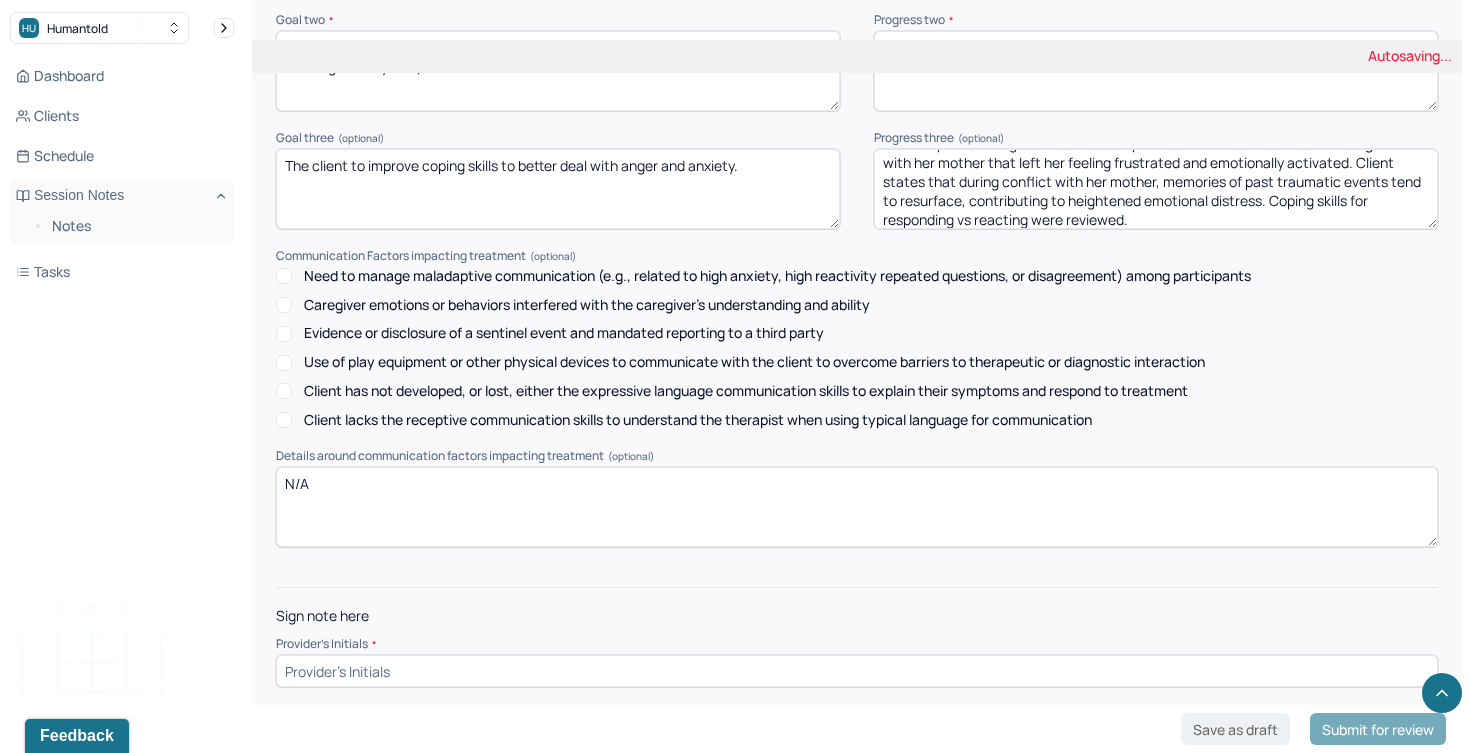 type on "Client reports feeling “in a funk” for the past two weeks. She describes an argument with her mother that left her feeling frustrated and emotionally activated. Client states that during conflict with her mother, memories of past traumatic events tend to resurface, contributing to heightened emotional distress. Coping skills for responding vs reacting were reviewed." 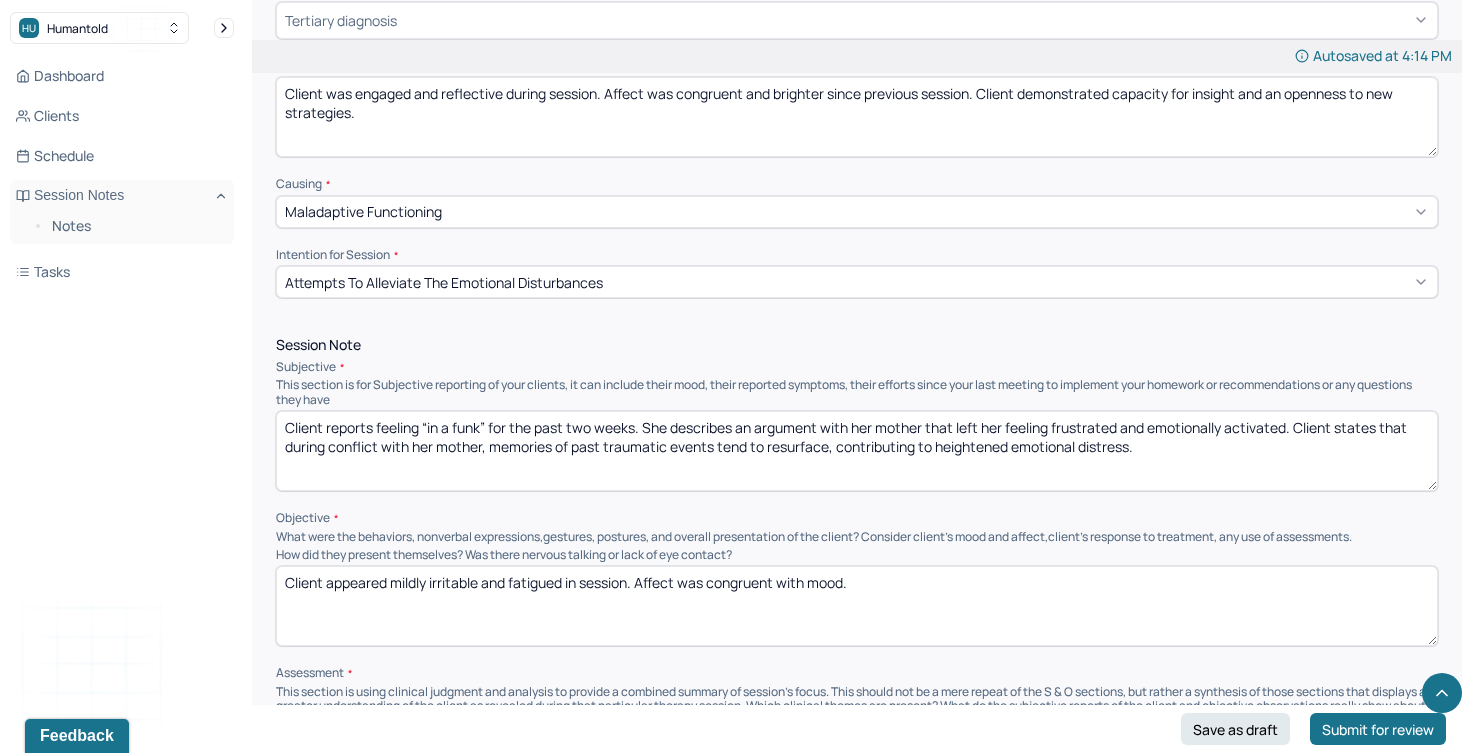 scroll, scrollTop: 916, scrollLeft: 0, axis: vertical 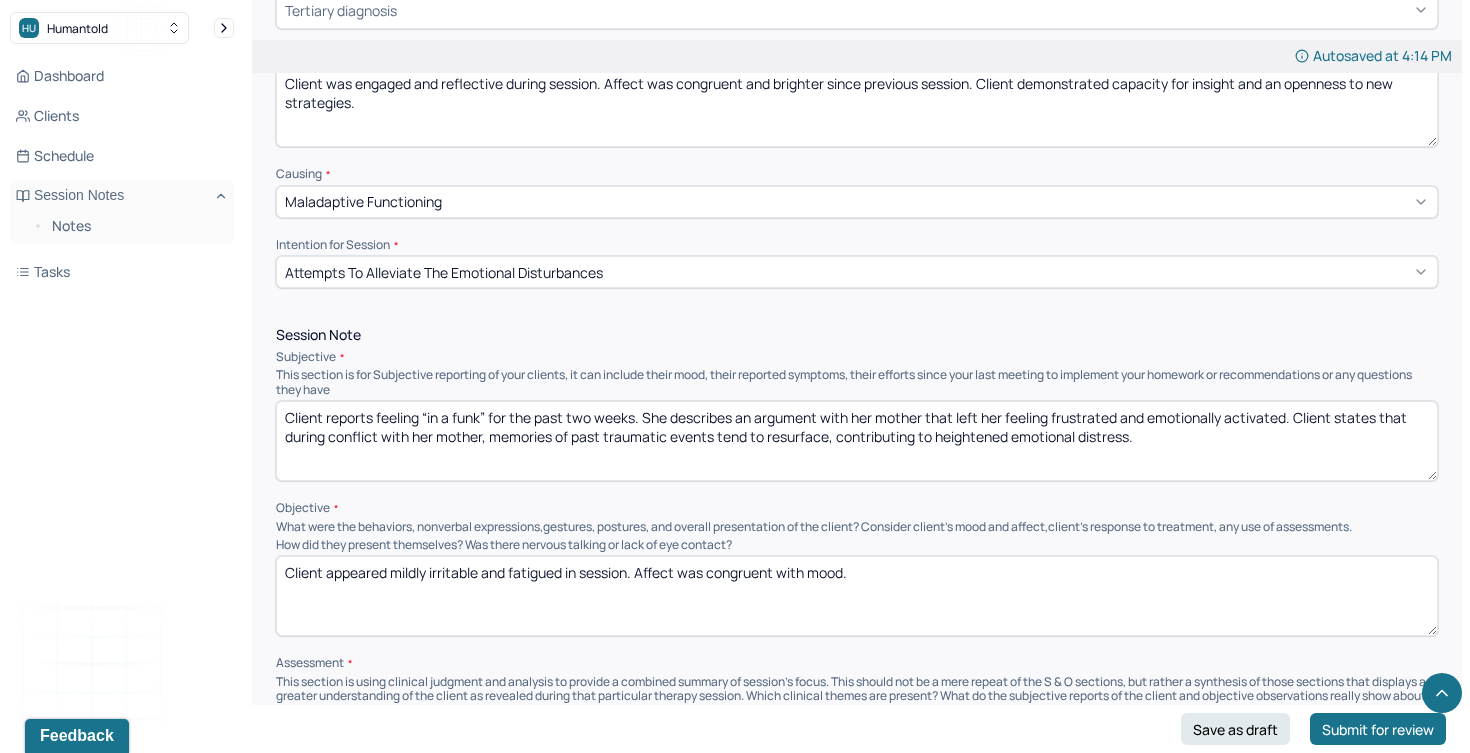 type on "TW" 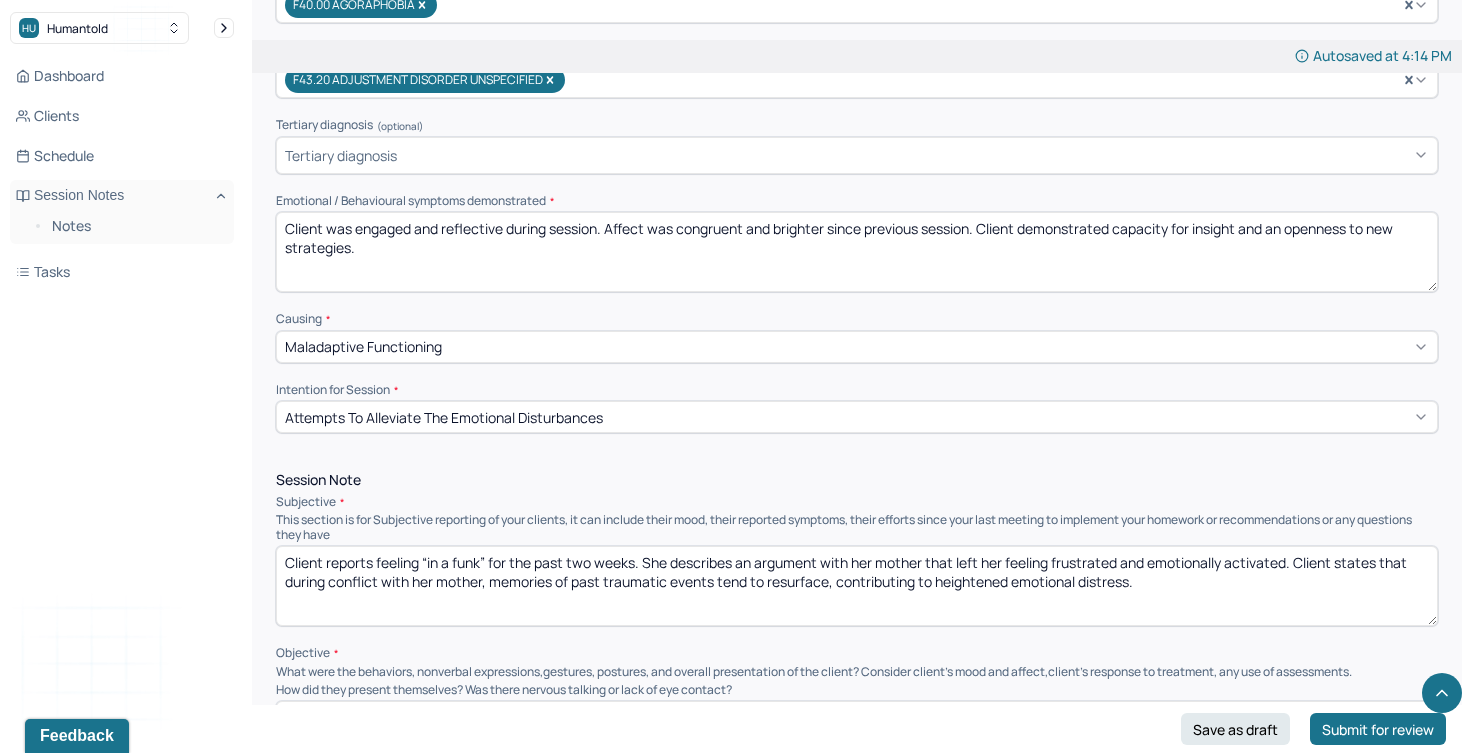 scroll, scrollTop: 743, scrollLeft: 0, axis: vertical 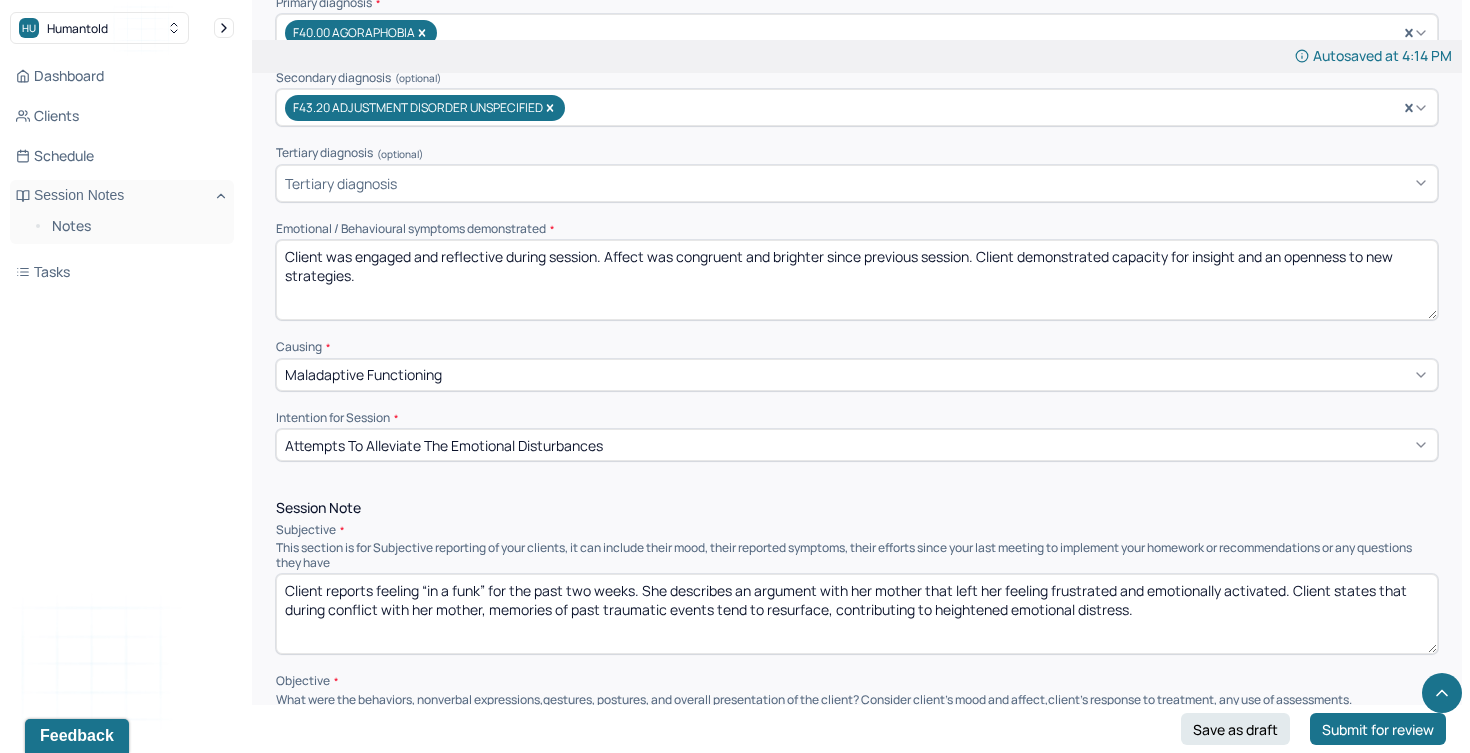 drag, startPoint x: 375, startPoint y: 278, endPoint x: 235, endPoint y: 184, distance: 168.62978 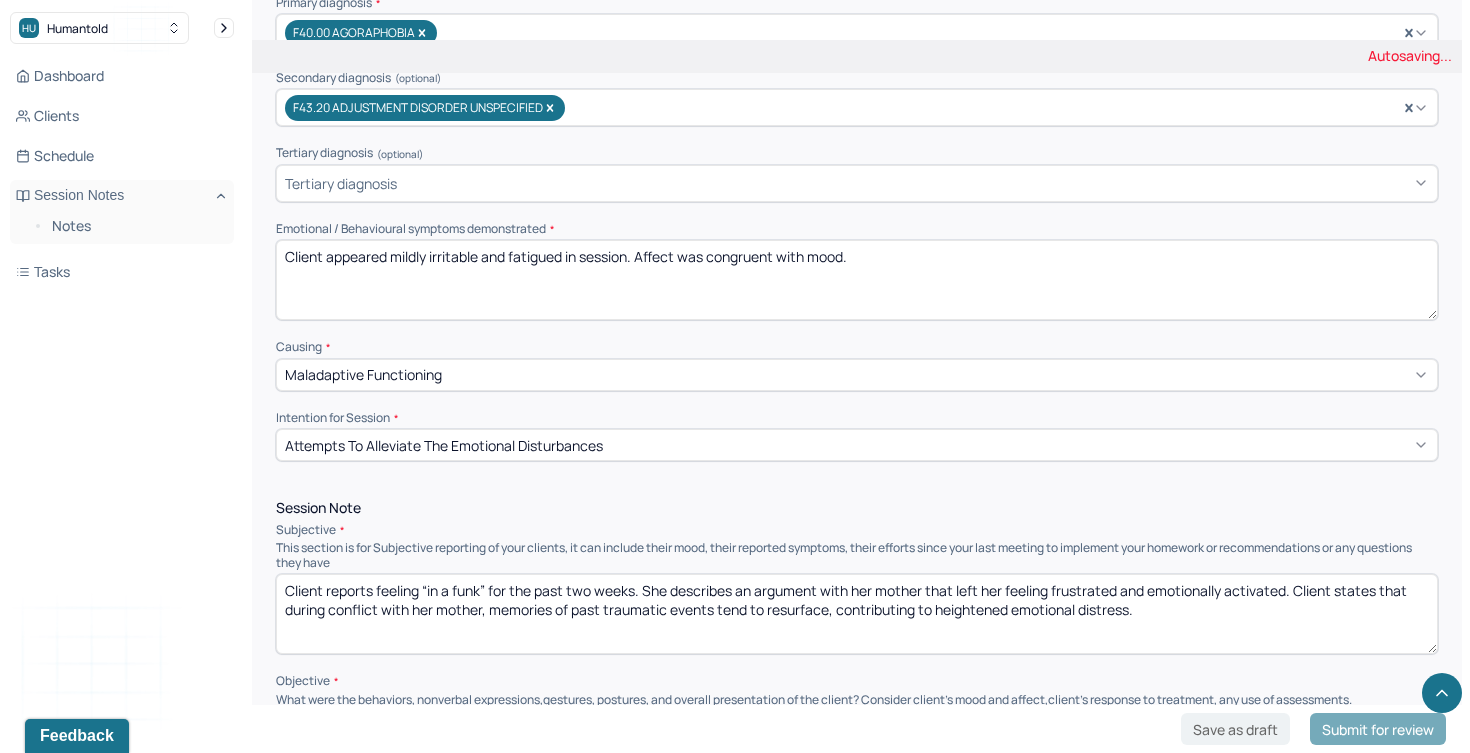 type on "Client appeared mildly irritable and fatigued in session. Affect was congruent with mood." 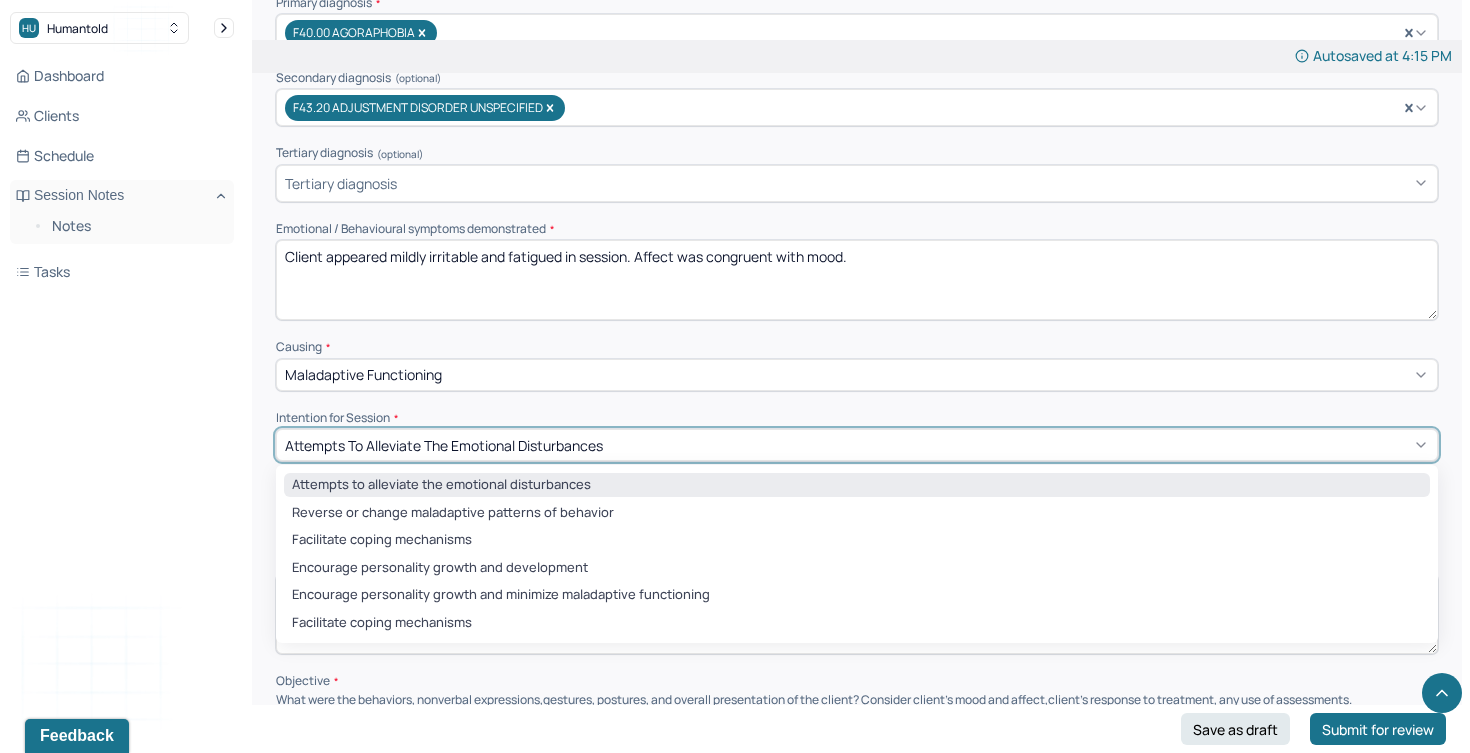 click on "Attempts to alleviate the emotional disturbances" at bounding box center [857, 485] 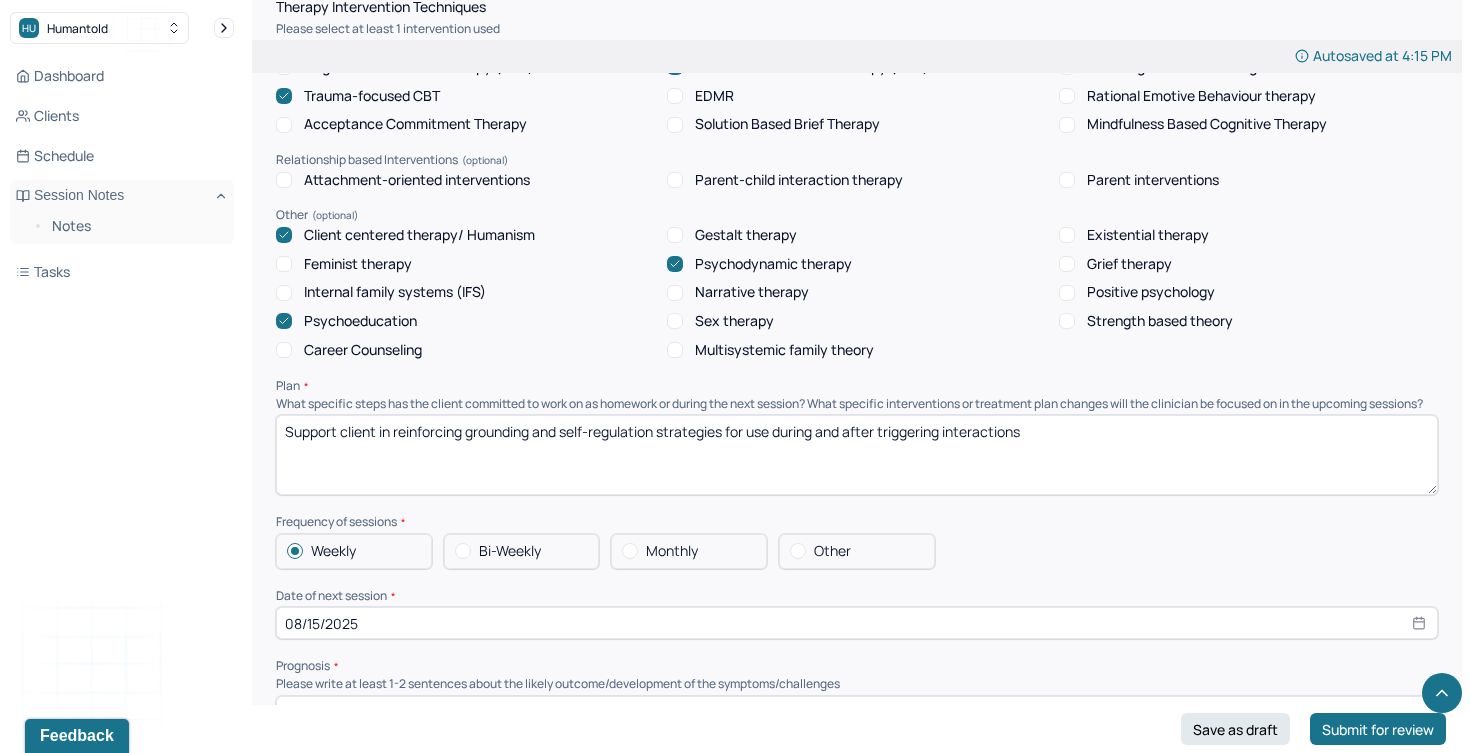 scroll, scrollTop: 1772, scrollLeft: 0, axis: vertical 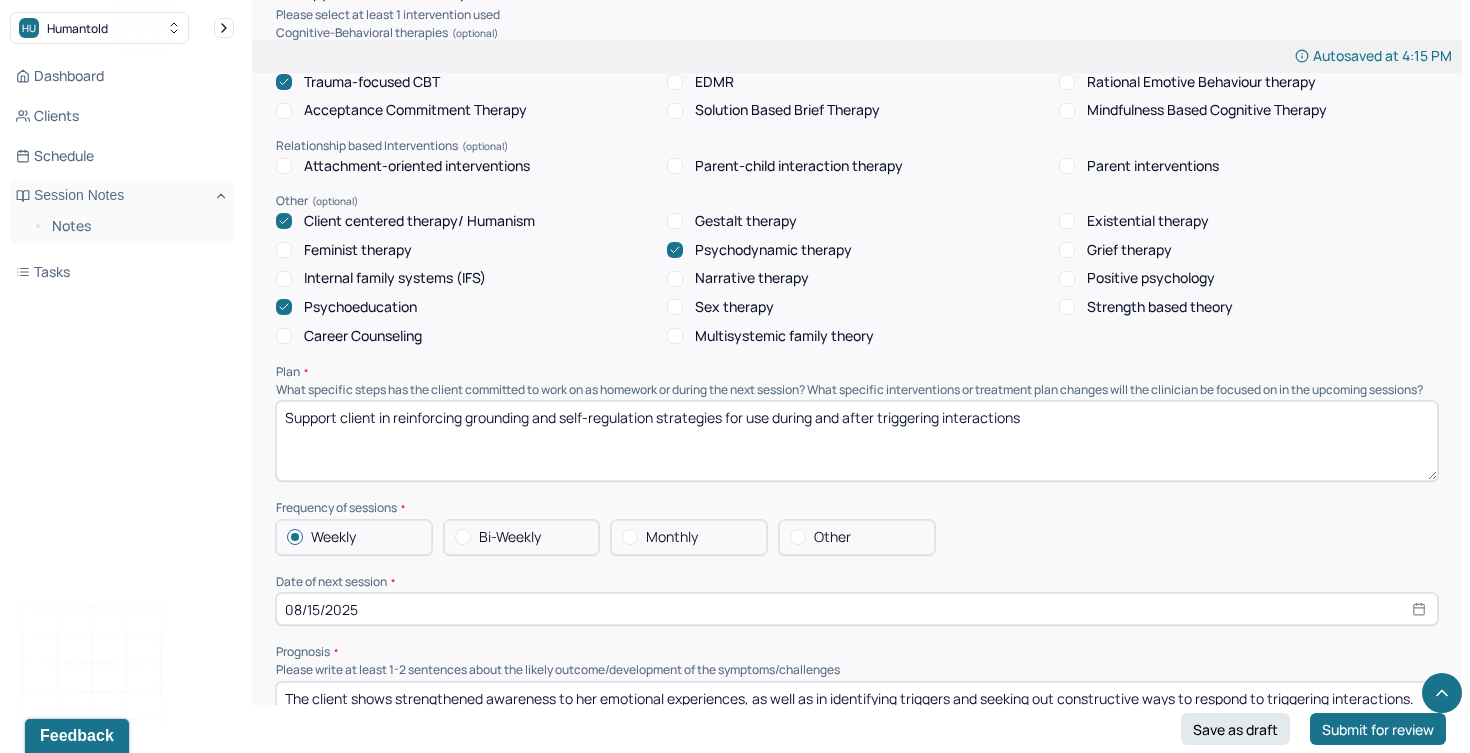 click on "Support client in reinforcing grounding and self-regulation strategies for use during and after triggering interactions" at bounding box center (857, 441) 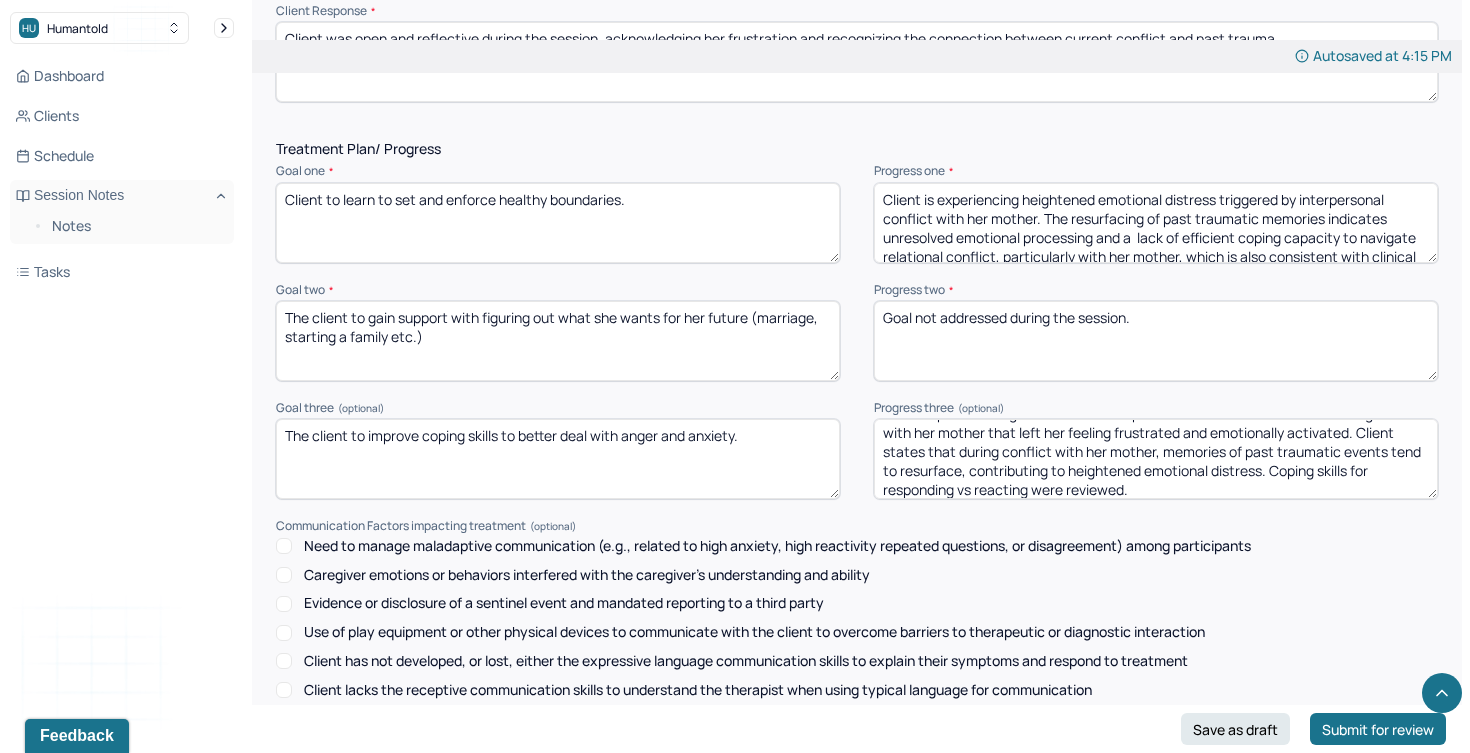 scroll, scrollTop: 2820, scrollLeft: 0, axis: vertical 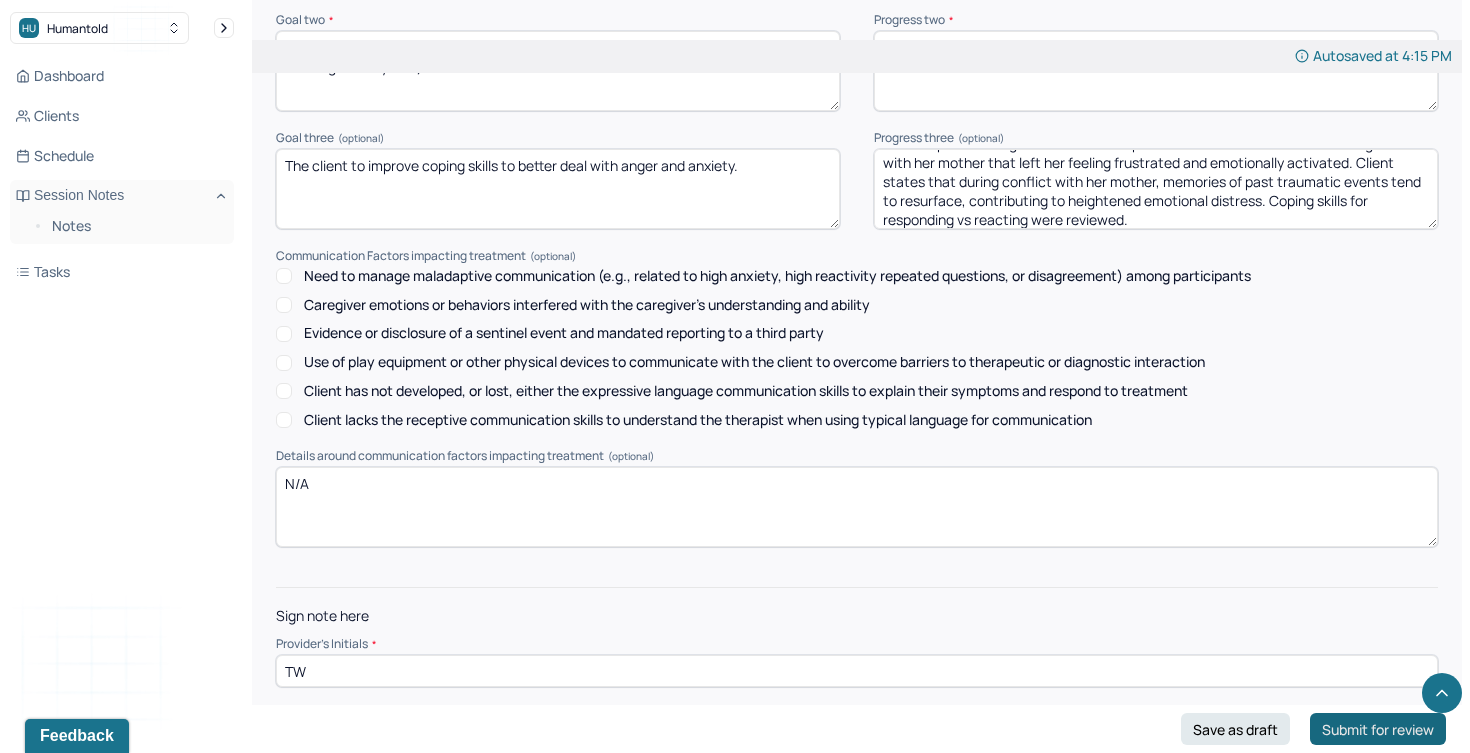 type on "Support client in reinforcing grounding and self-regulation strategies for use during and after triggering interactions." 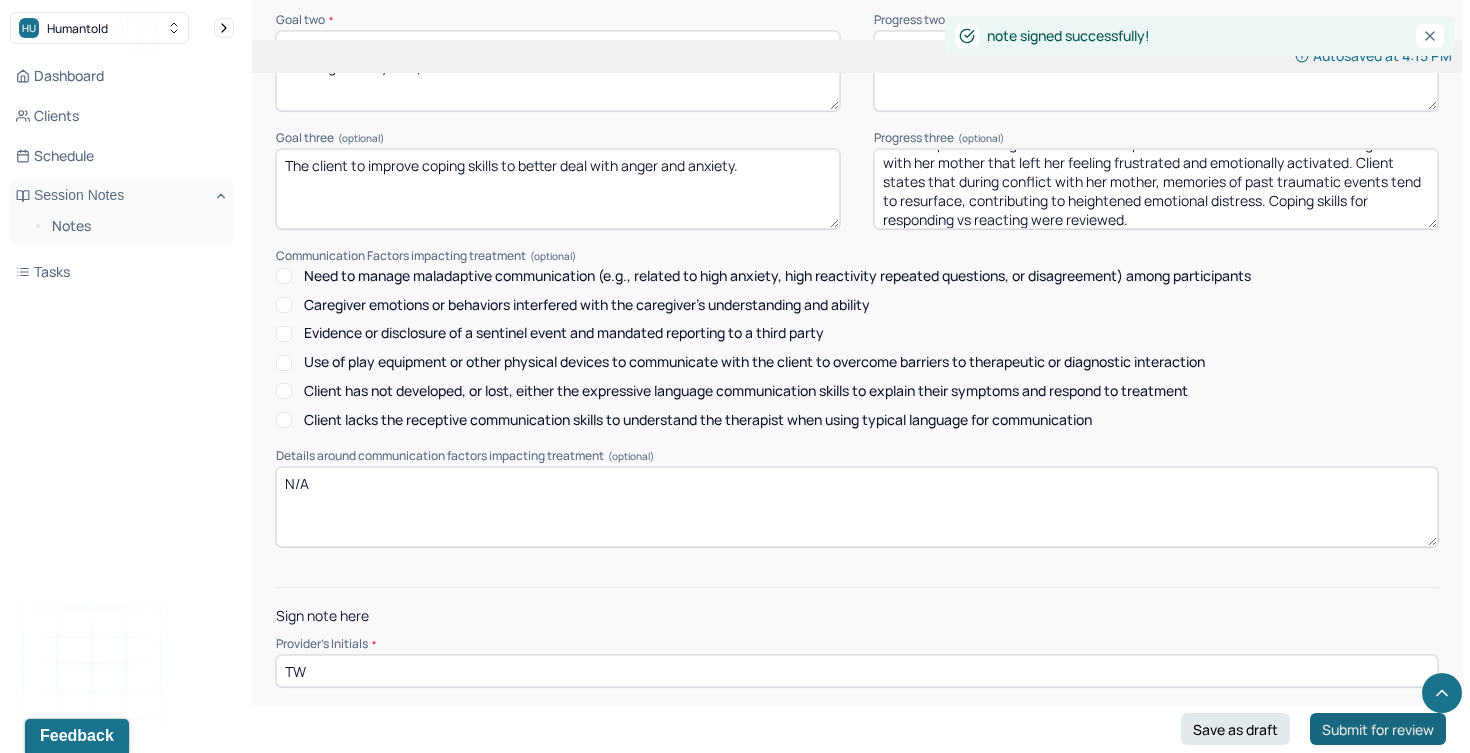 scroll, scrollTop: 0, scrollLeft: 0, axis: both 